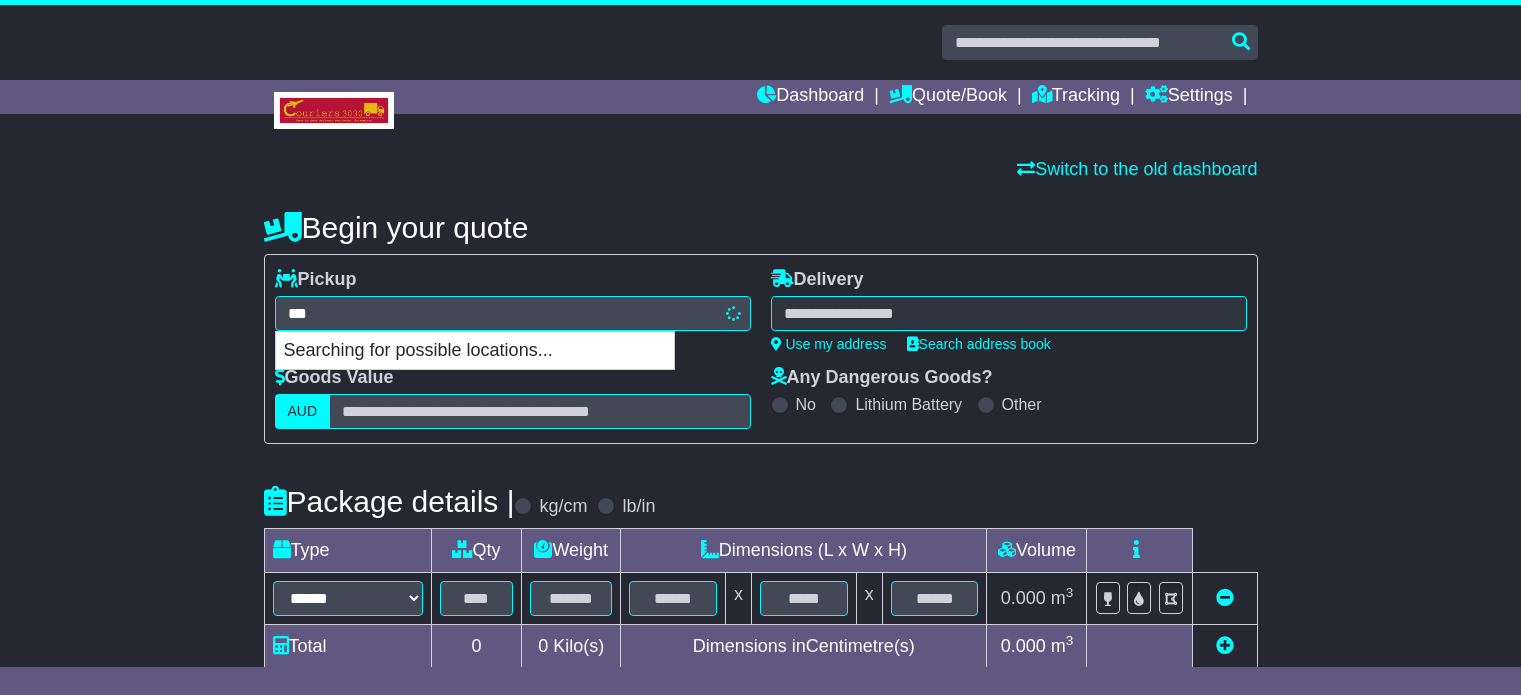type on "****" 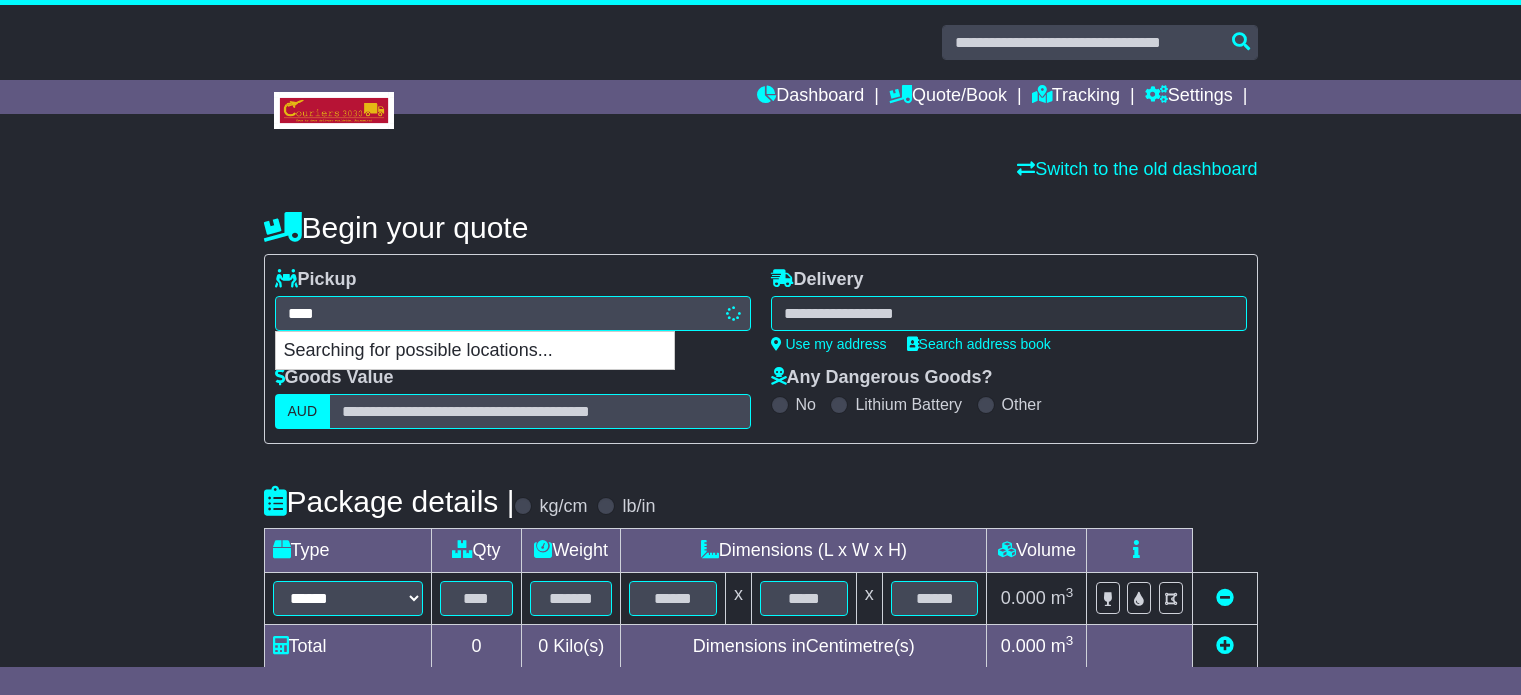 scroll, scrollTop: 0, scrollLeft: 0, axis: both 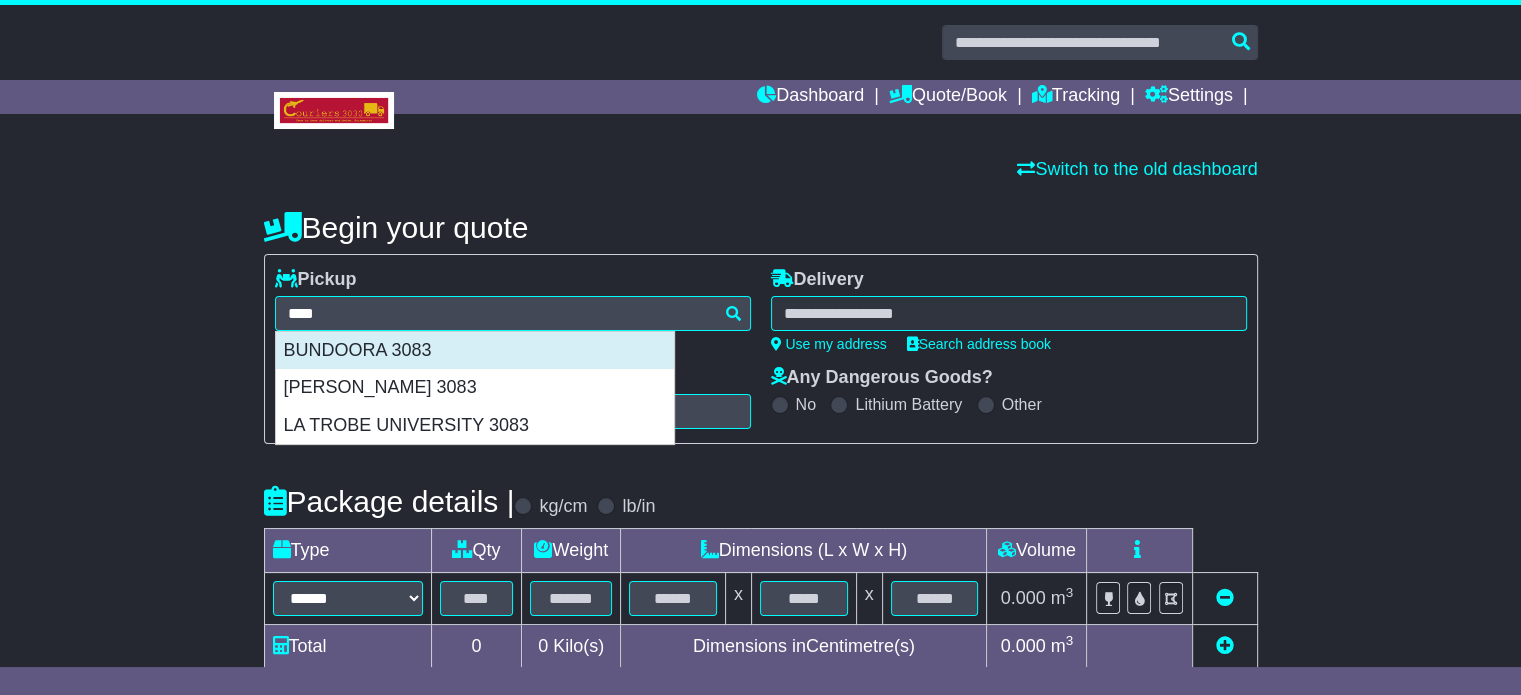 click on "BUNDOORA 3083" at bounding box center [475, 351] 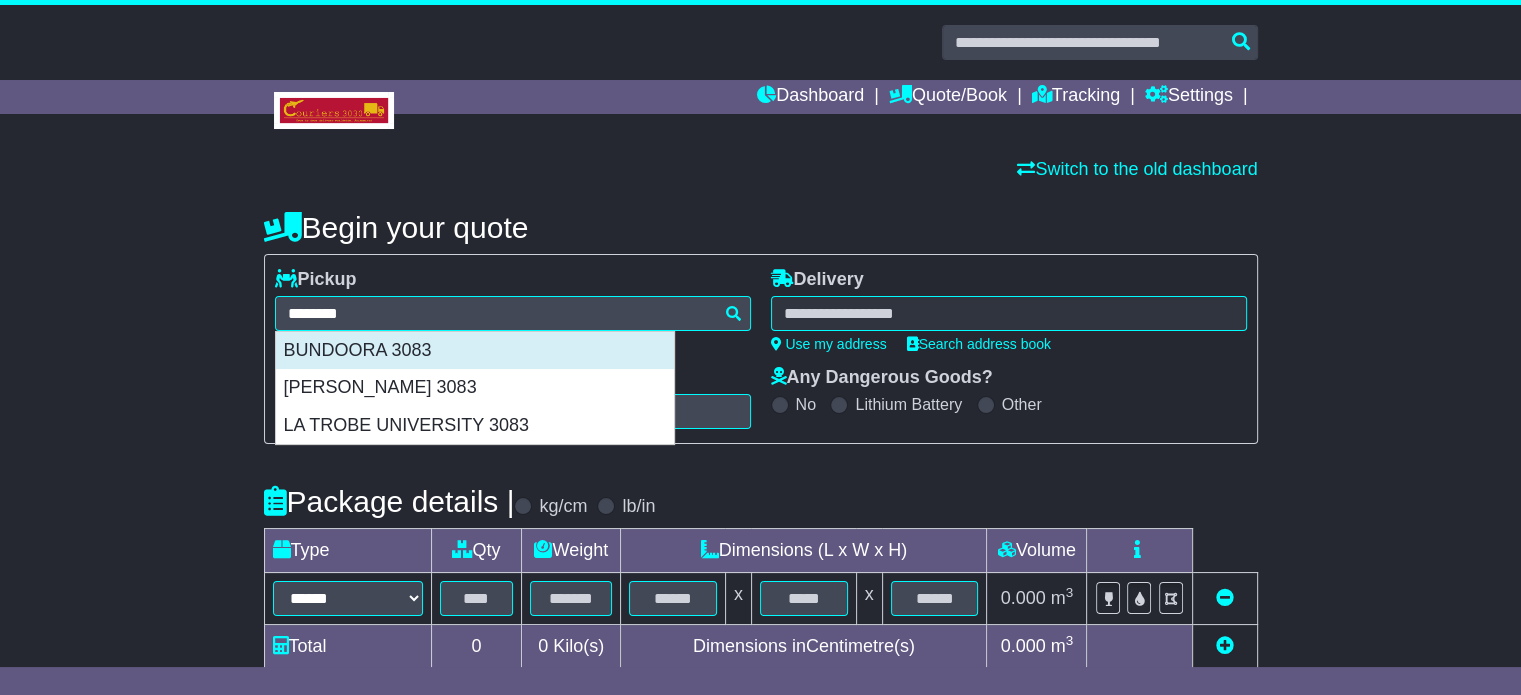 type on "**********" 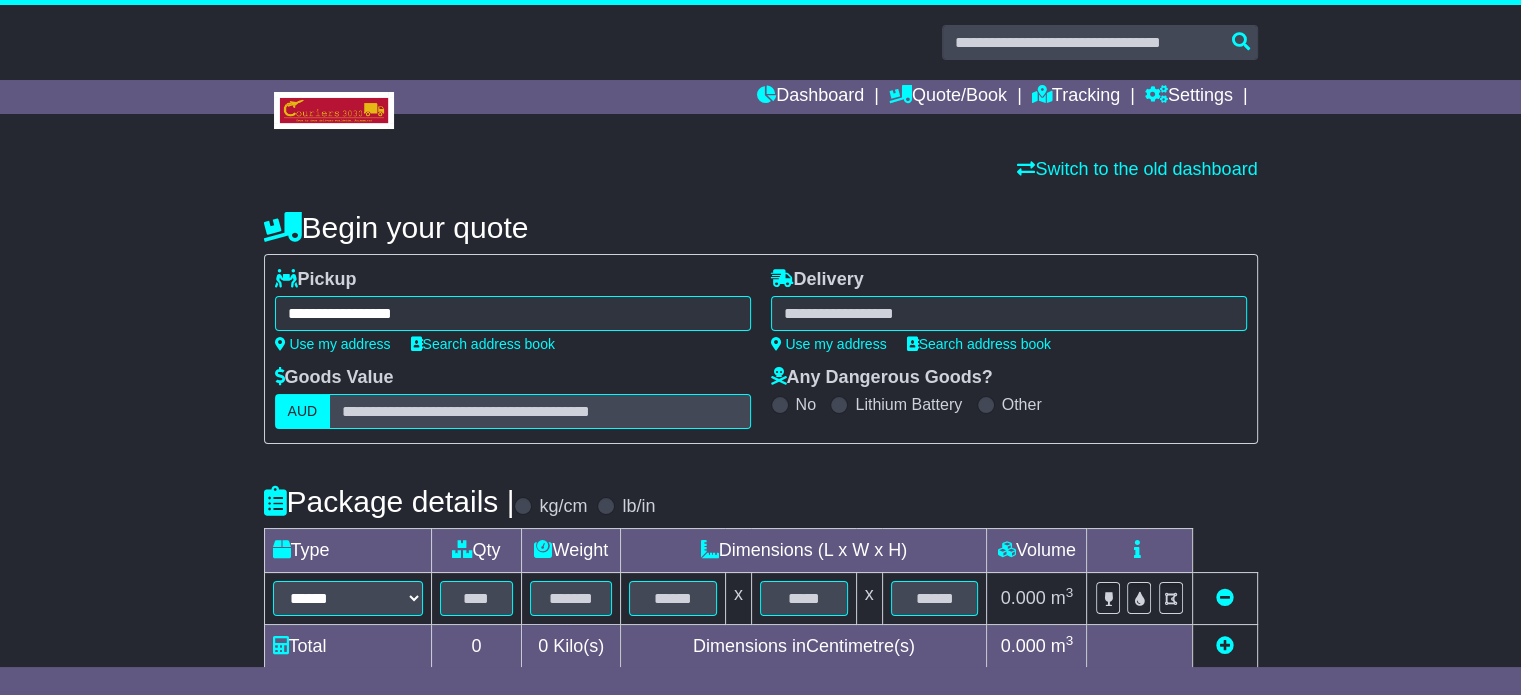 click at bounding box center (1009, 313) 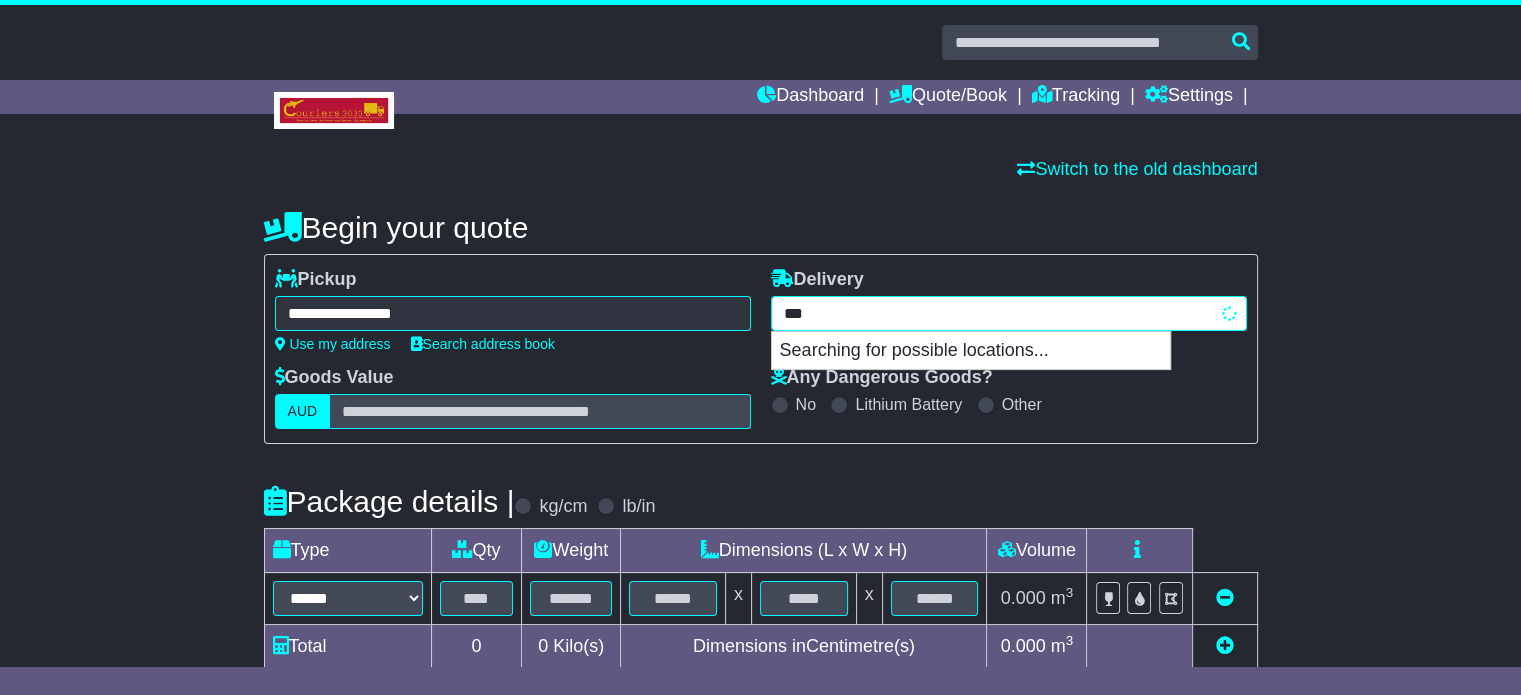 type on "****" 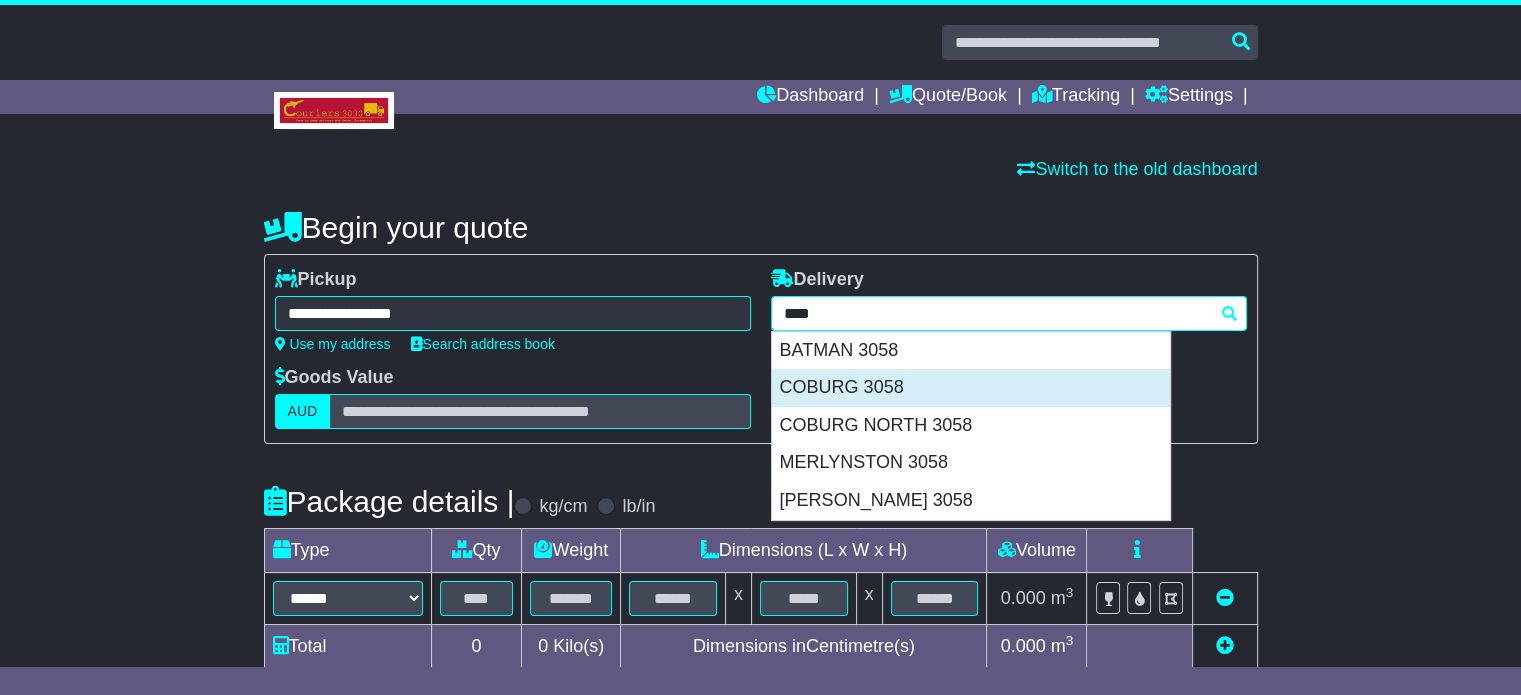 drag, startPoint x: 881, startPoint y: 341, endPoint x: 878, endPoint y: 369, distance: 28.160255 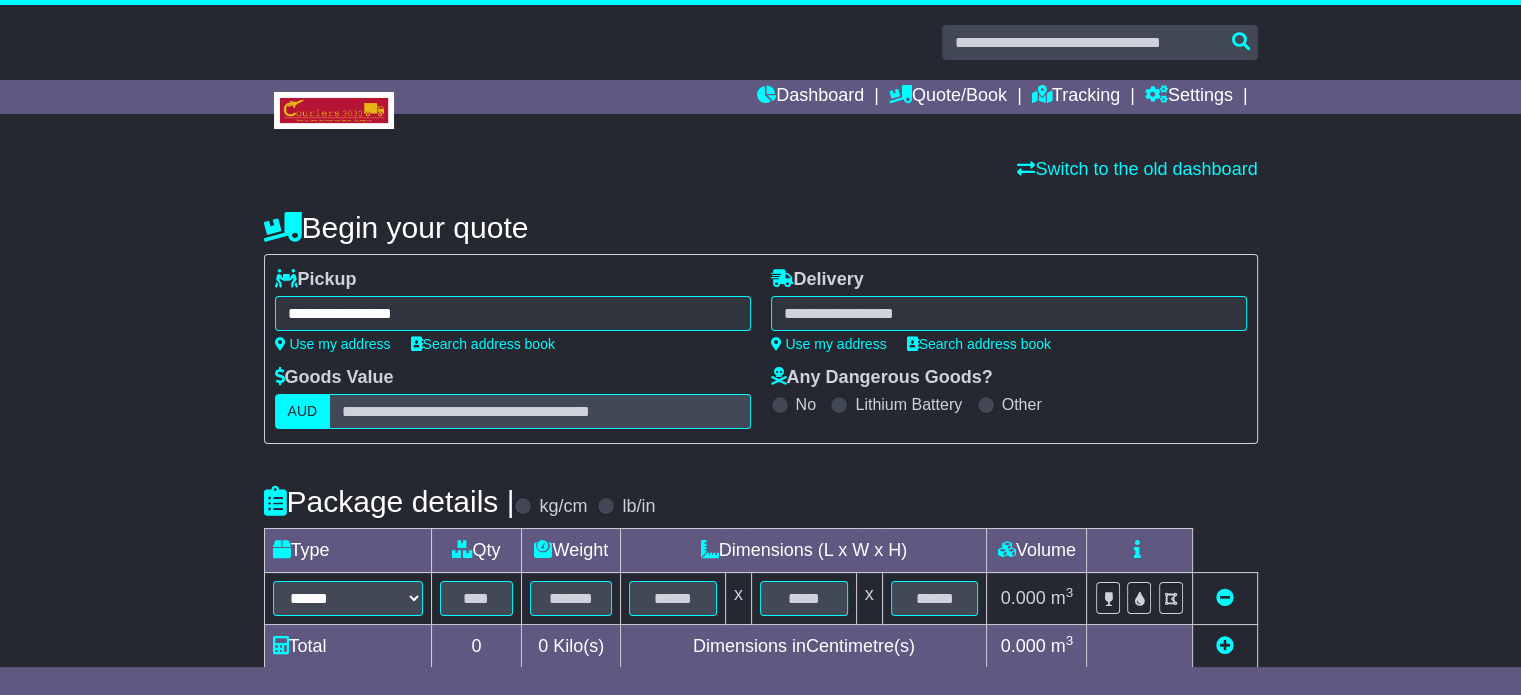 click on "**** 3058 BATMAN 3058 COBURG 3058 COBURG NORTH 3058 MERLYNSTON 3058 MORELAND 3058" at bounding box center [1009, 313] 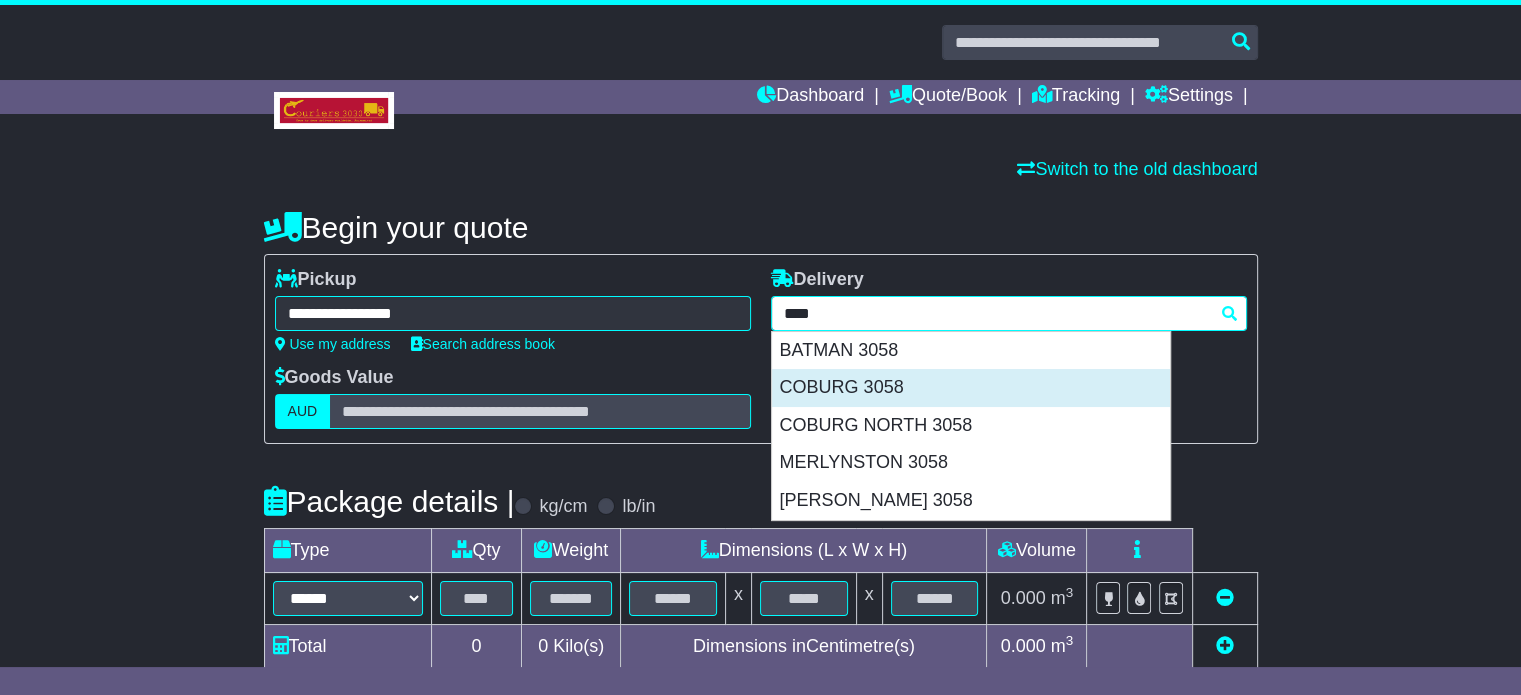 click on "COBURG 3058" at bounding box center (971, 388) 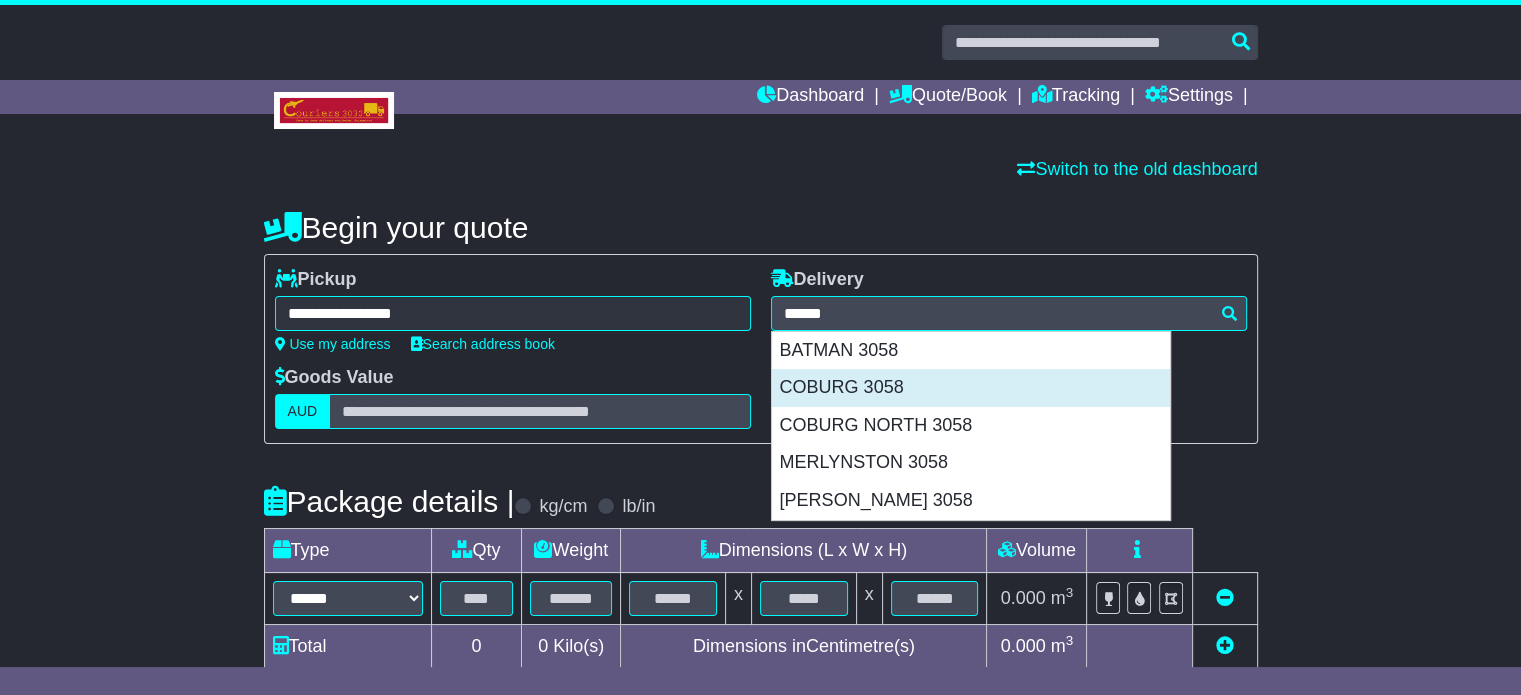 type on "**********" 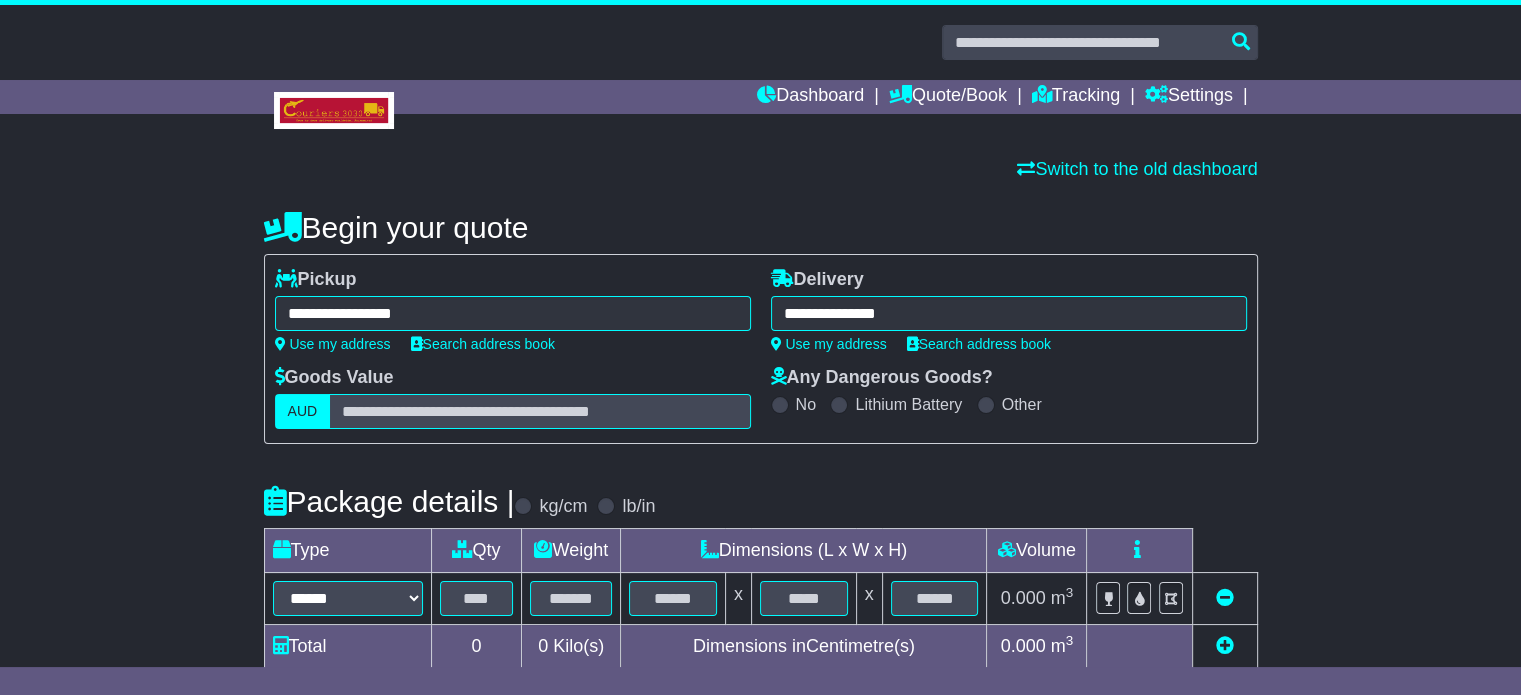 click on "Switch to the old dashboard" at bounding box center [761, 170] 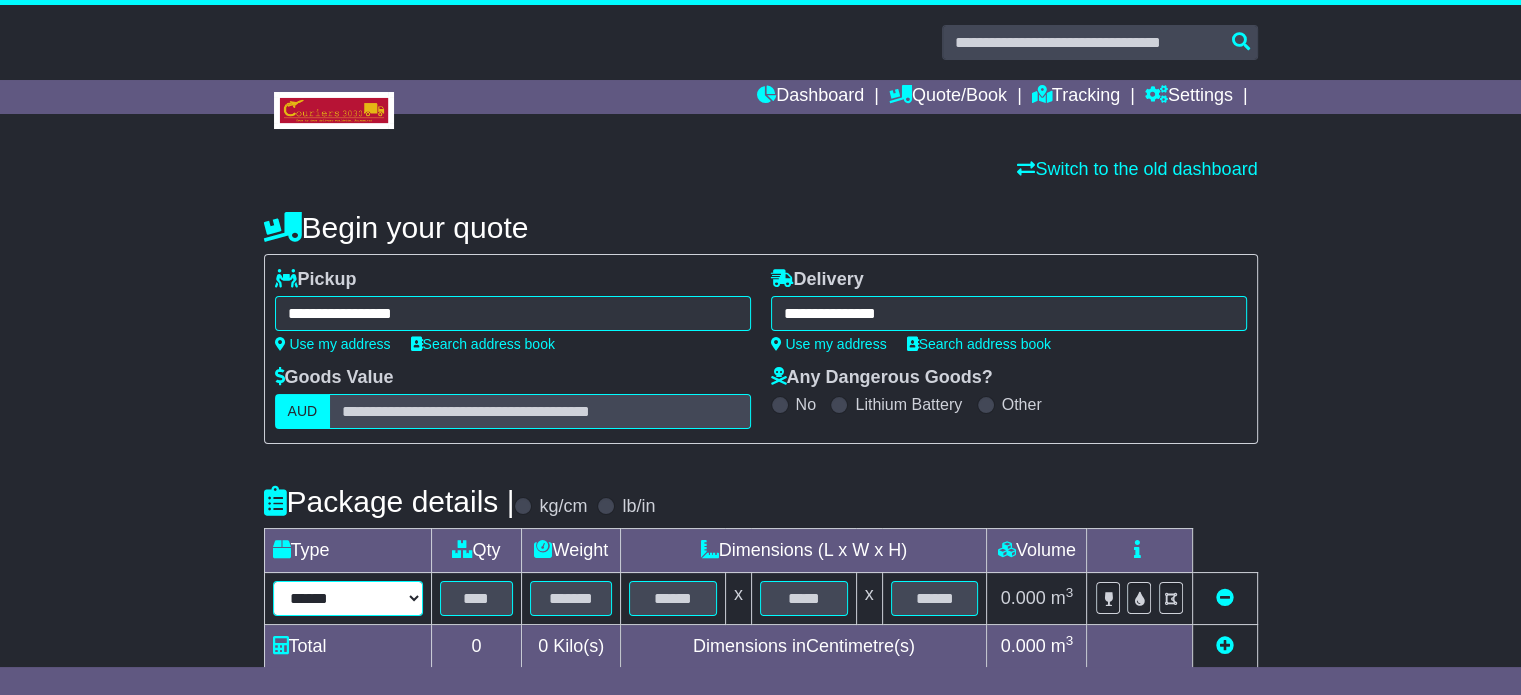drag, startPoint x: 377, startPoint y: 599, endPoint x: 377, endPoint y: 585, distance: 14 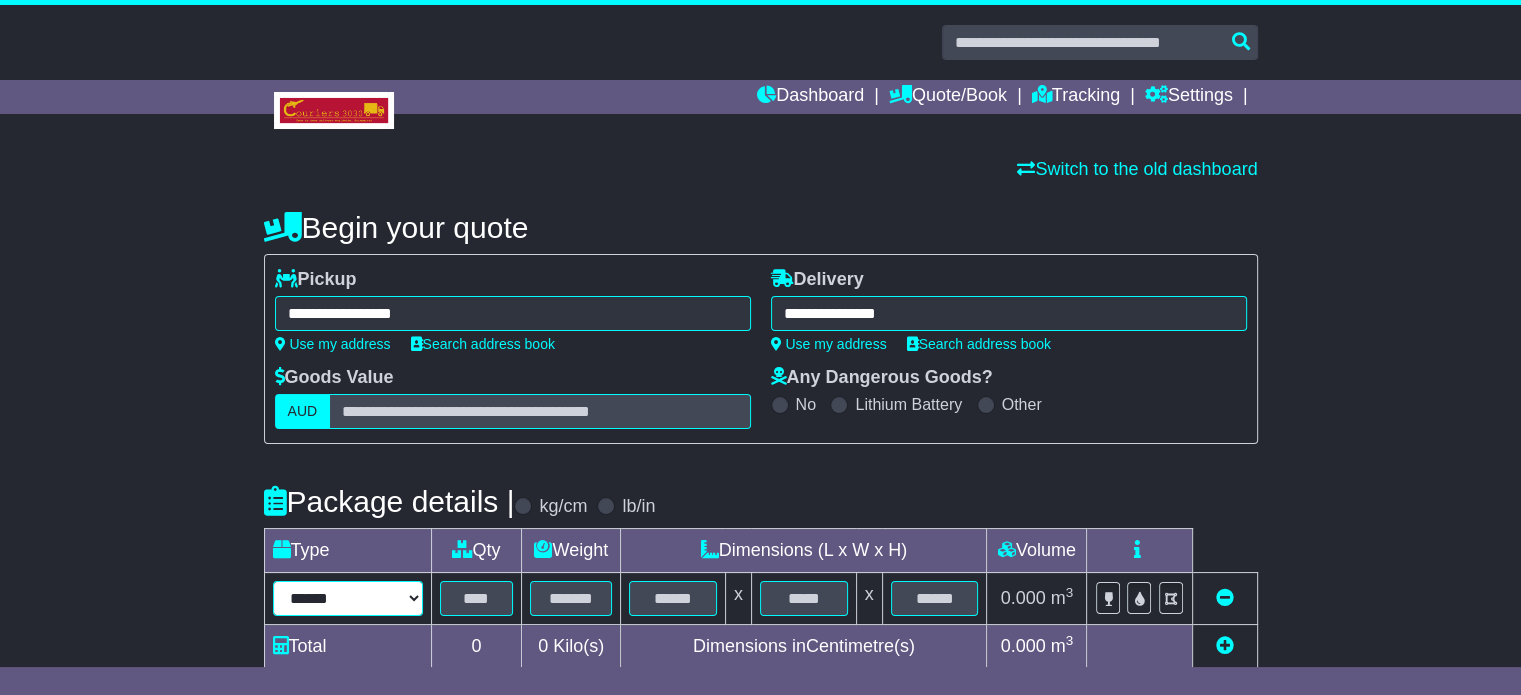 select on "*****" 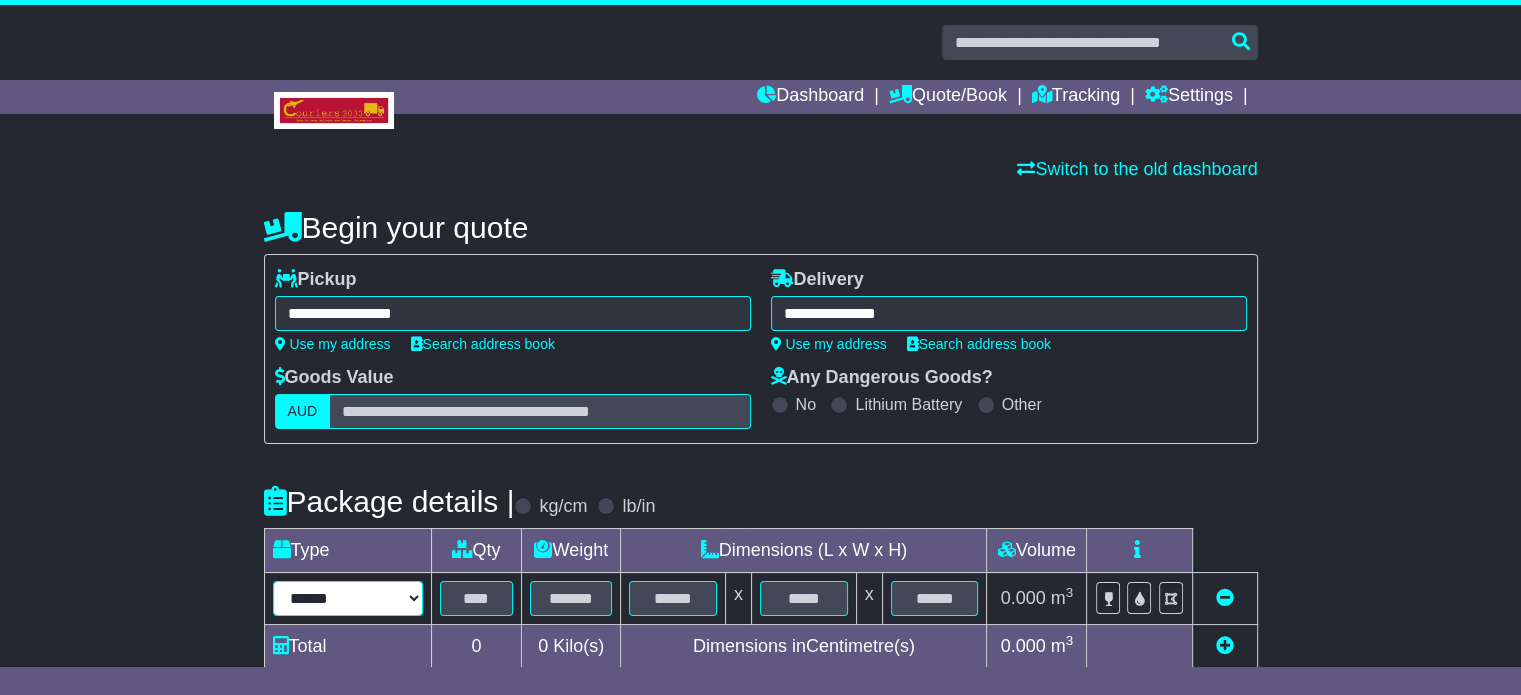 click on "****** ****** *** ******** ***** **** **** ****** *** ******* ********" at bounding box center (348, 598) 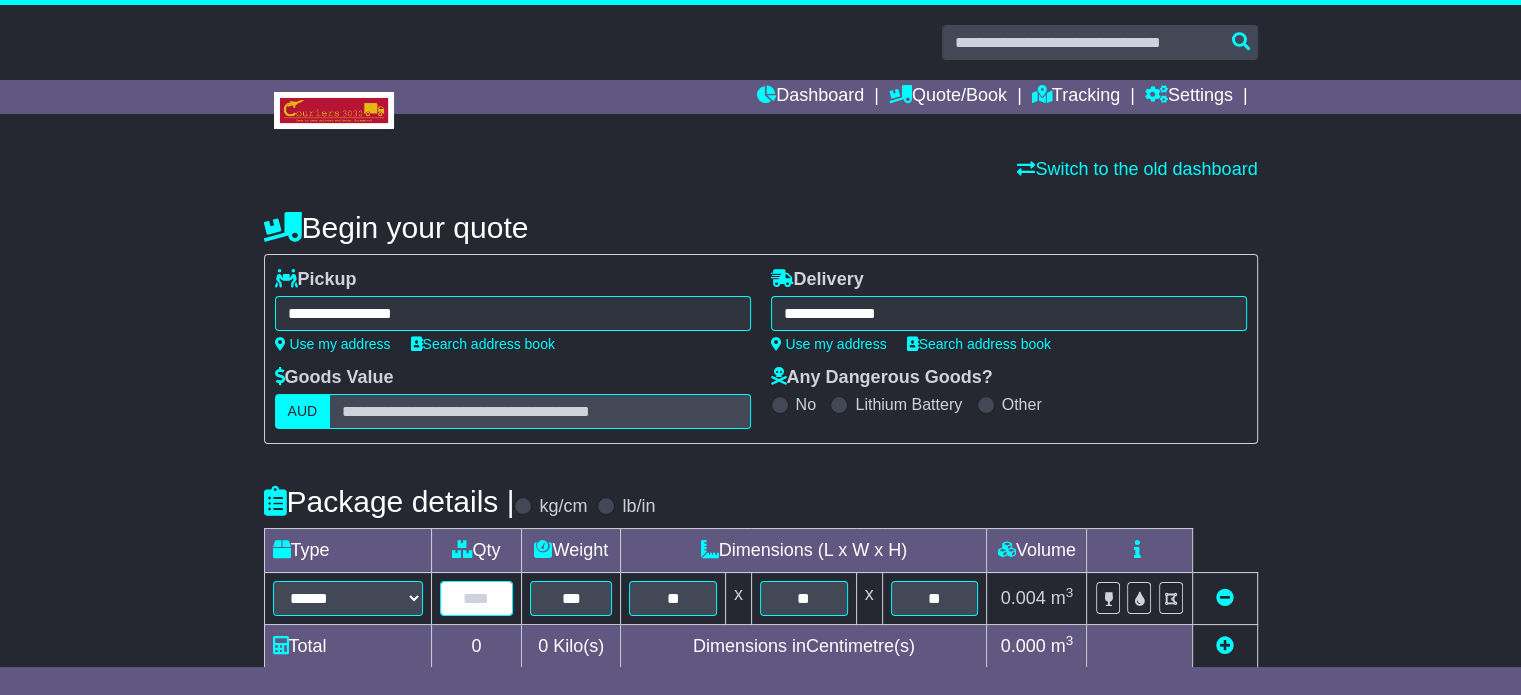 click at bounding box center [477, 598] 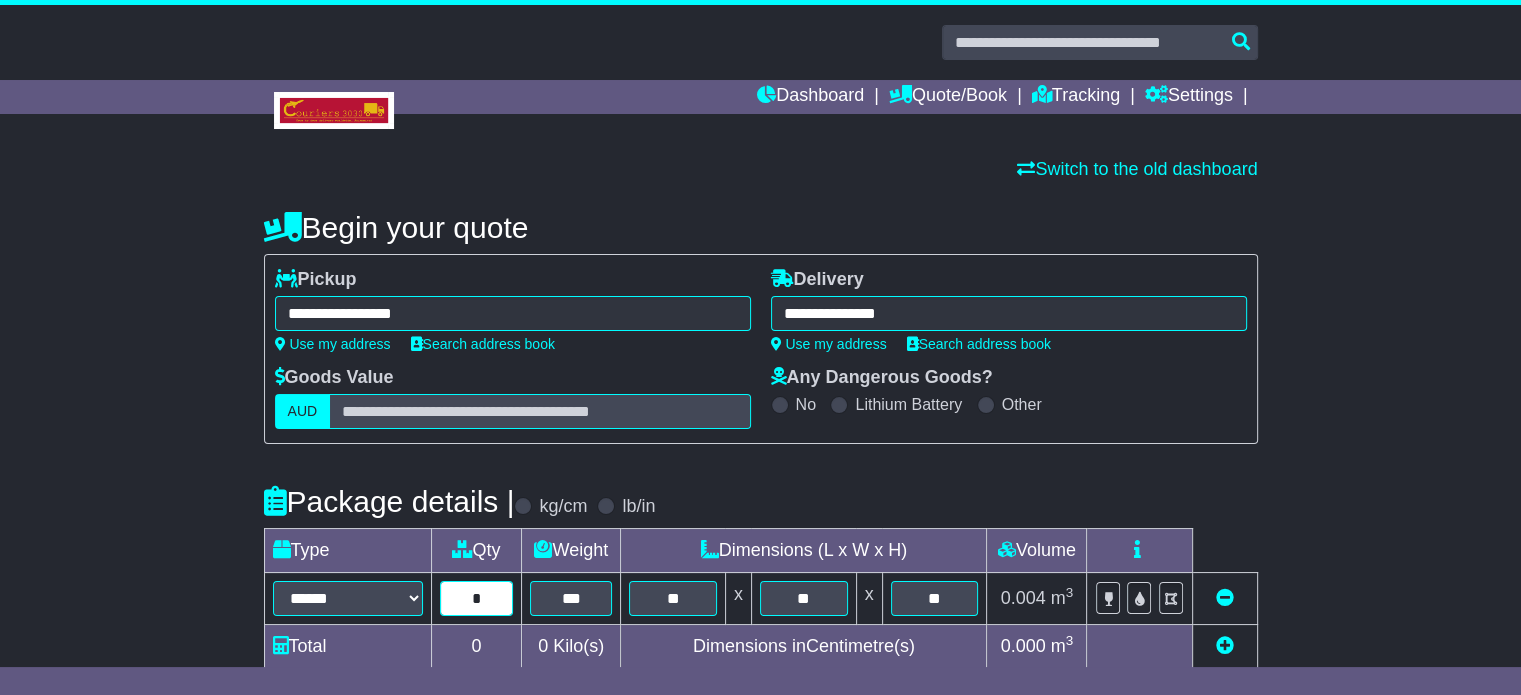 type on "*" 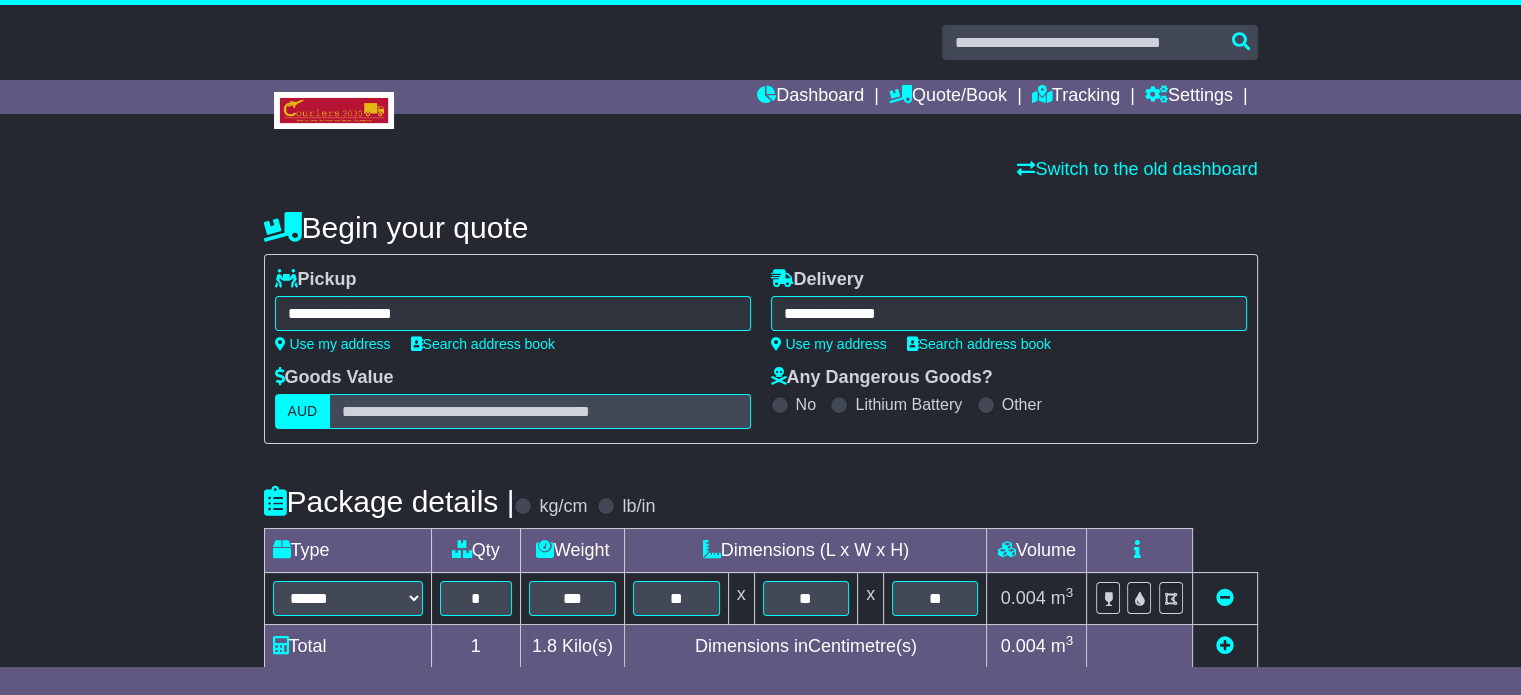 click on "**********" at bounding box center (760, 604) 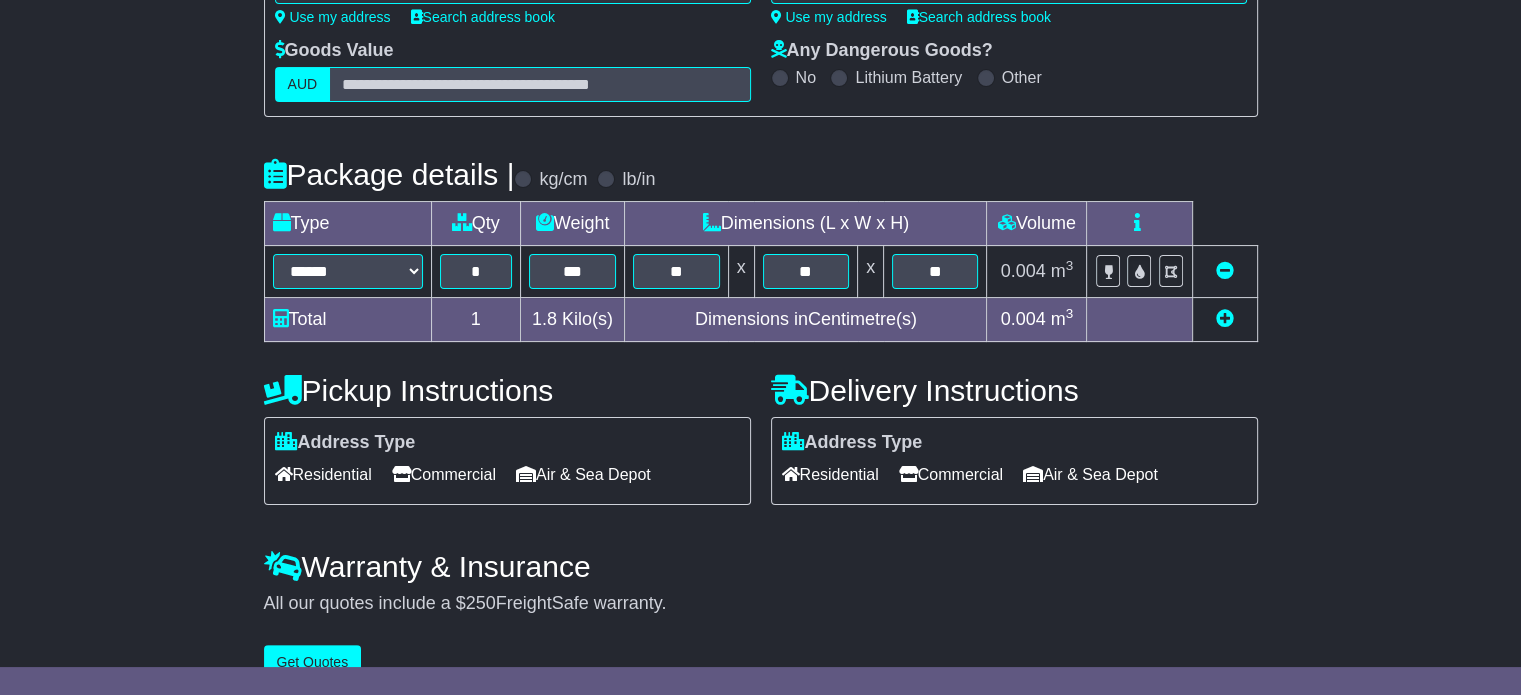 scroll, scrollTop: 360, scrollLeft: 0, axis: vertical 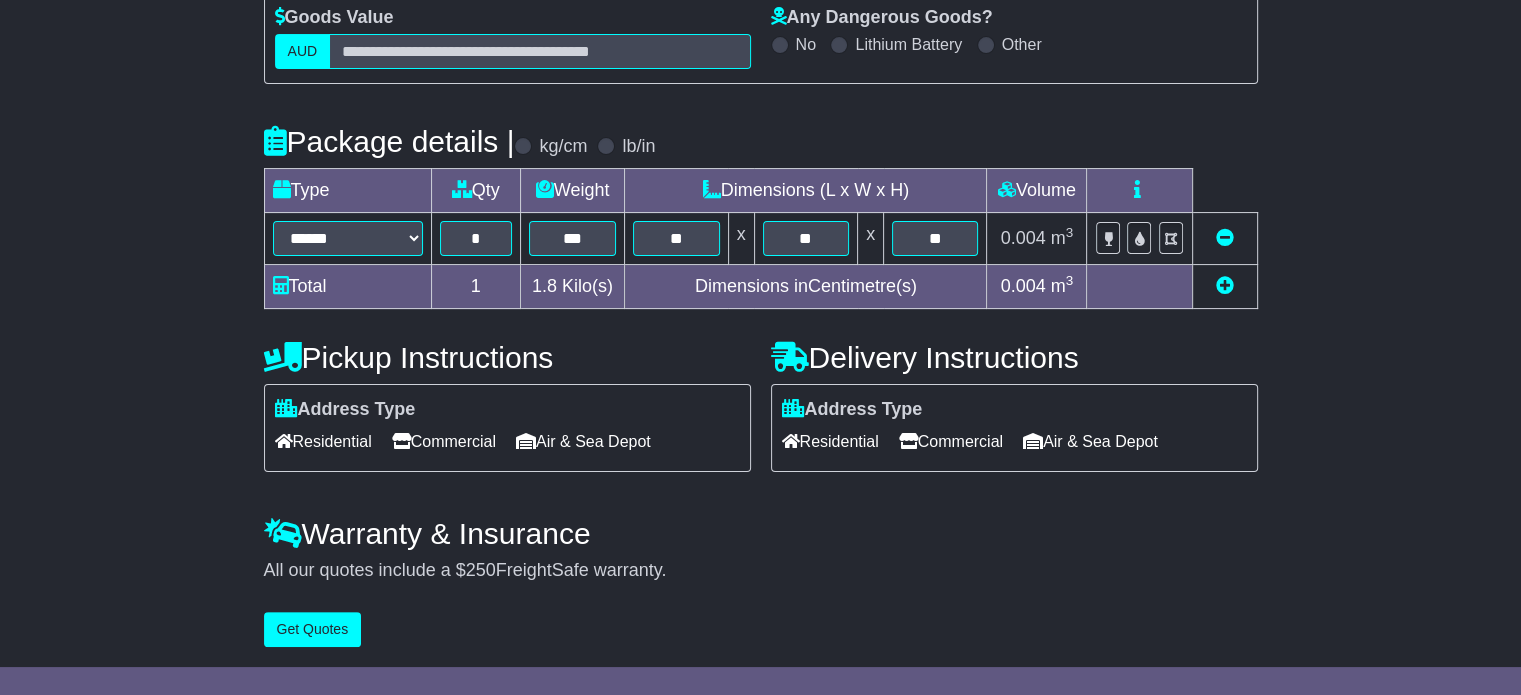 click on "Commercial" at bounding box center [444, 441] 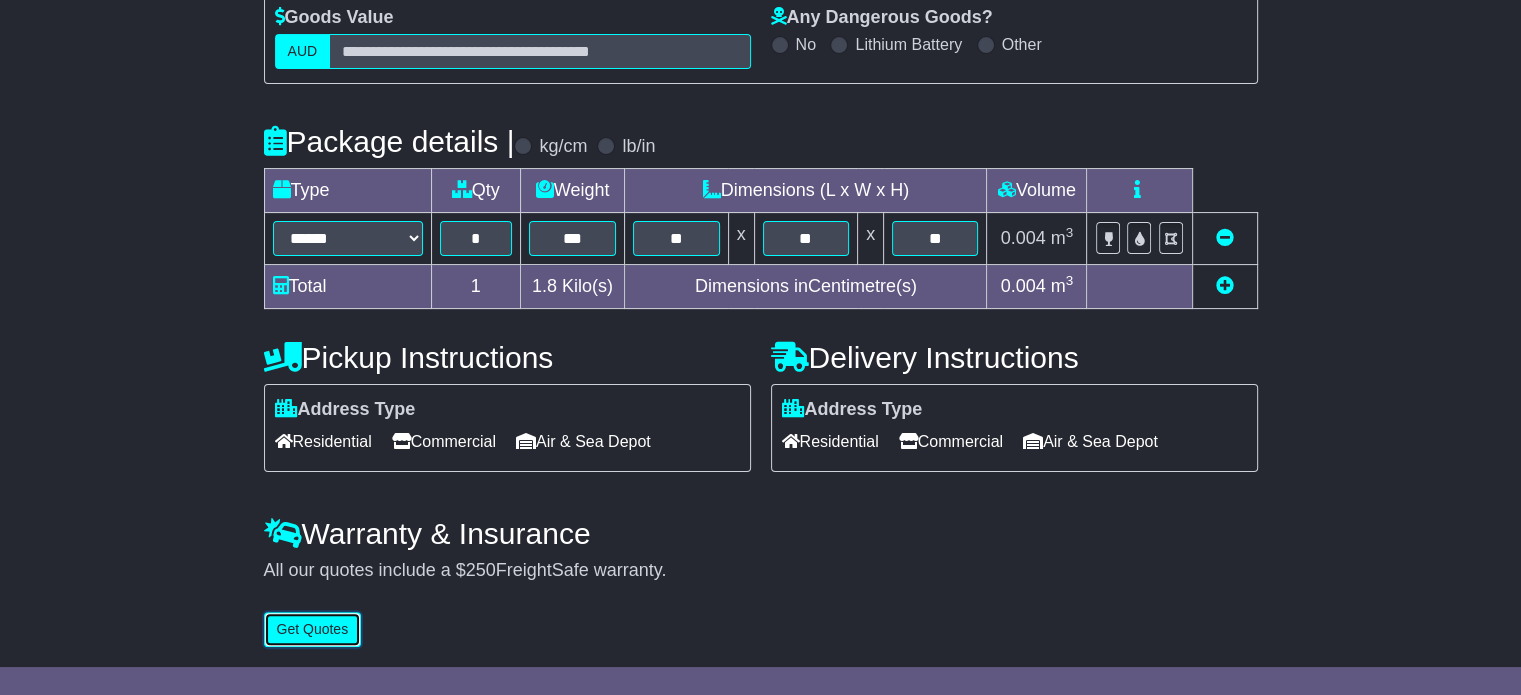 click on "Get Quotes" at bounding box center (313, 629) 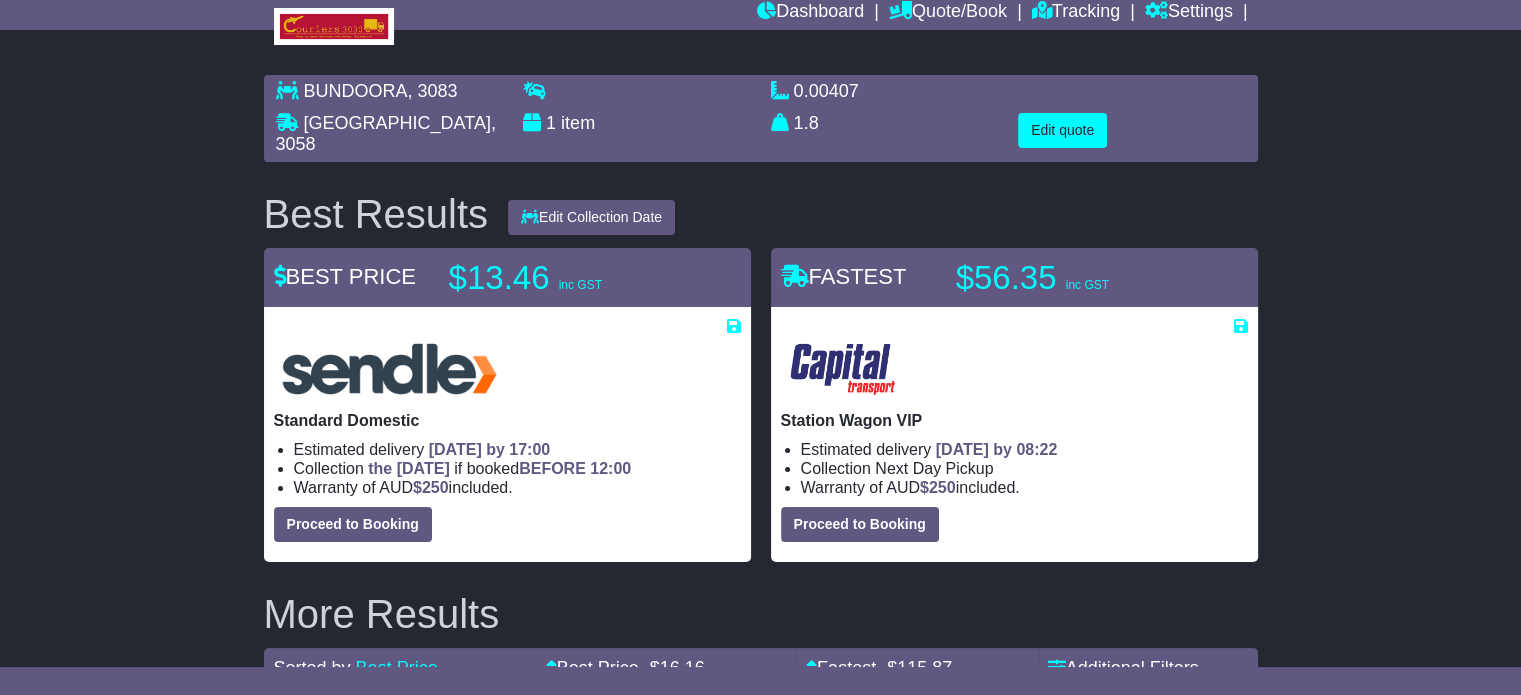 scroll, scrollTop: 0, scrollLeft: 0, axis: both 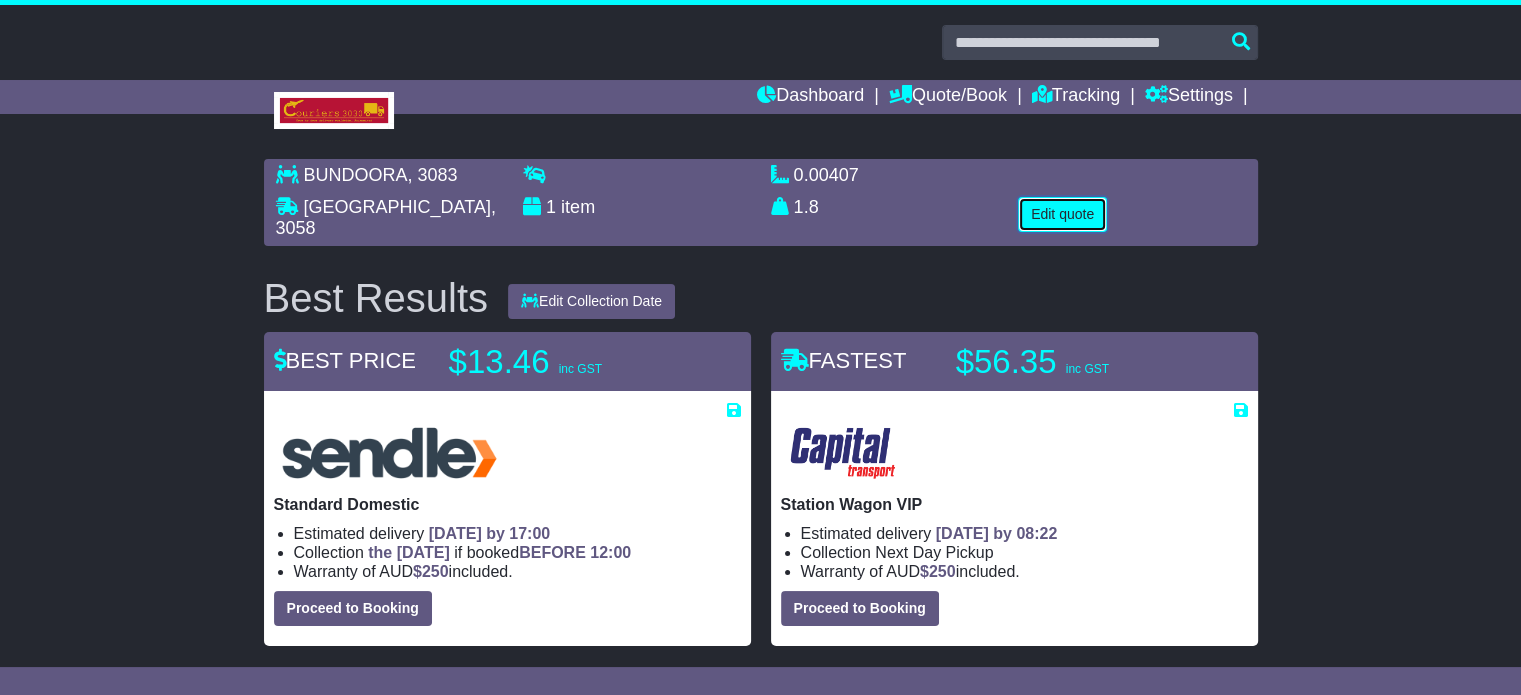 click on "Edit quote" at bounding box center (1062, 214) 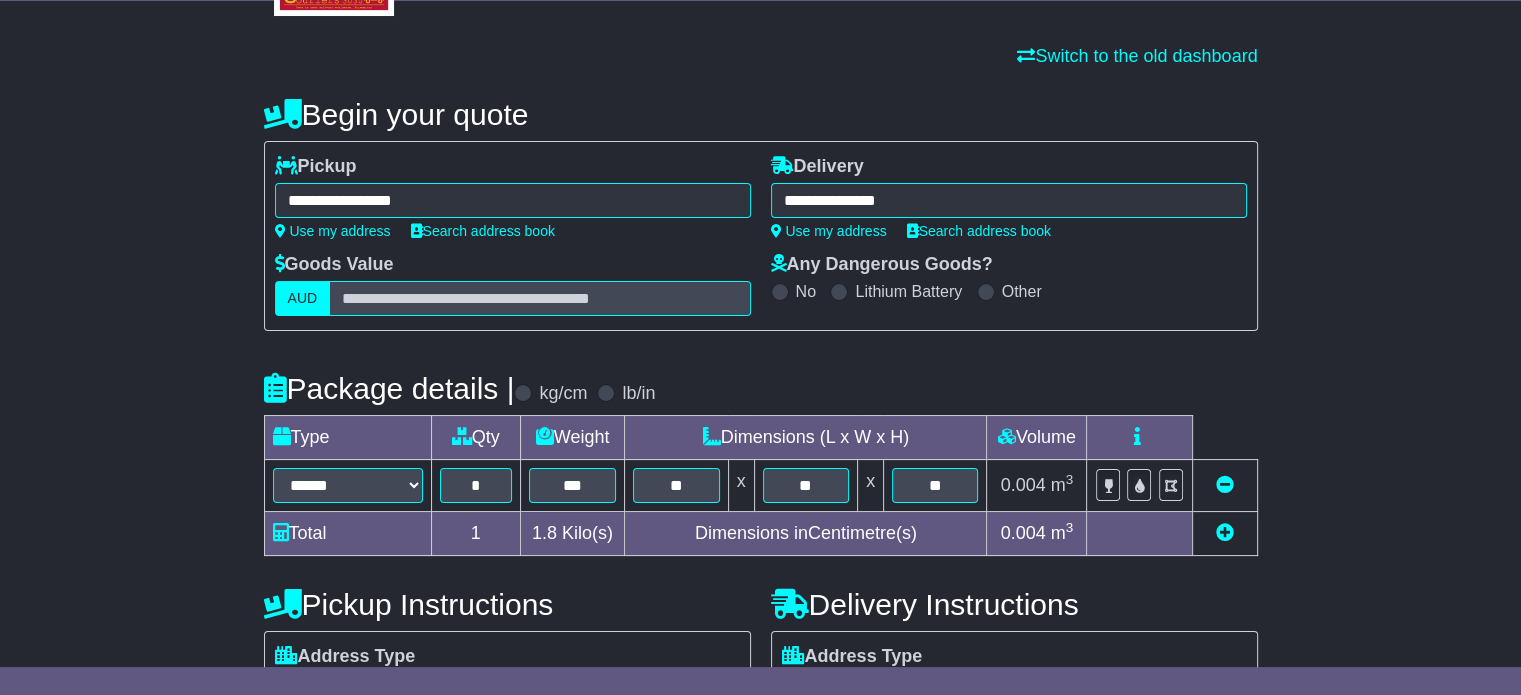 scroll, scrollTop: 361, scrollLeft: 0, axis: vertical 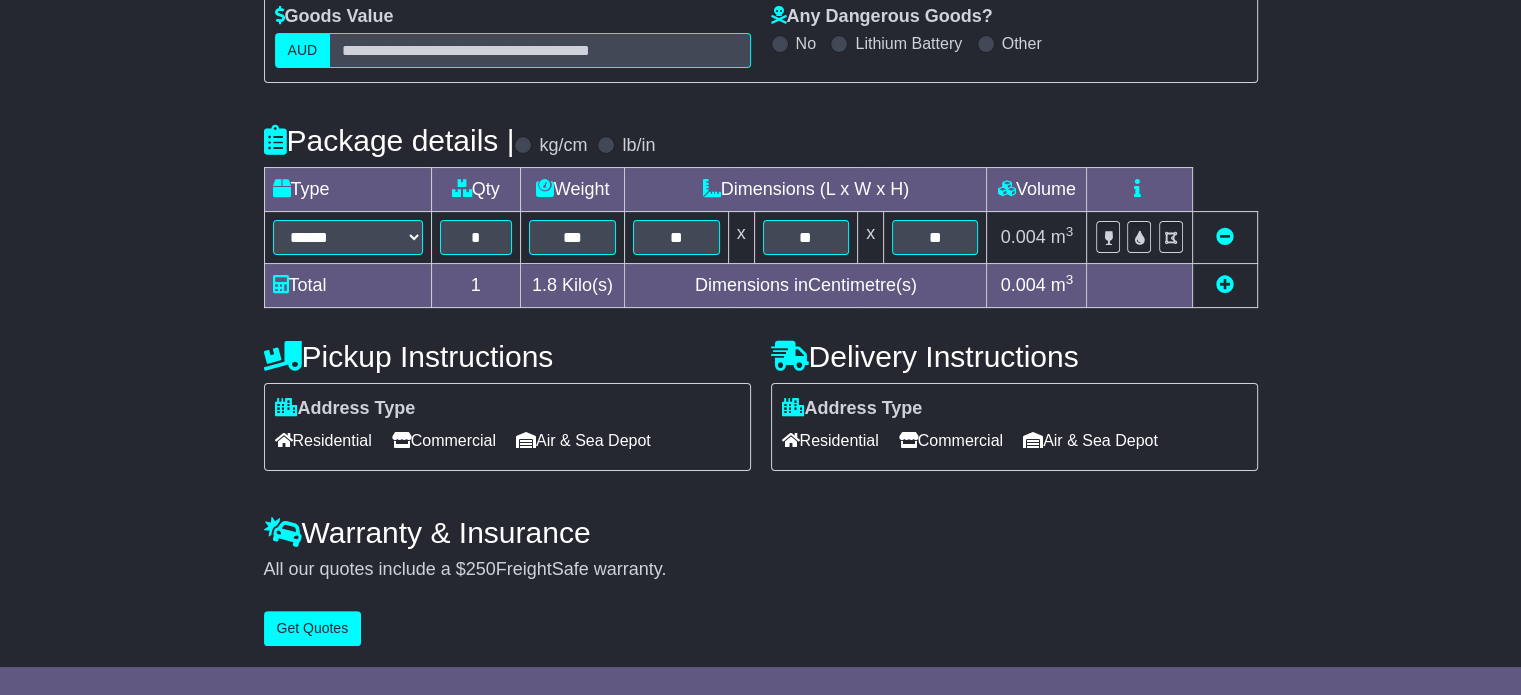 click on "Commercial" at bounding box center (951, 440) 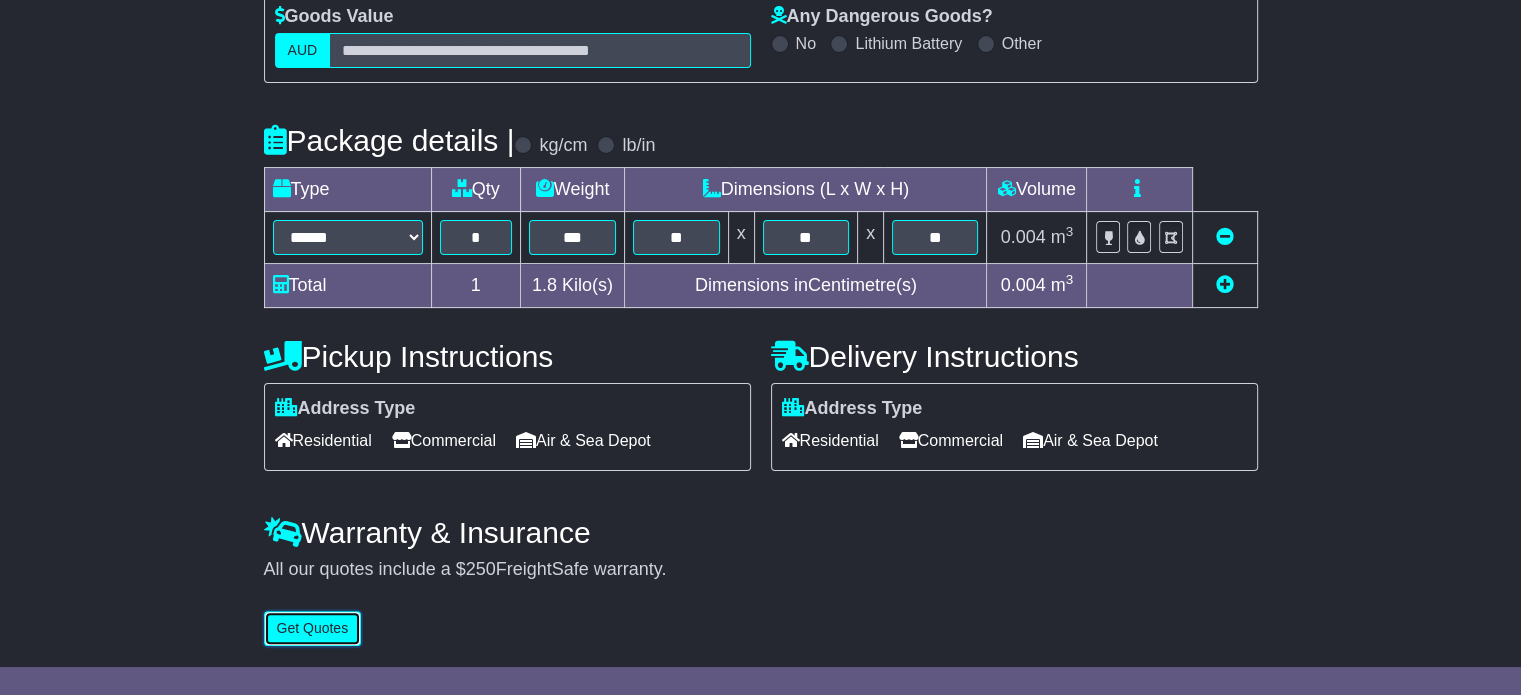 click on "Get Quotes" at bounding box center [313, 628] 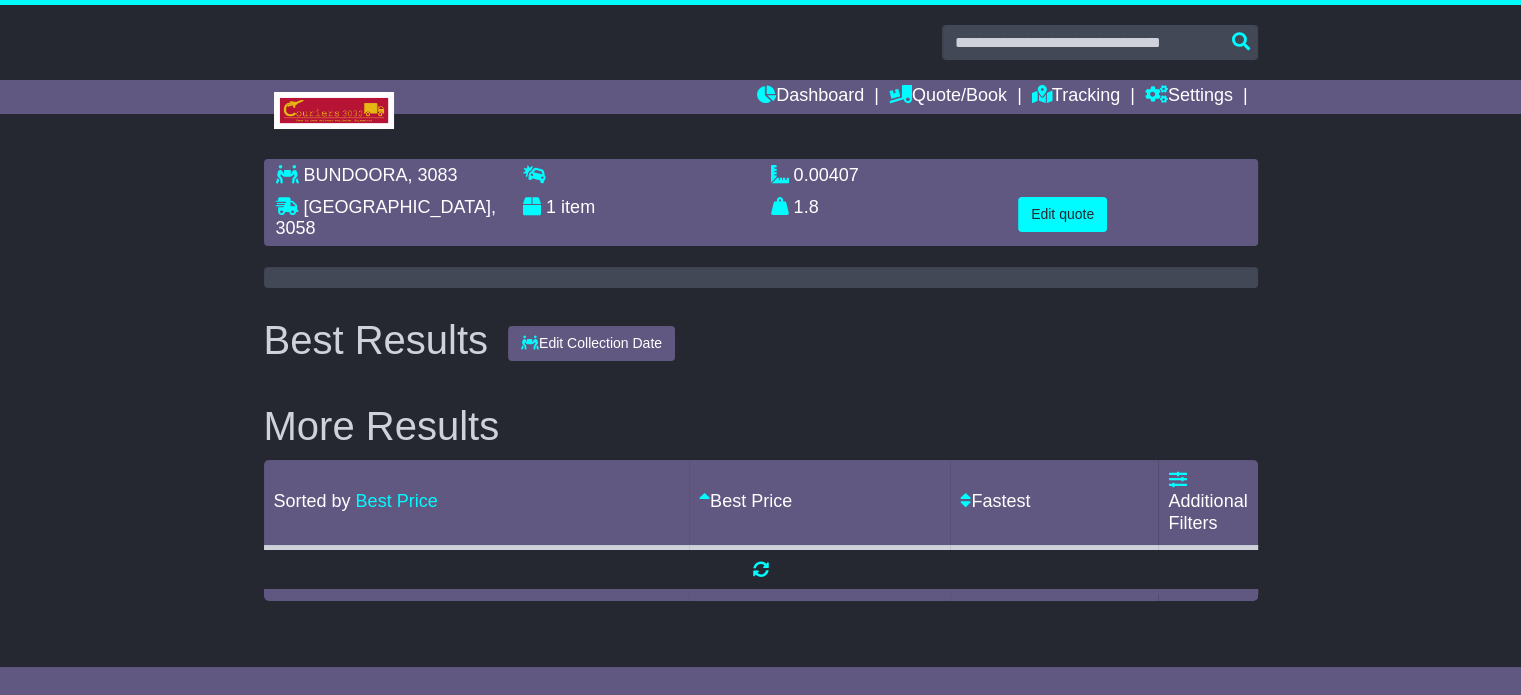 scroll, scrollTop: 0, scrollLeft: 0, axis: both 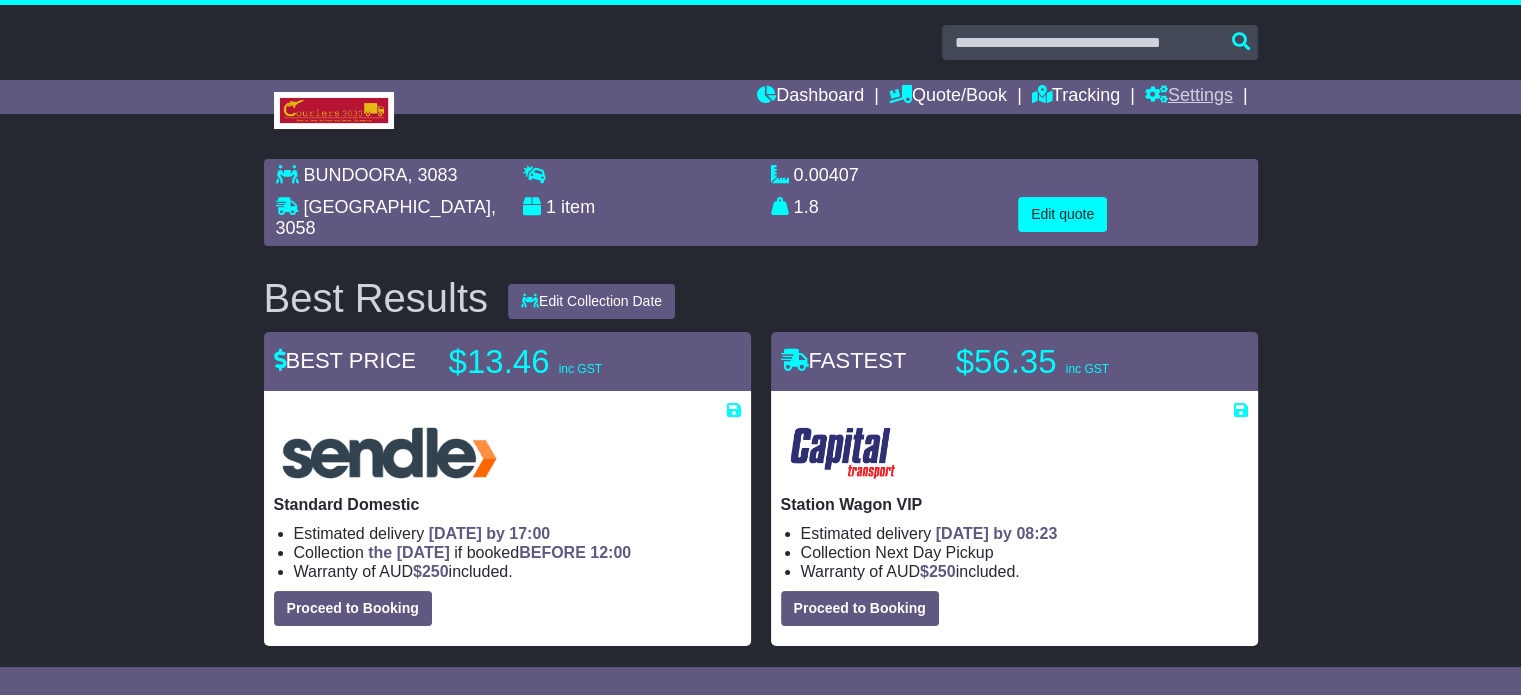 click on "Settings" at bounding box center (1189, 97) 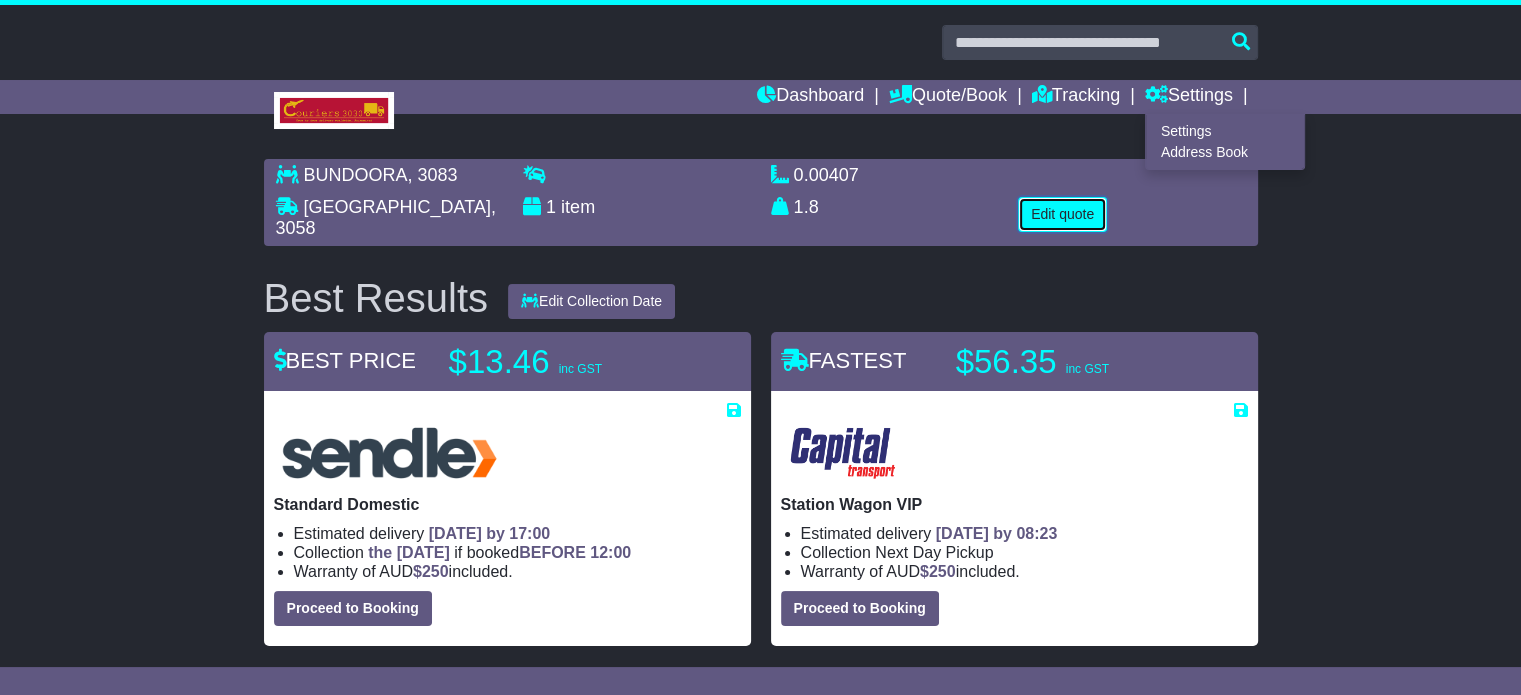 click on "Edit quote" at bounding box center [1062, 214] 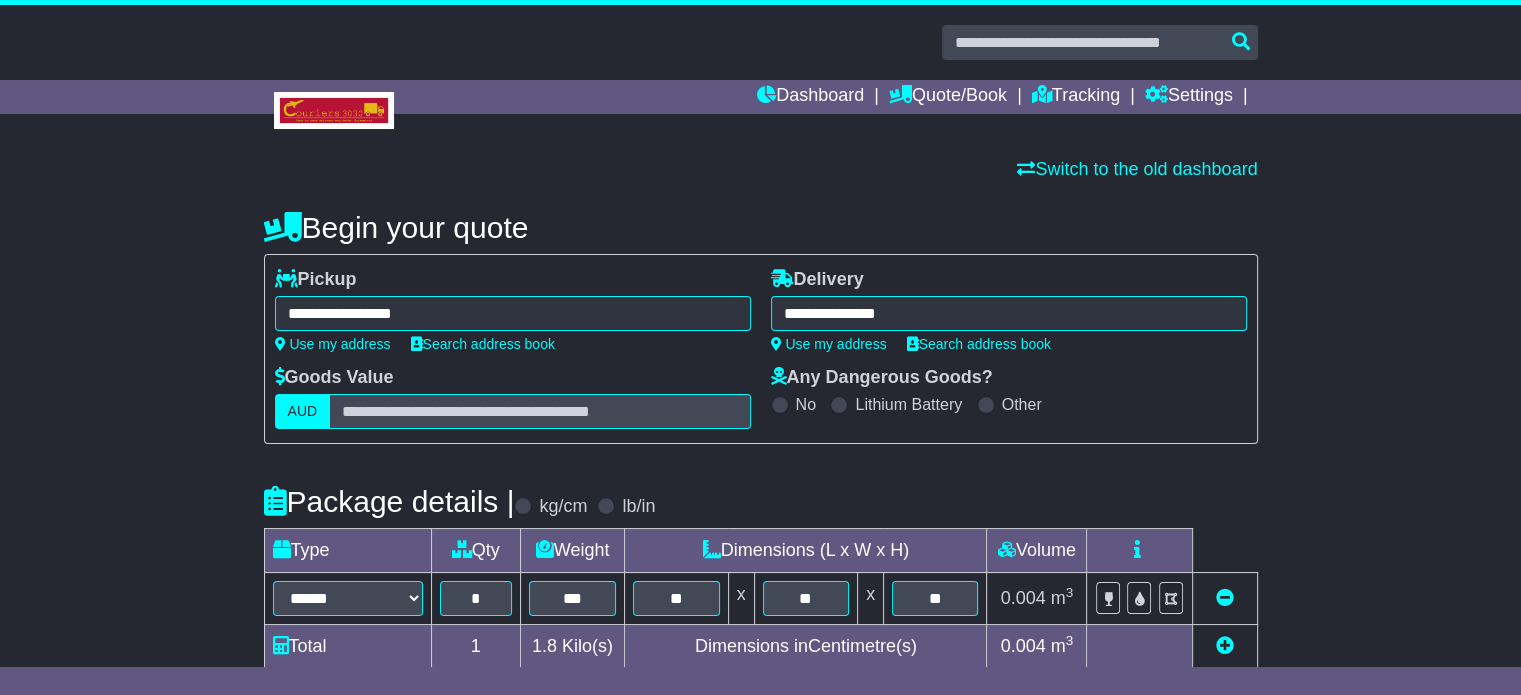 type on "****" 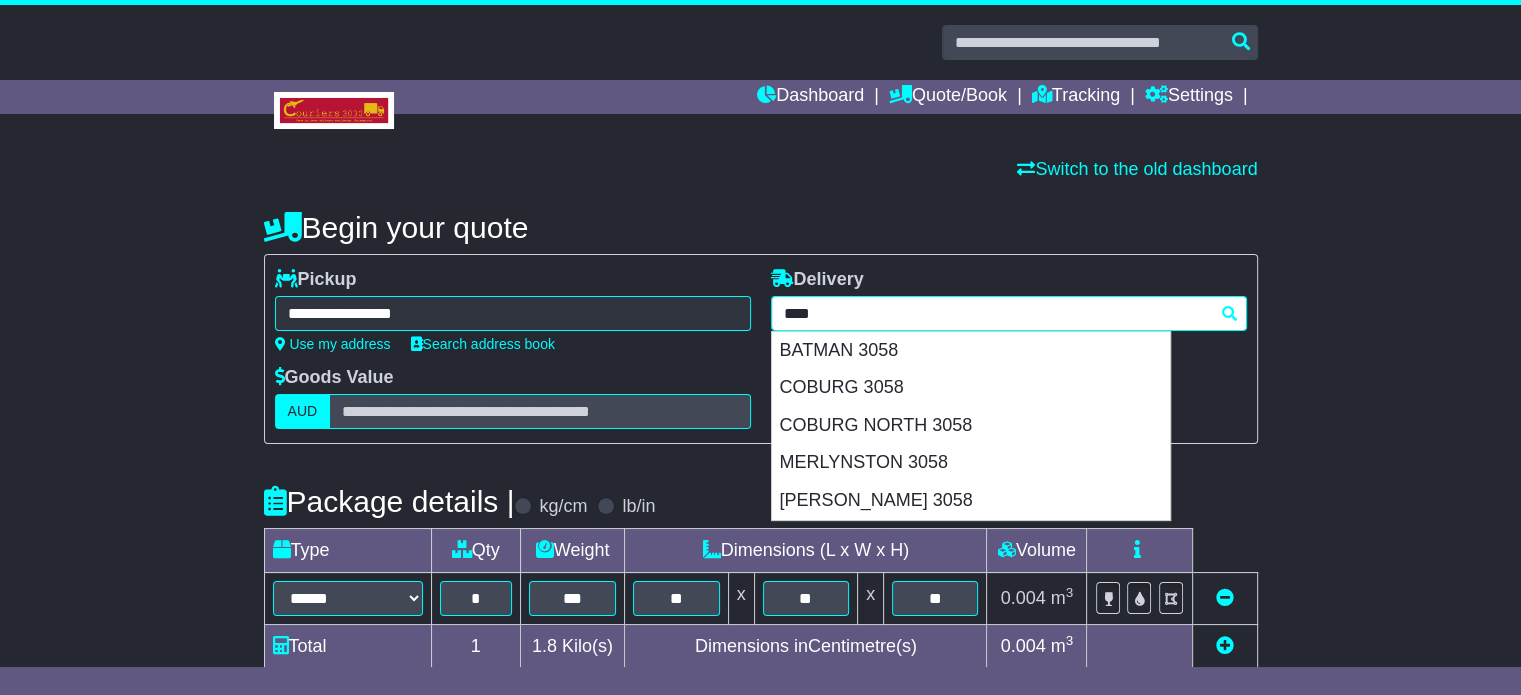 click on "**********" at bounding box center (1009, 313) 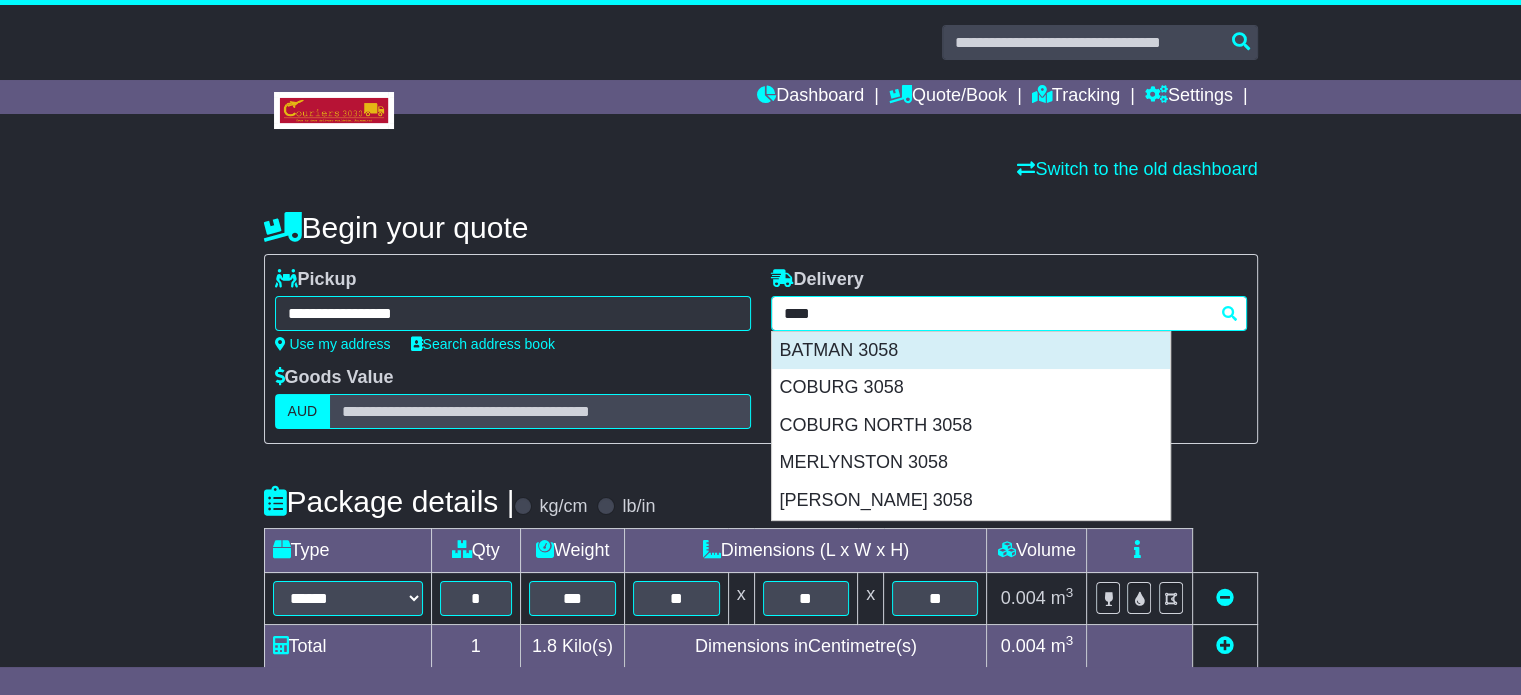 click on "BATMAN 3058" at bounding box center [971, 351] 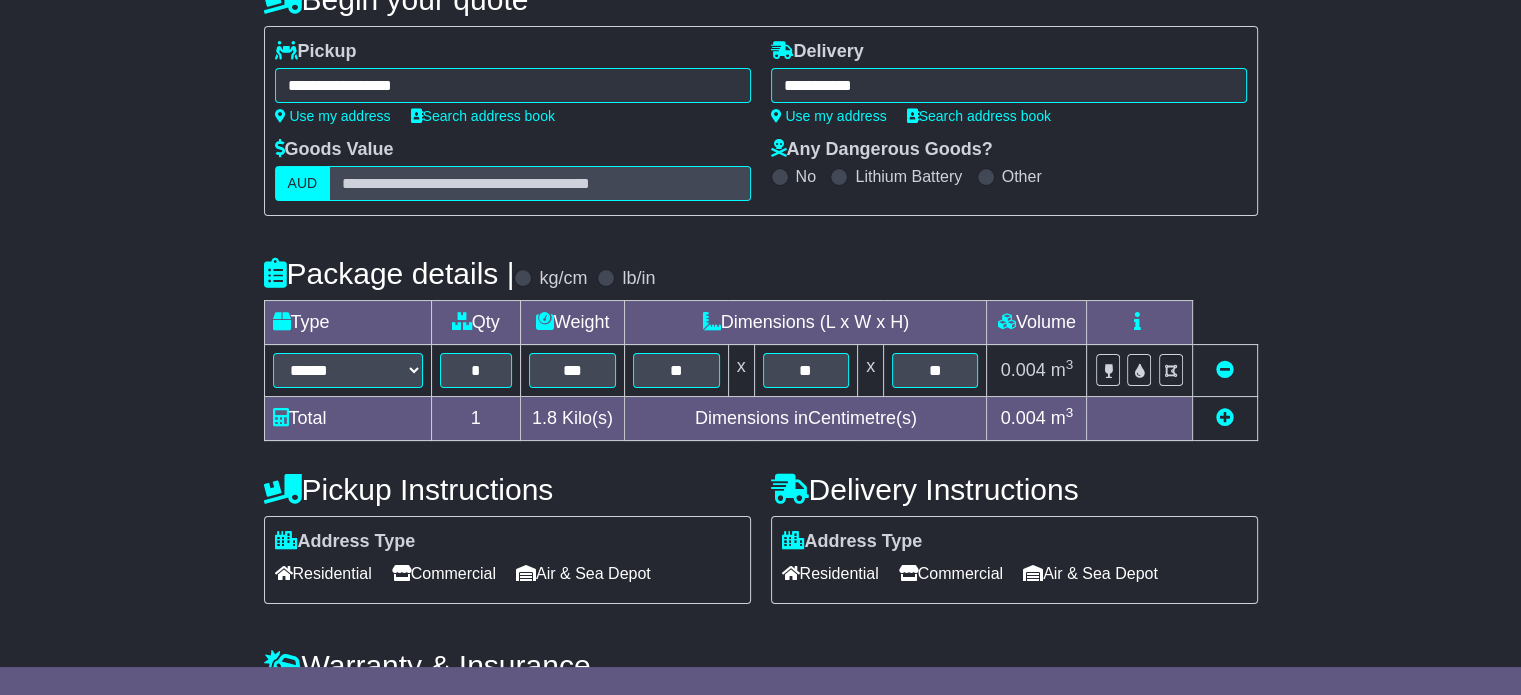 scroll, scrollTop: 361, scrollLeft: 0, axis: vertical 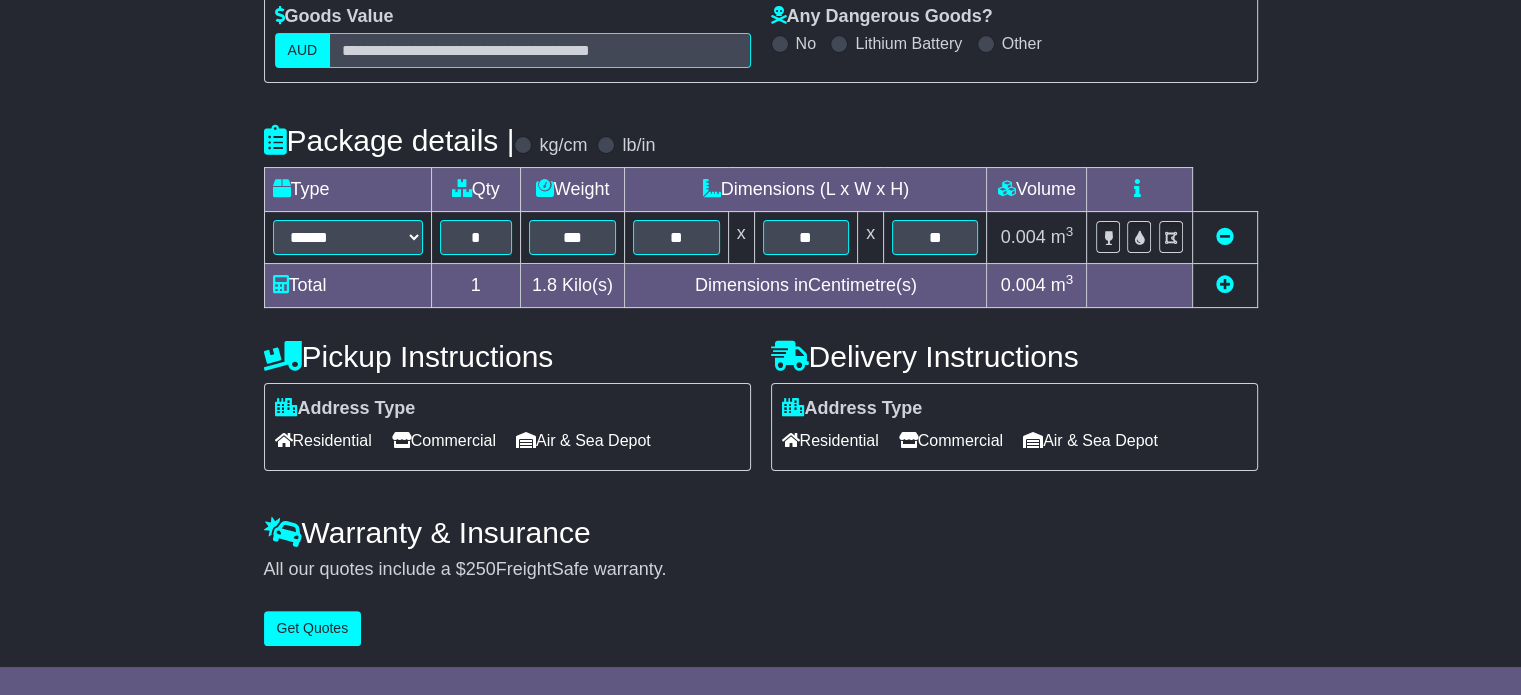 type on "**********" 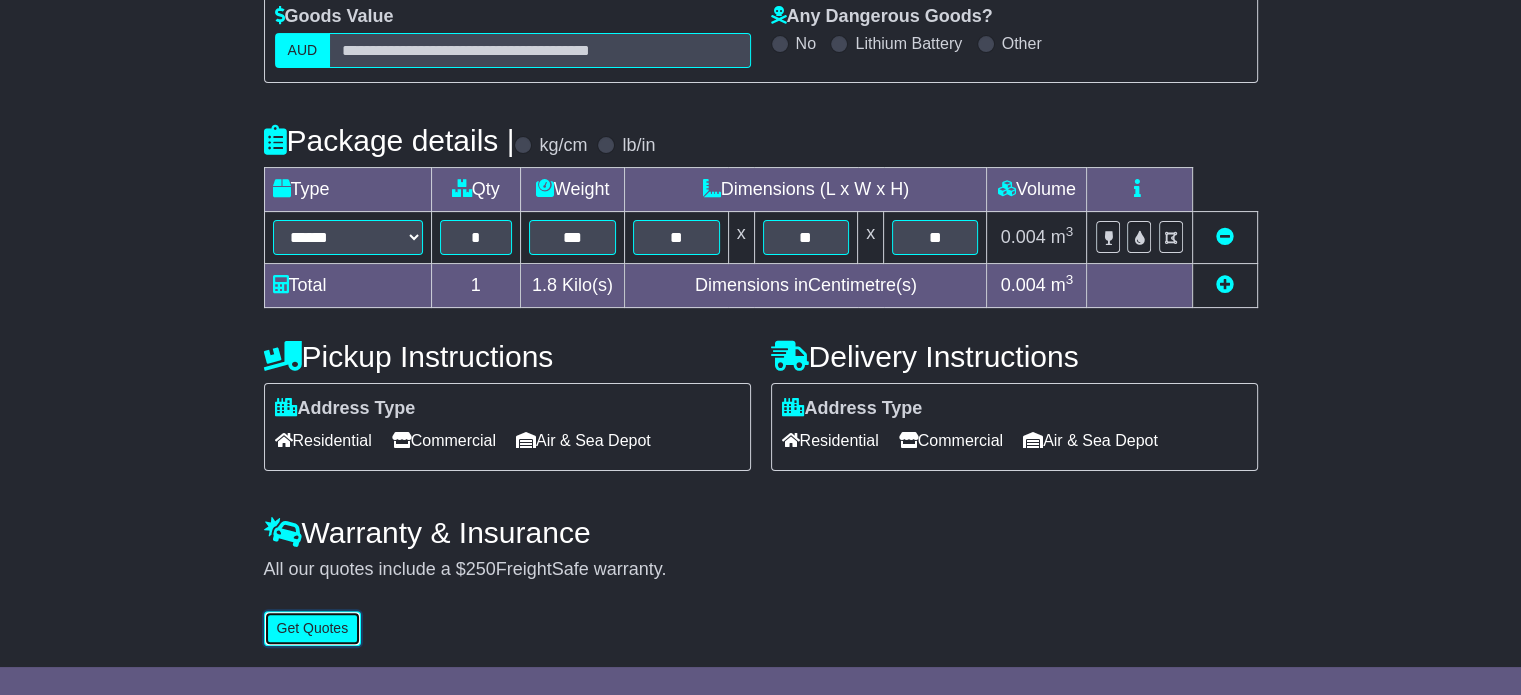 click on "Get Quotes" at bounding box center [313, 628] 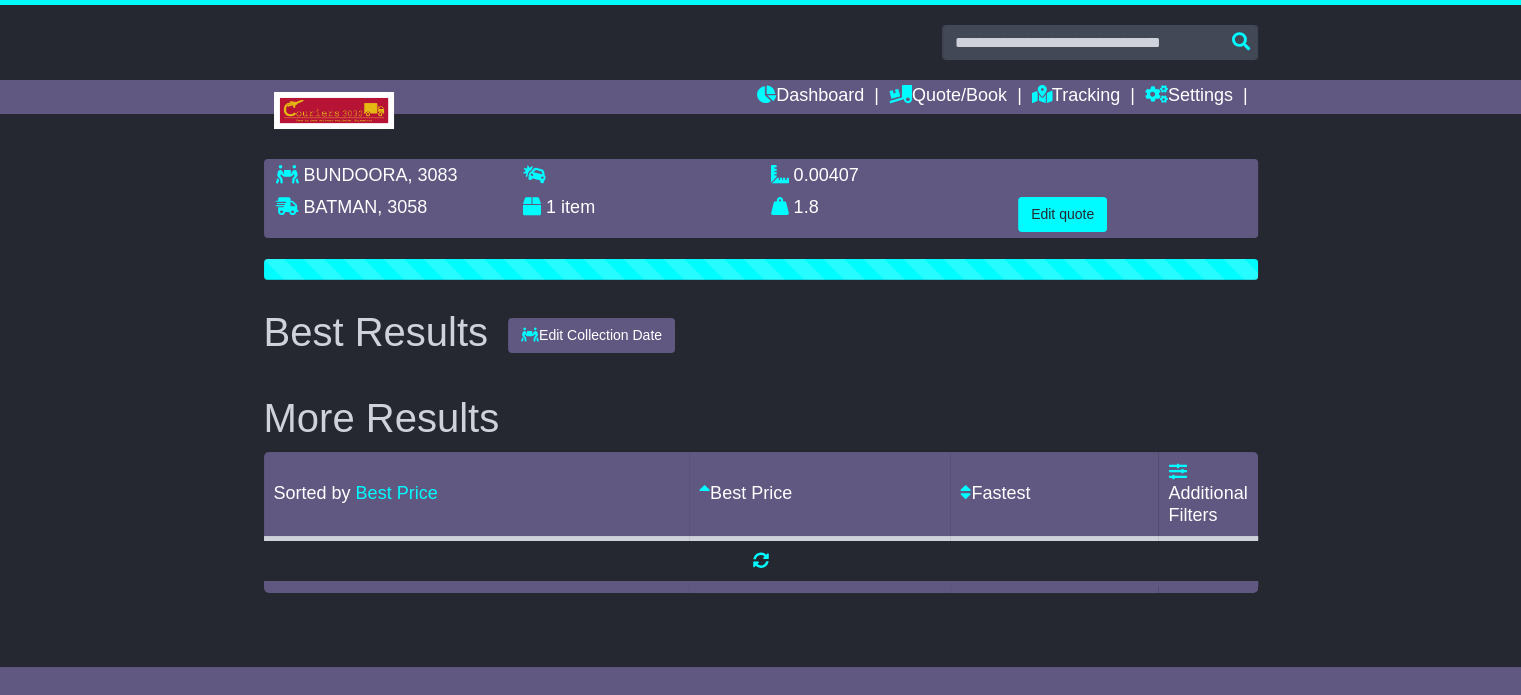 scroll, scrollTop: 0, scrollLeft: 0, axis: both 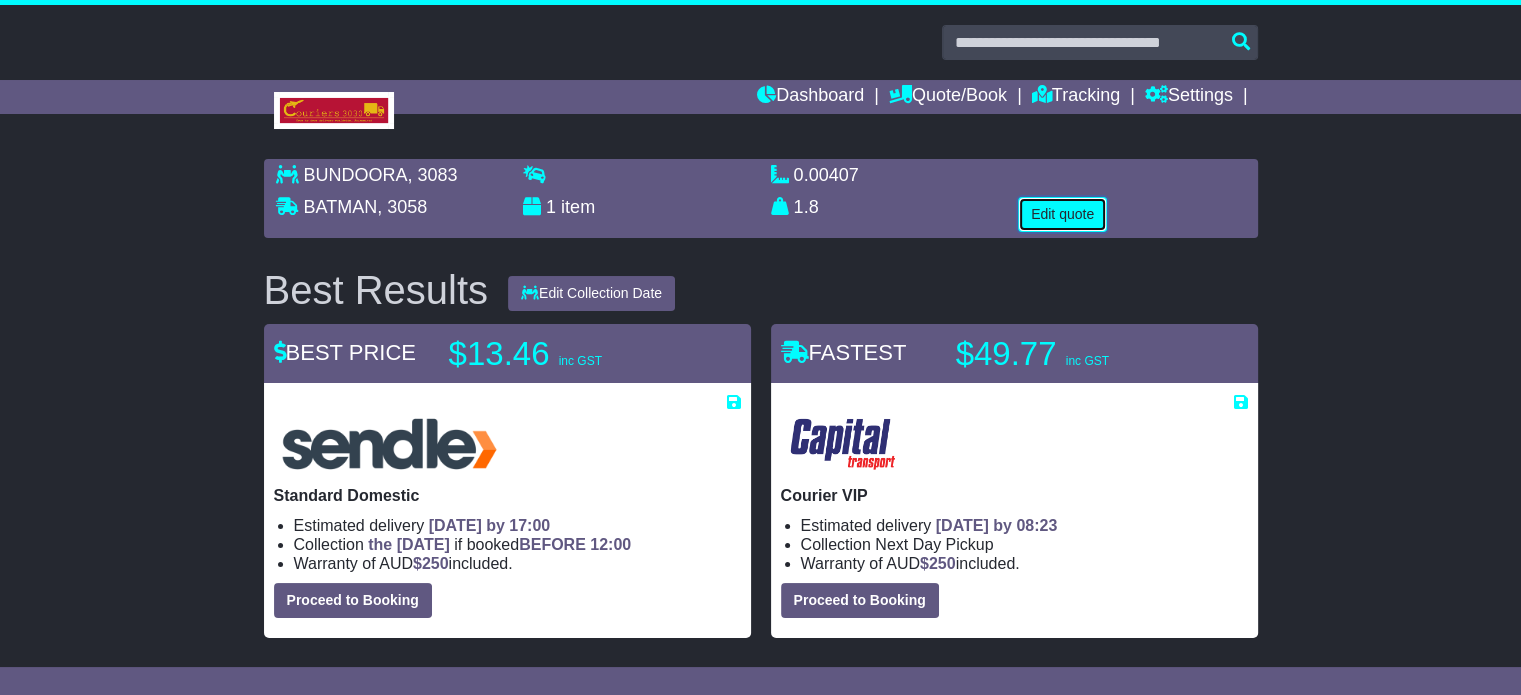 click on "Edit quote" at bounding box center (1062, 214) 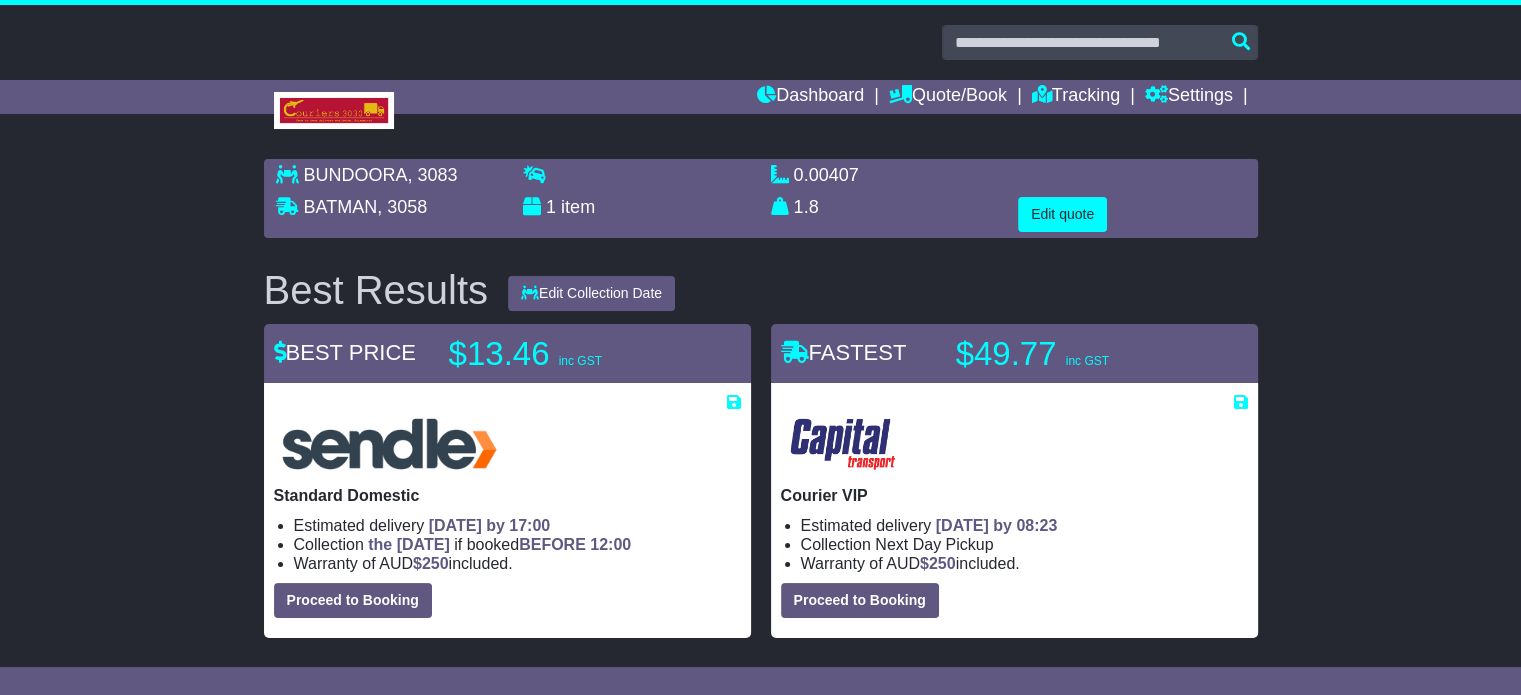 click on "Begin your quote" at bounding box center [0, 0] 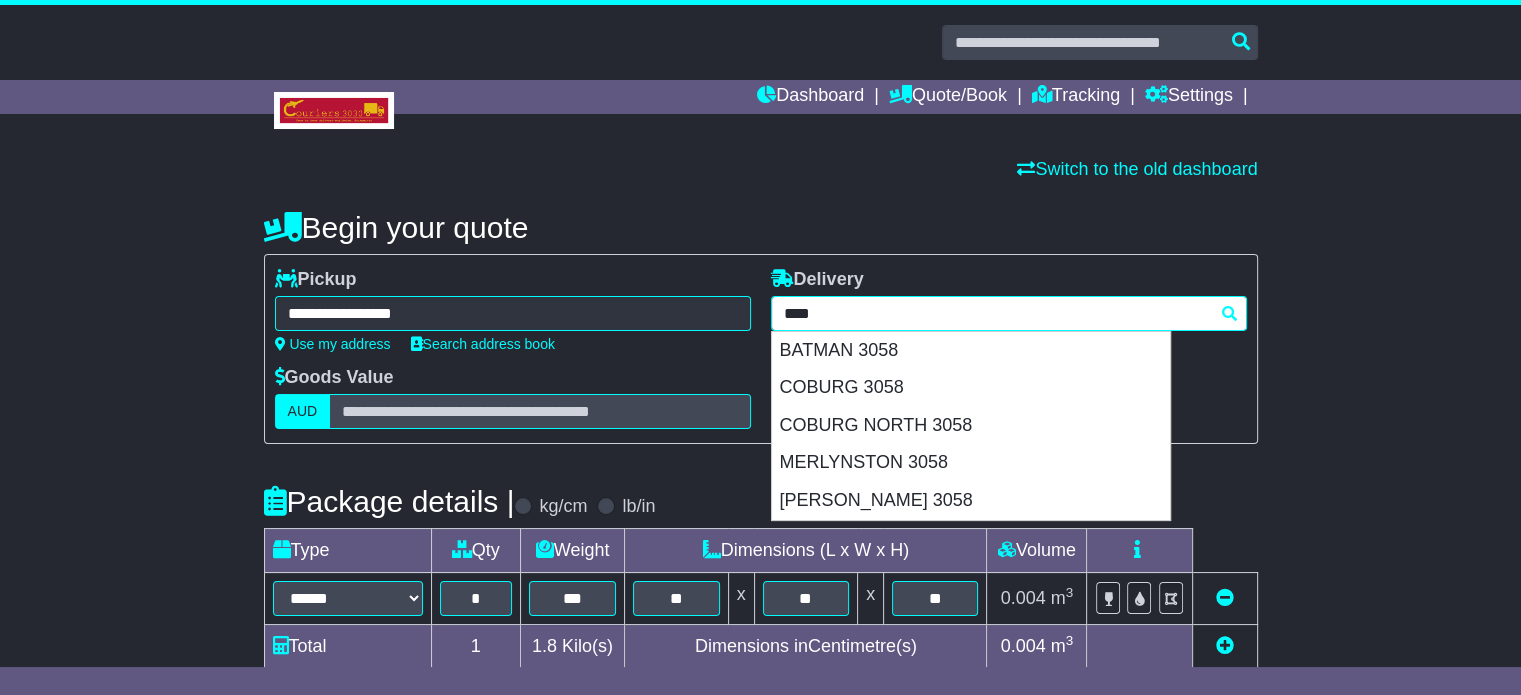 click on "**********" at bounding box center [1009, 313] 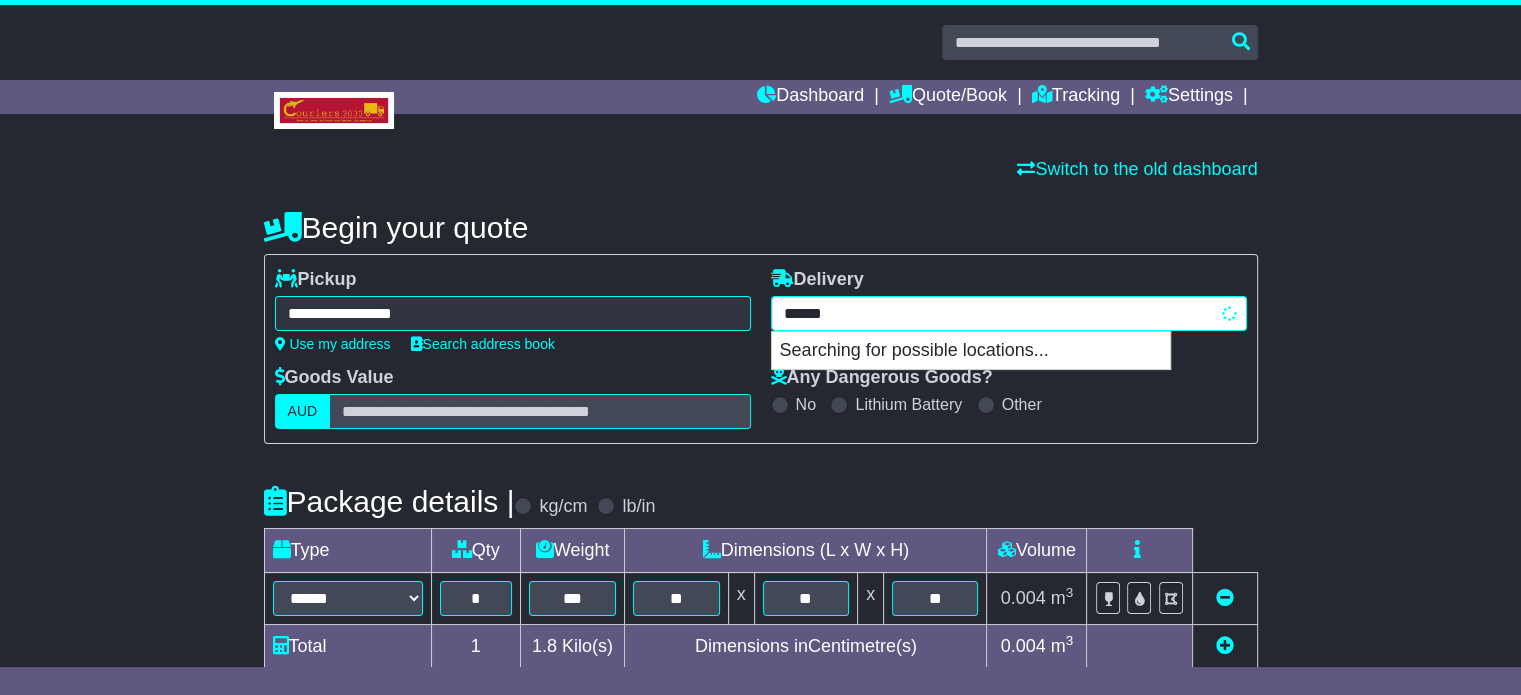 type on "*******" 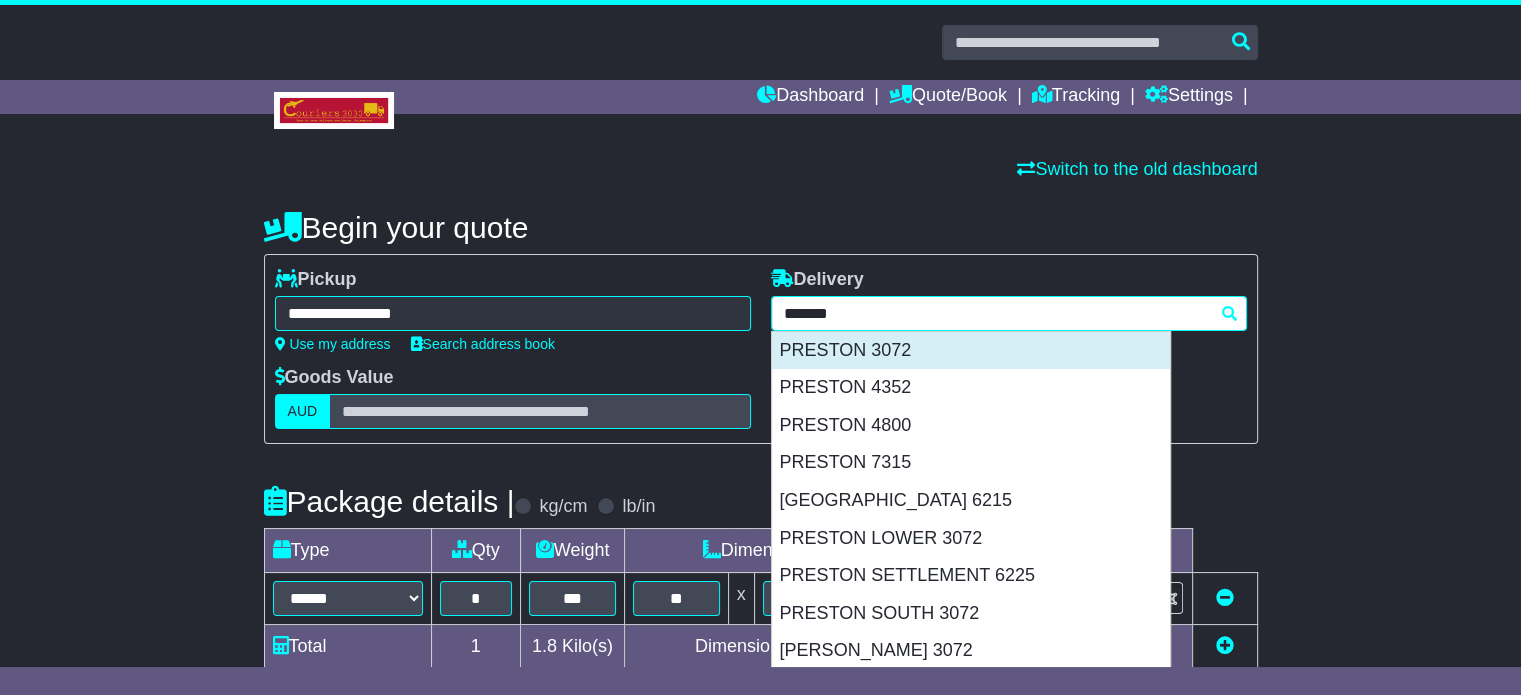 click on "PRESTON 3072" at bounding box center (971, 351) 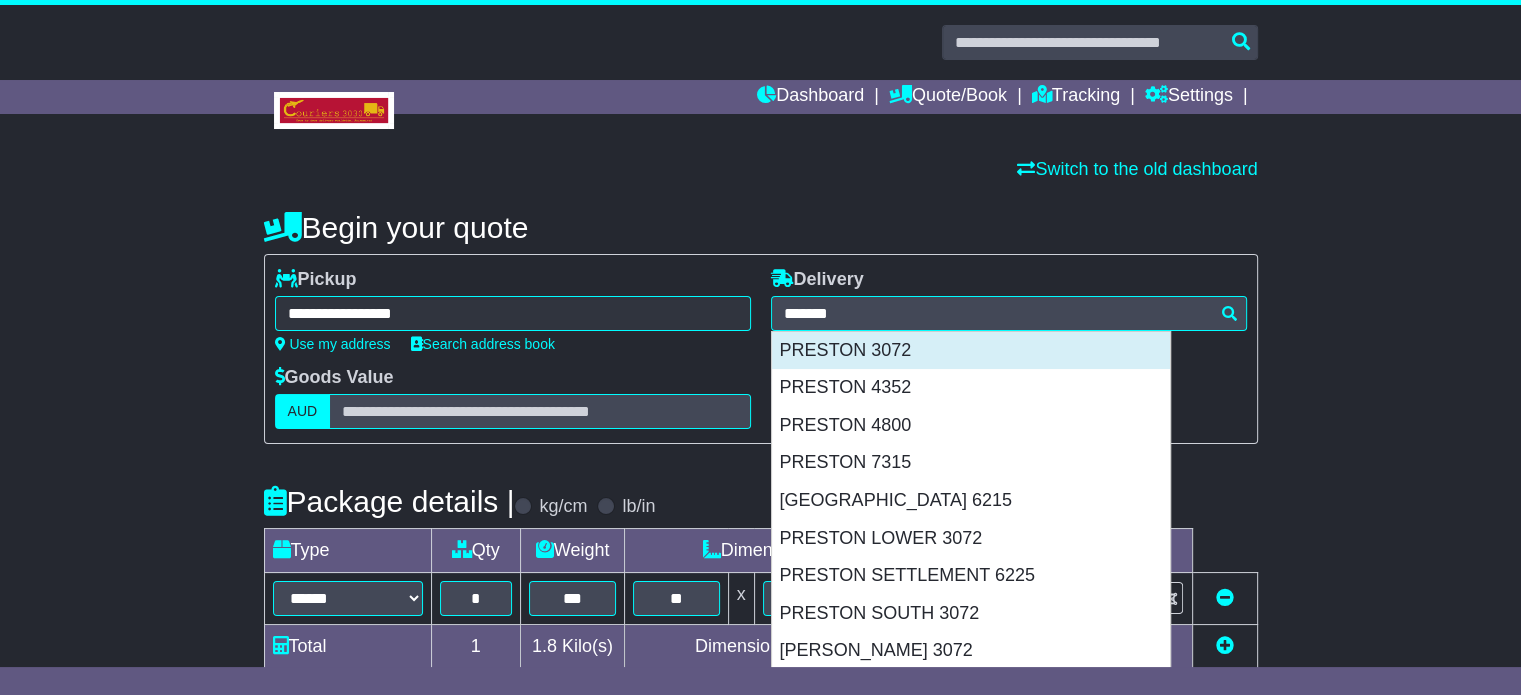 type on "**********" 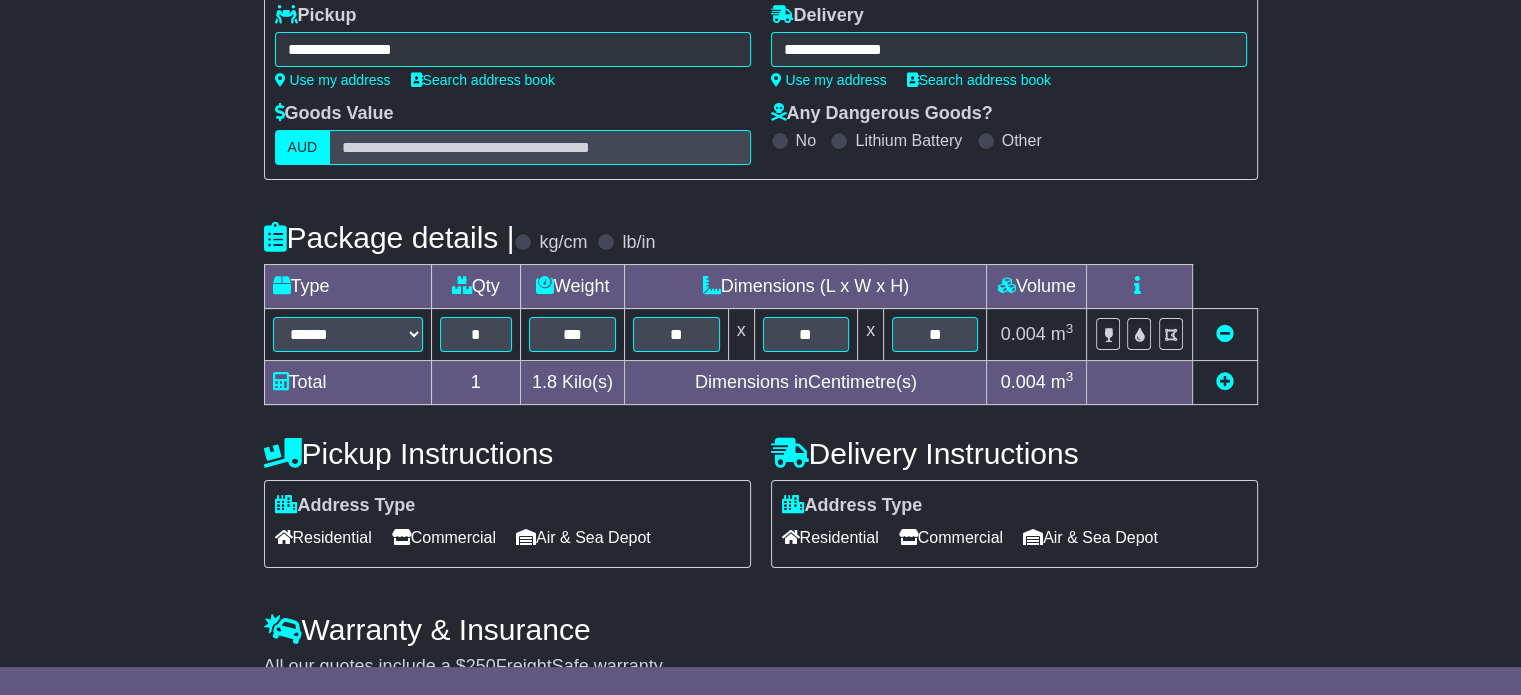 scroll, scrollTop: 361, scrollLeft: 0, axis: vertical 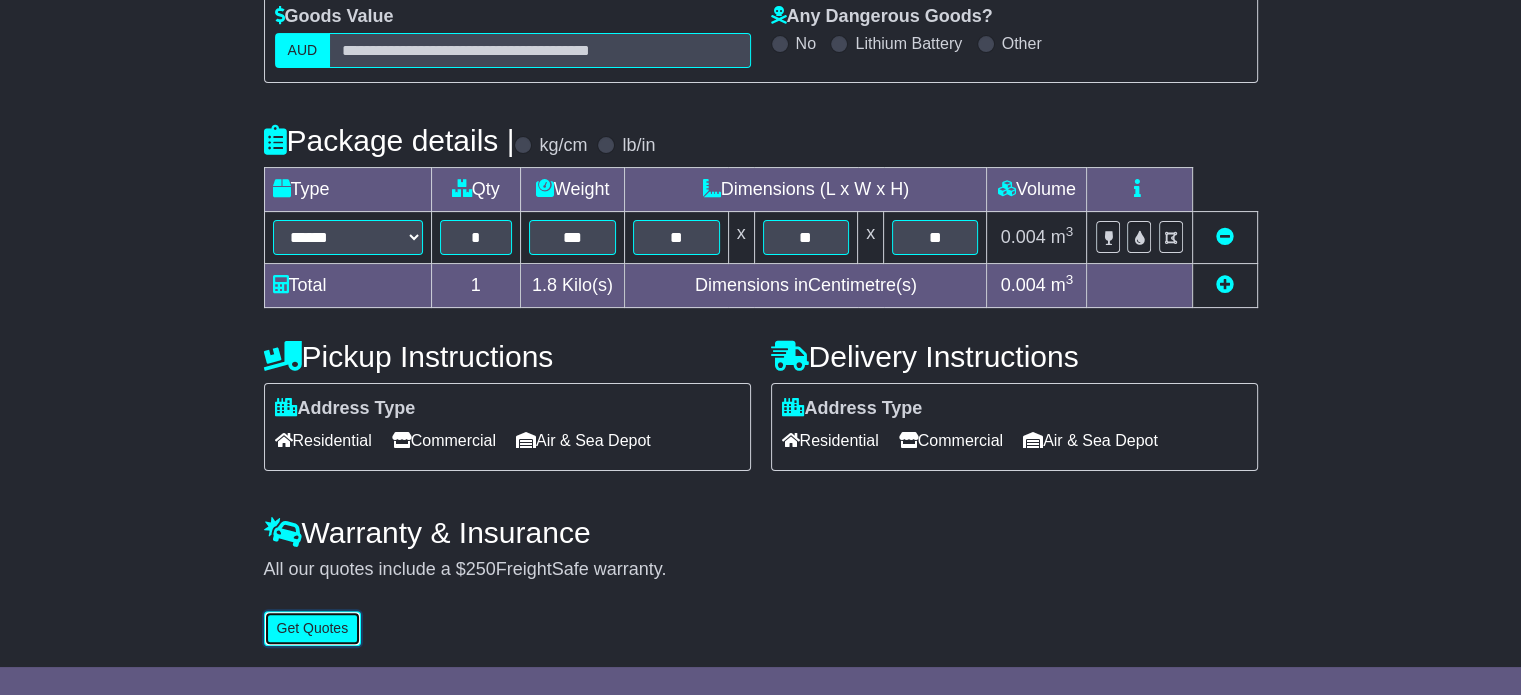 drag, startPoint x: 314, startPoint y: 619, endPoint x: 848, endPoint y: 455, distance: 558.61615 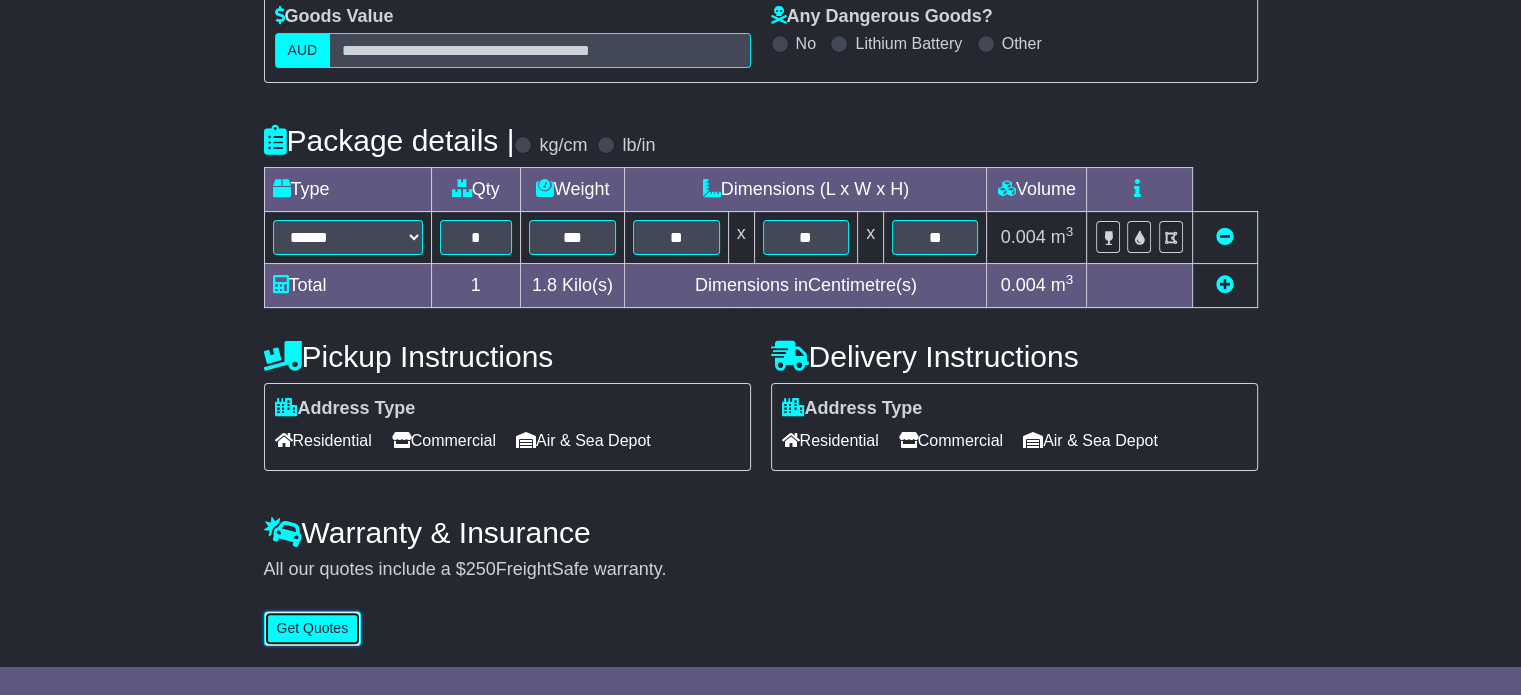 click on "**********" at bounding box center [761, 243] 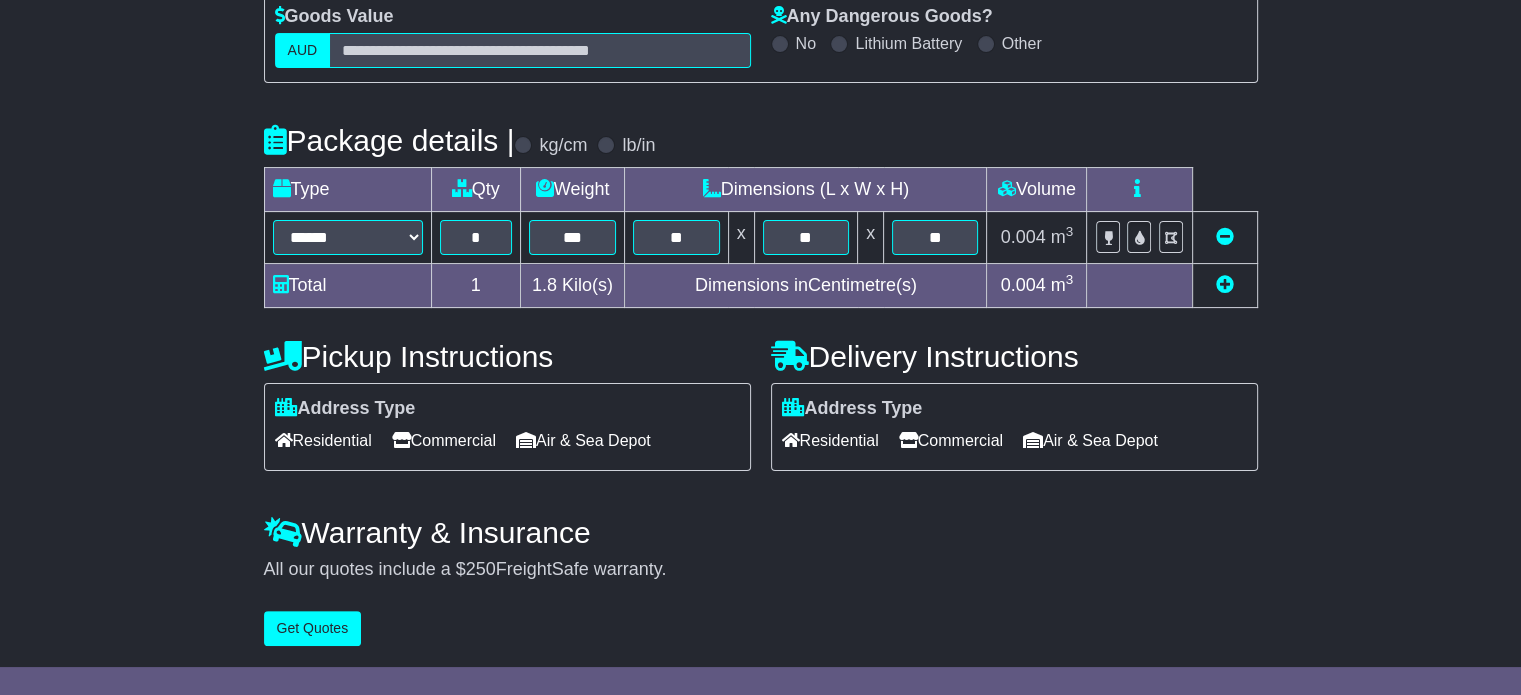 drag, startPoint x: 816, startPoint y: 439, endPoint x: 754, endPoint y: 469, distance: 68.8767 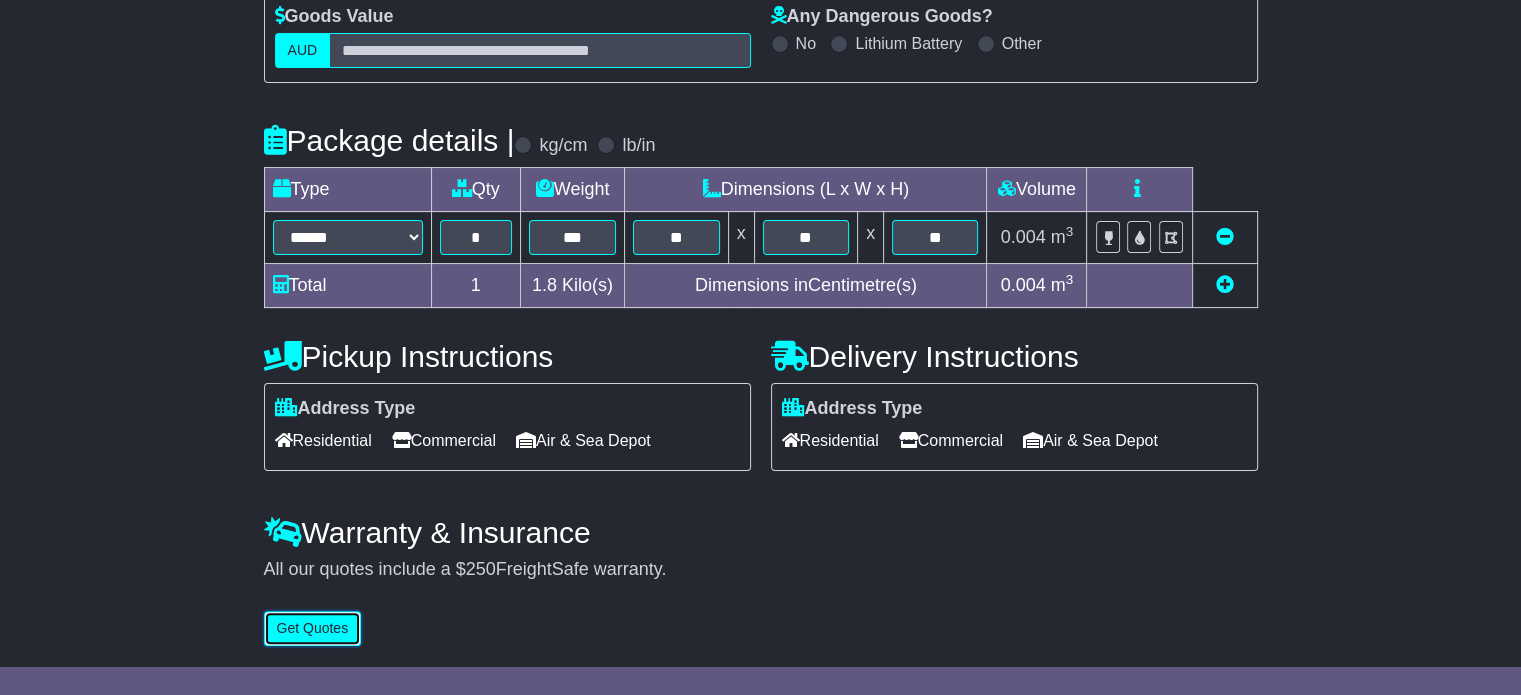 click on "Get Quotes" at bounding box center (313, 628) 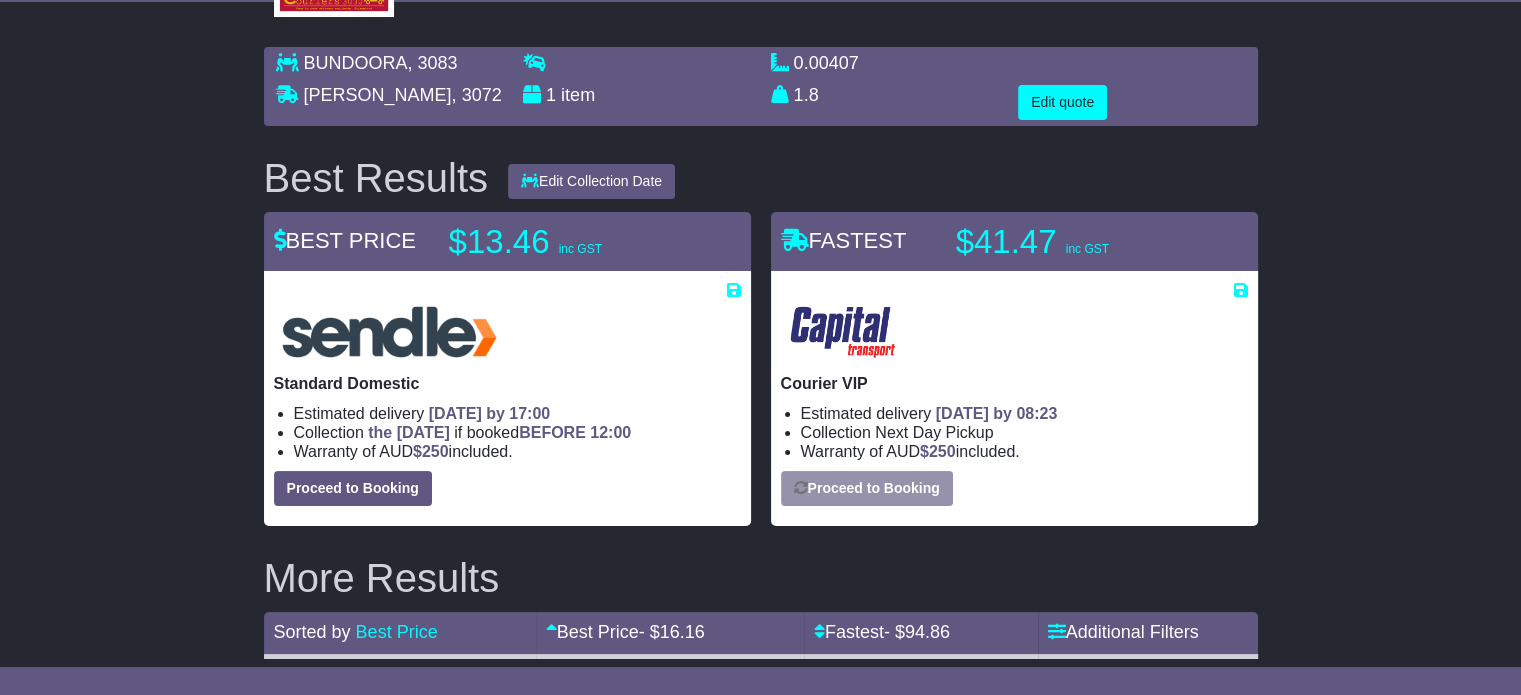 scroll, scrollTop: 0, scrollLeft: 0, axis: both 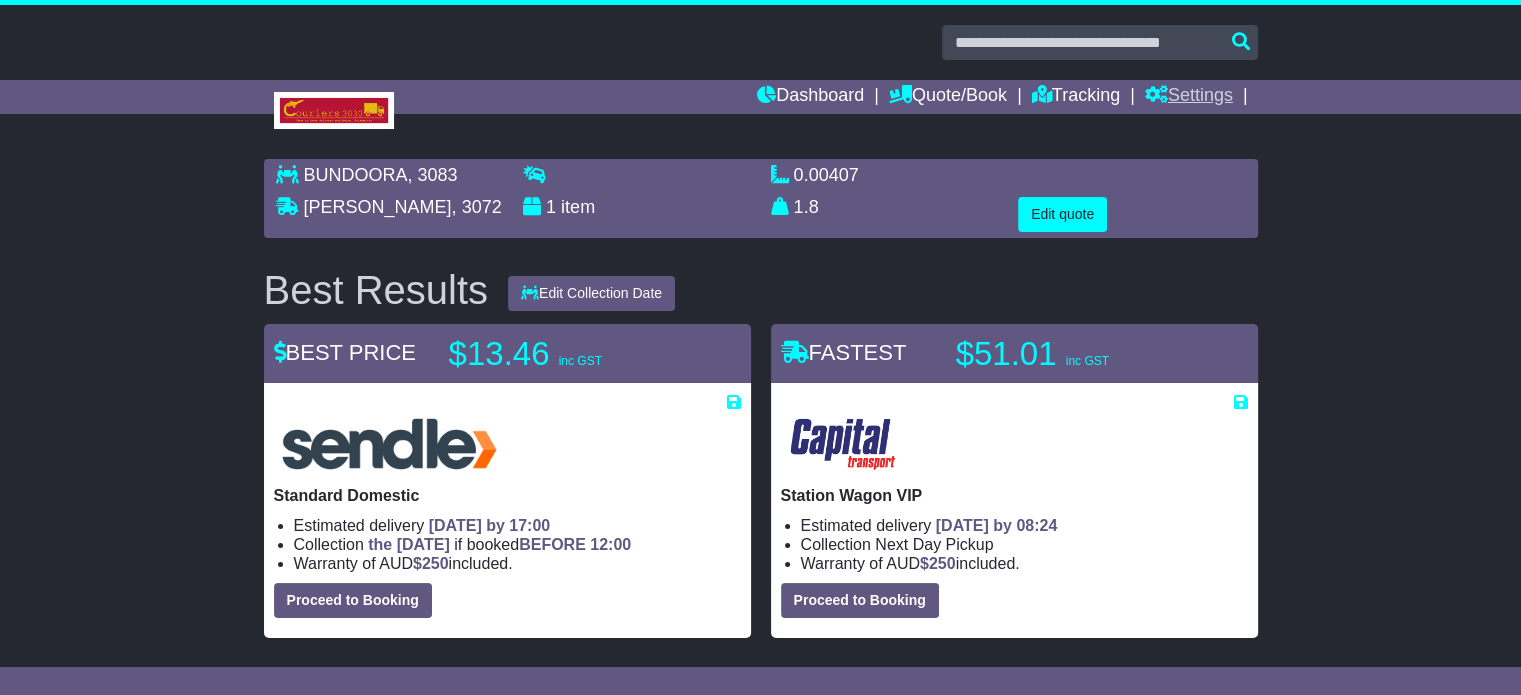 click on "Settings" at bounding box center (1189, 97) 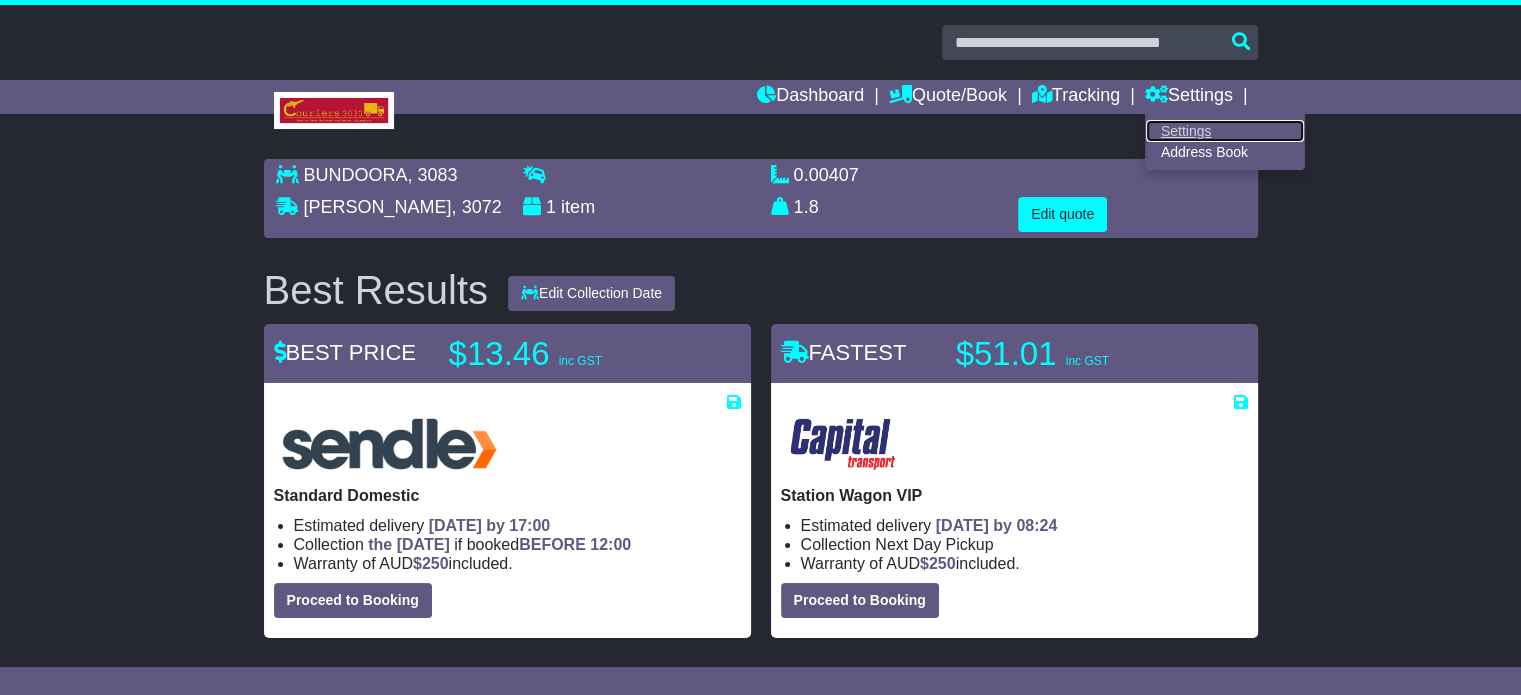 click on "Settings" at bounding box center (1225, 131) 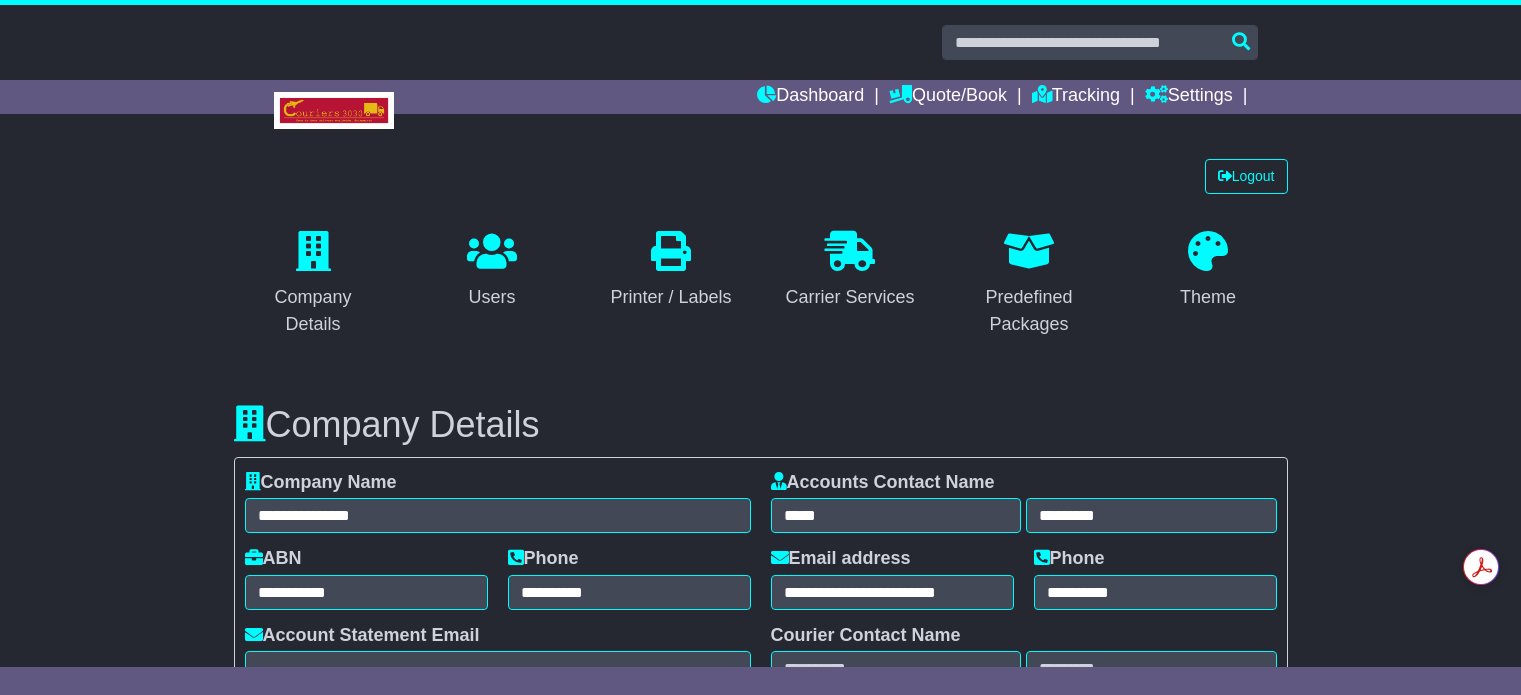 select on "**********" 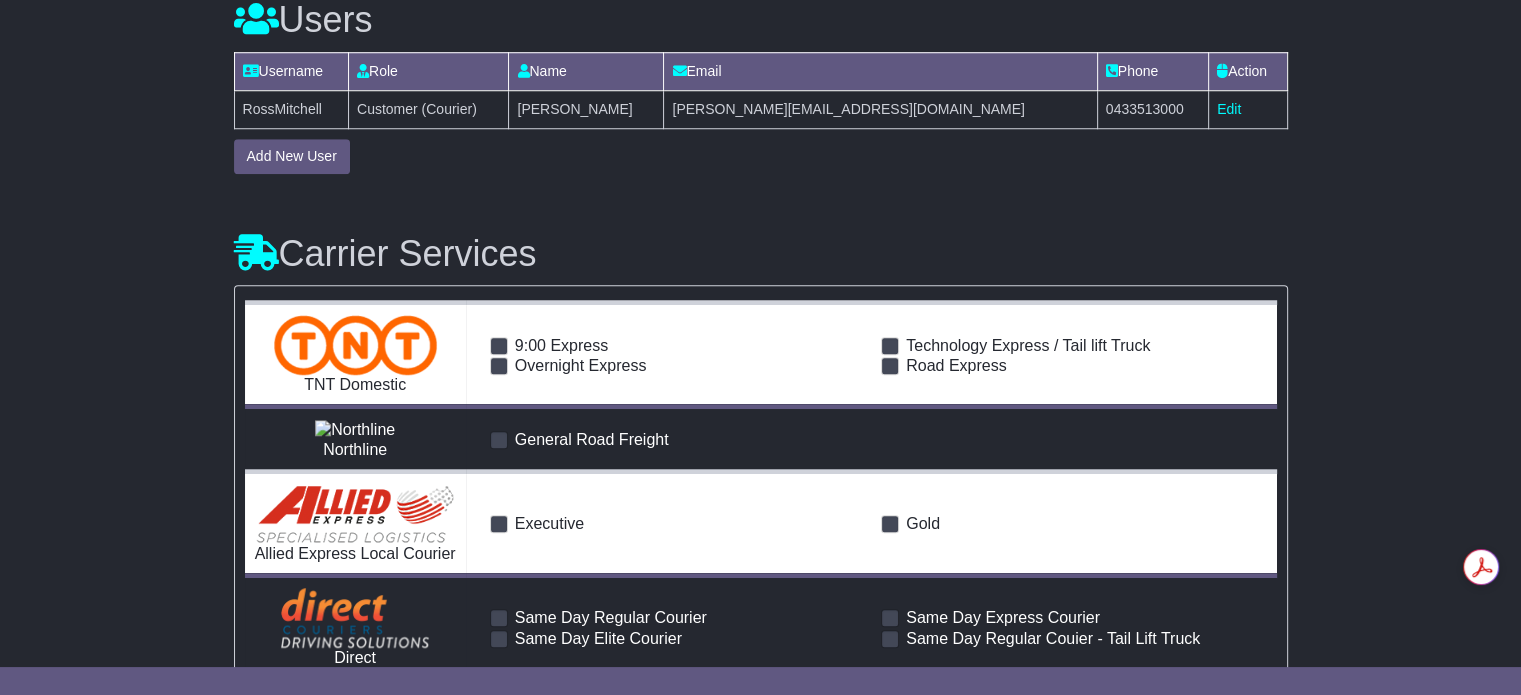scroll, scrollTop: 1700, scrollLeft: 0, axis: vertical 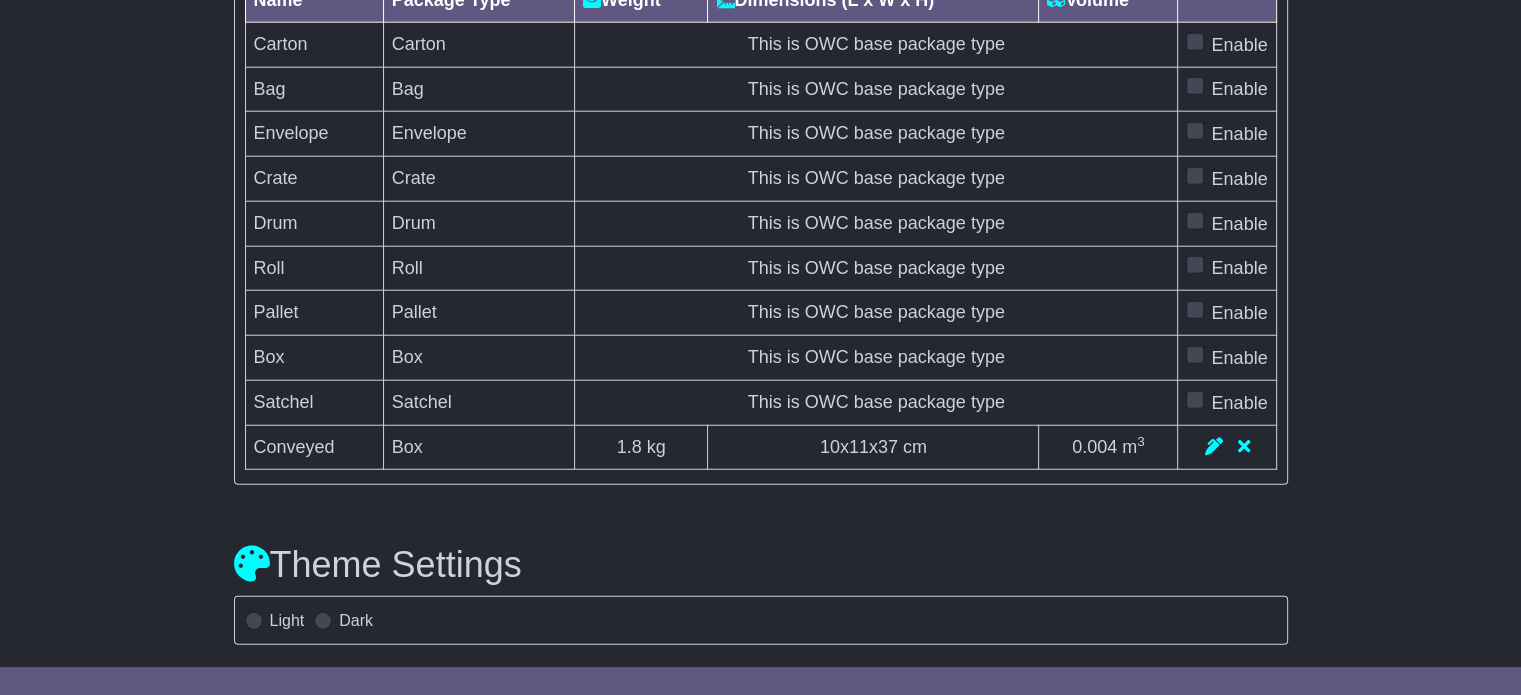 click at bounding box center [1195, 176] 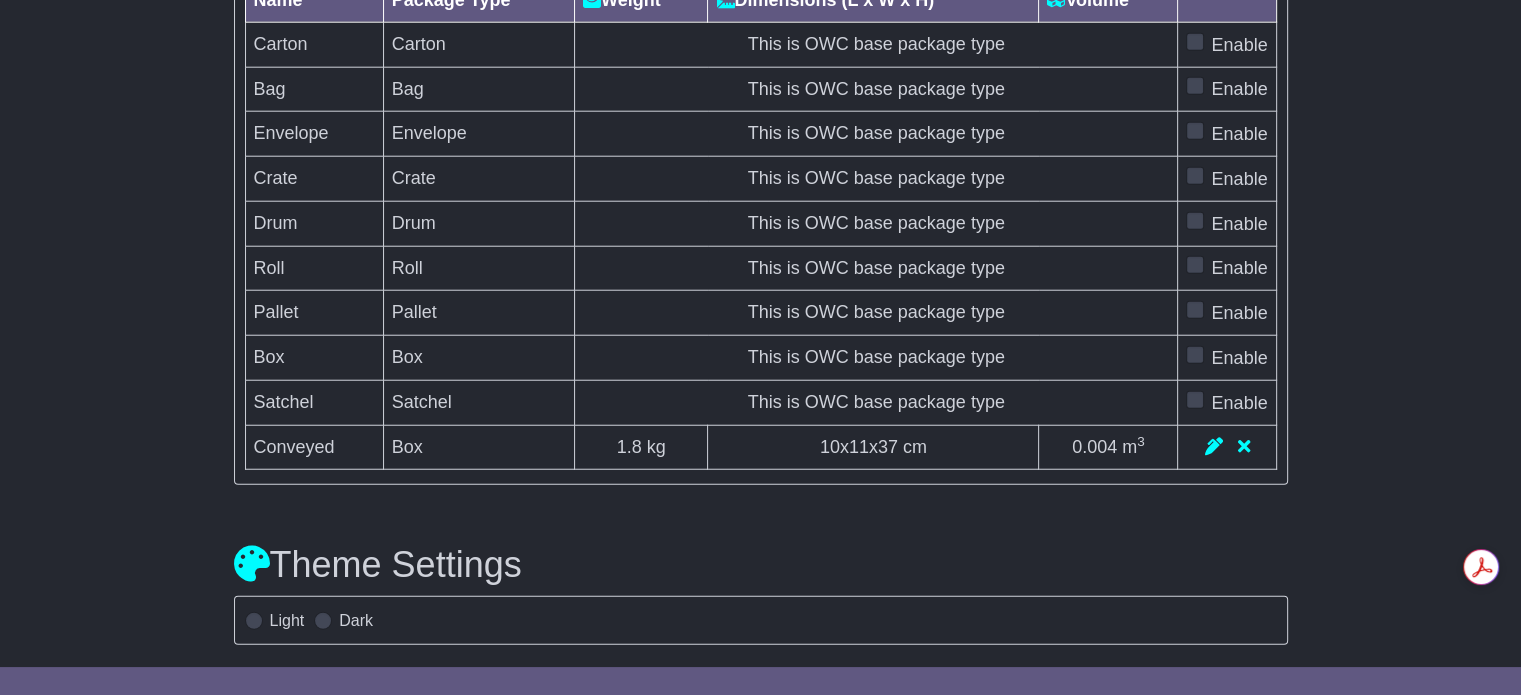 click at bounding box center [1195, 355] 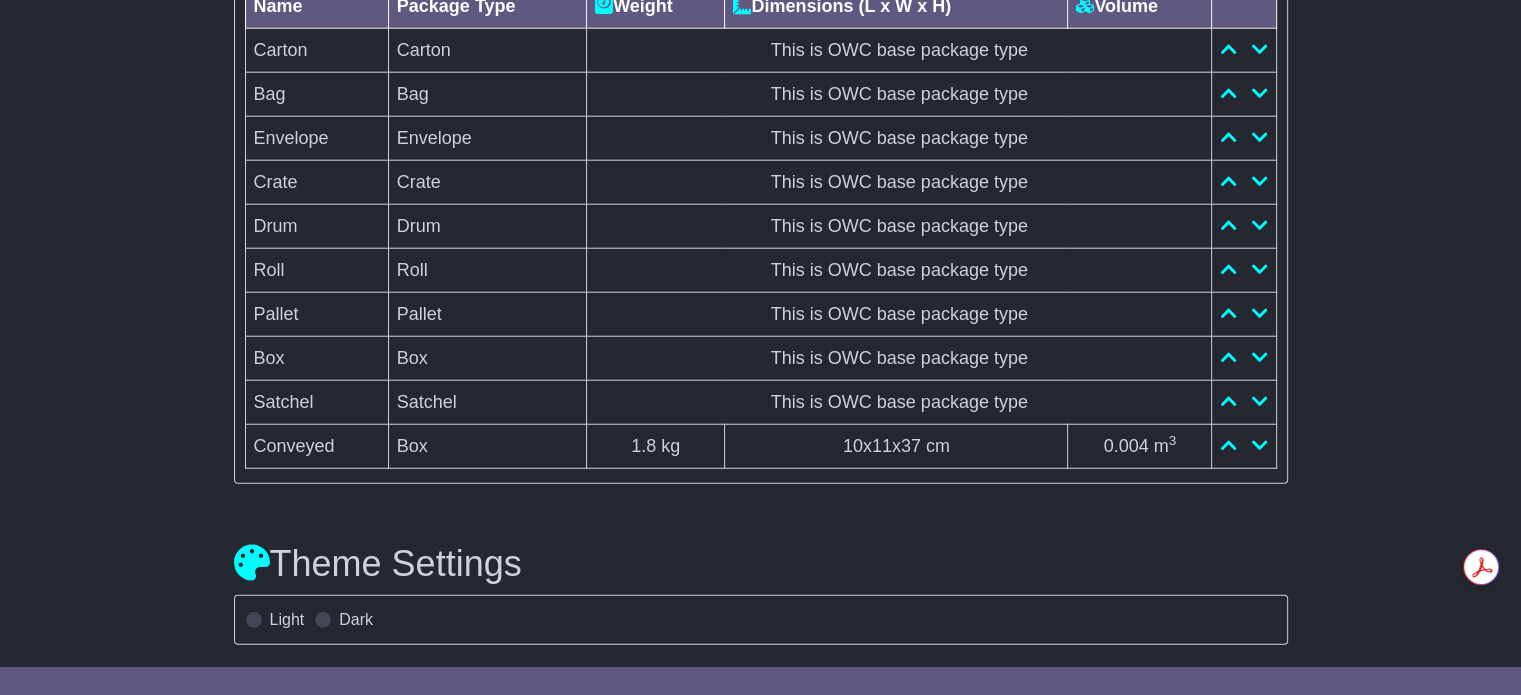 click on "Cancel new order" at bounding box center [1220, -59] 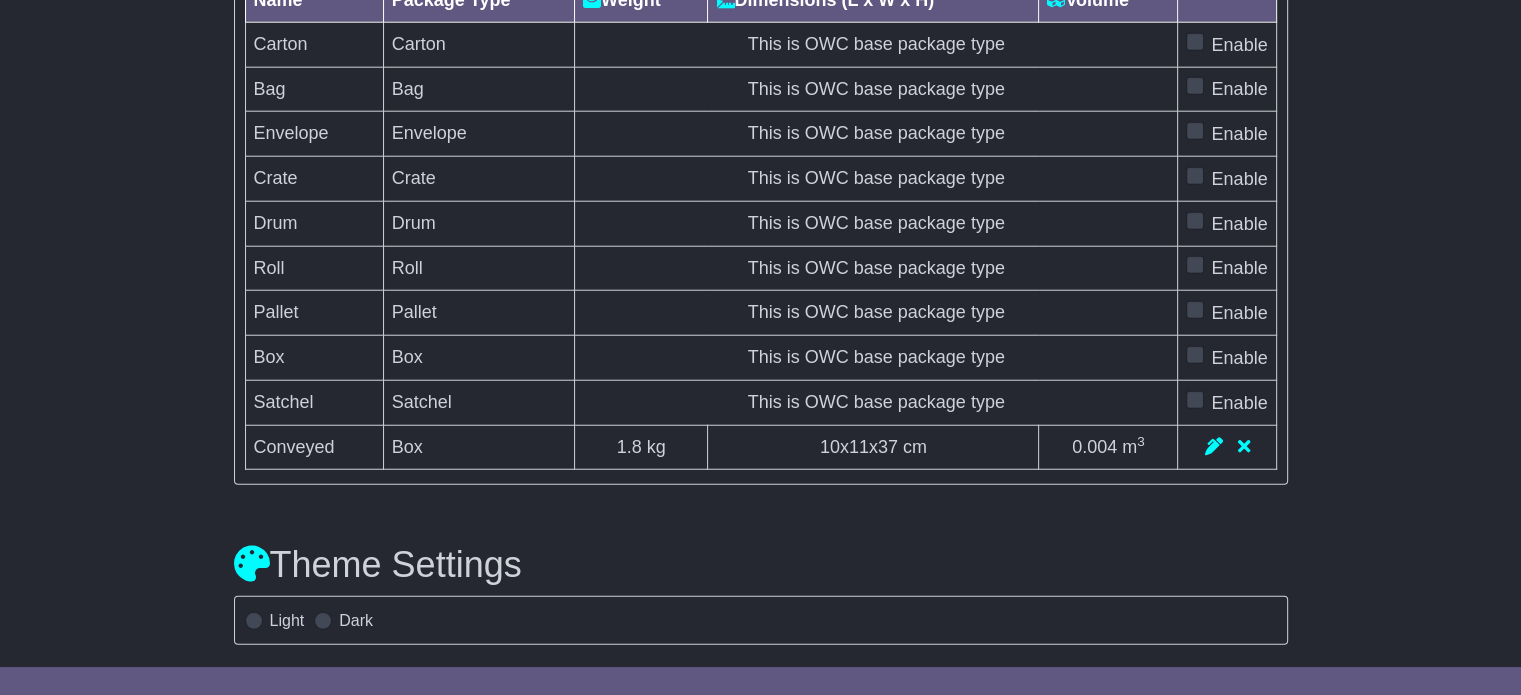 scroll, scrollTop: 5670, scrollLeft: 0, axis: vertical 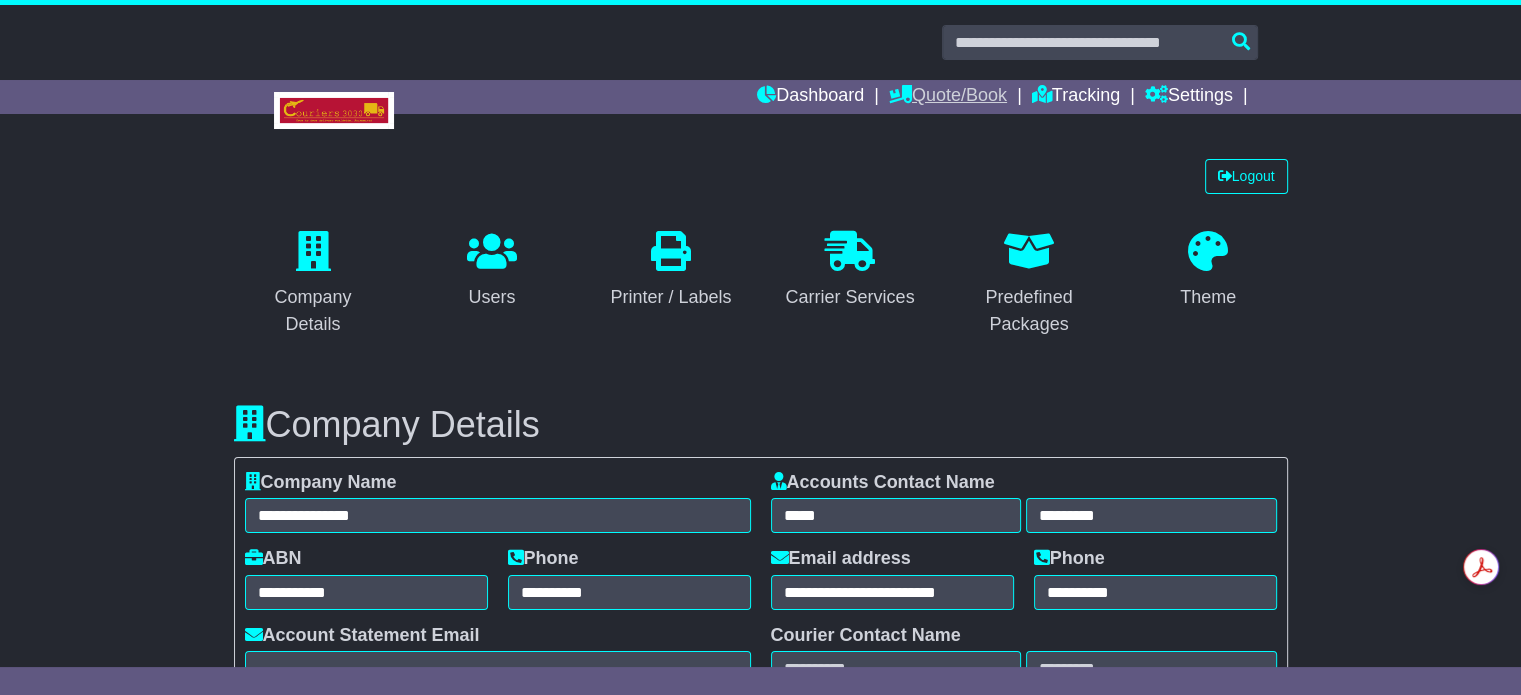 click on "Quote/Book" at bounding box center (948, 97) 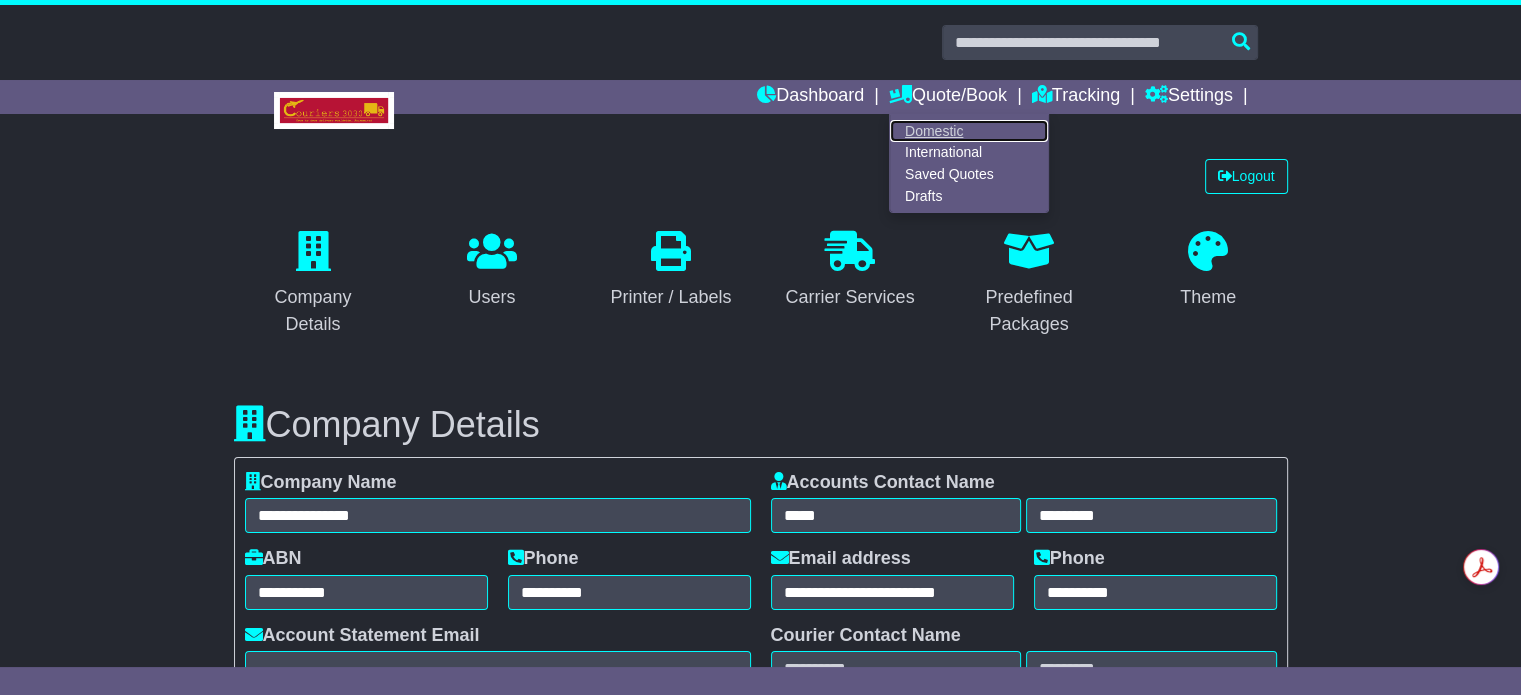 click on "Domestic" at bounding box center (969, 131) 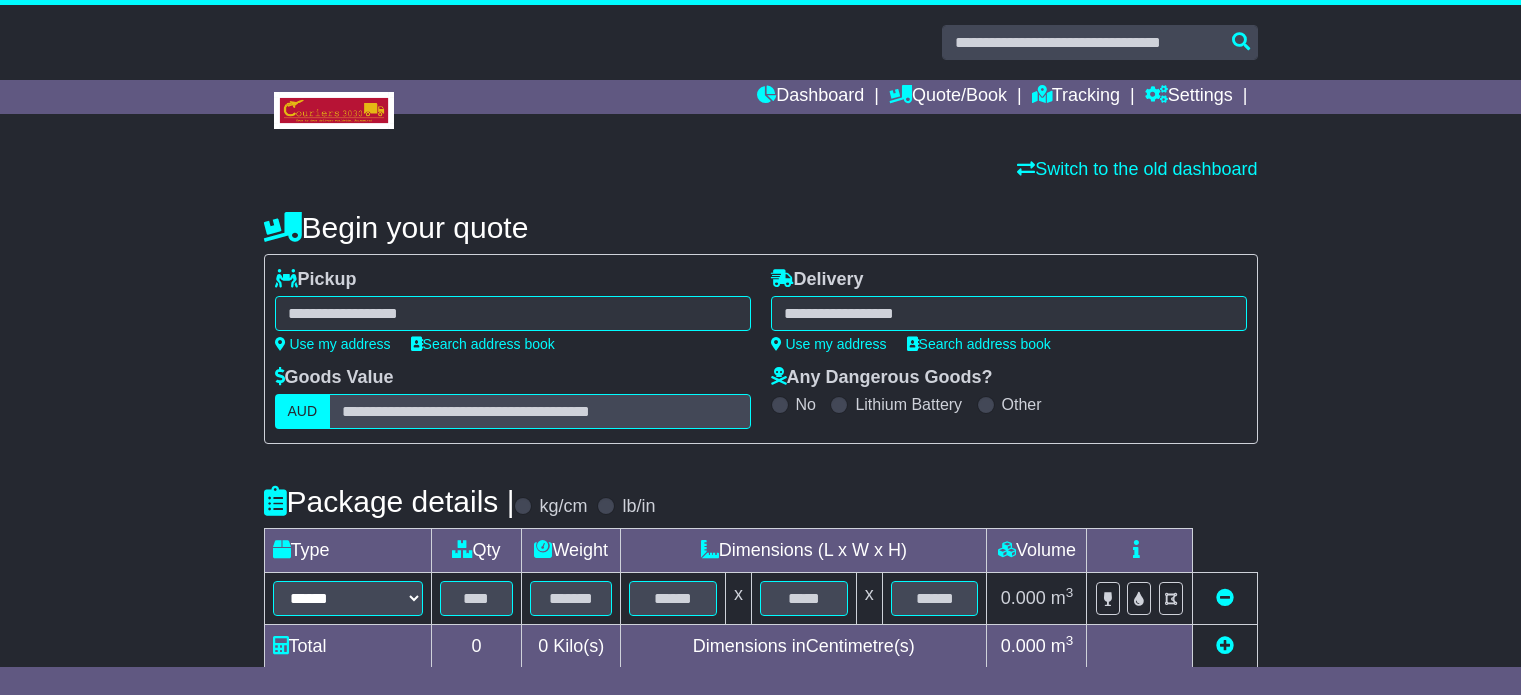 scroll, scrollTop: 0, scrollLeft: 0, axis: both 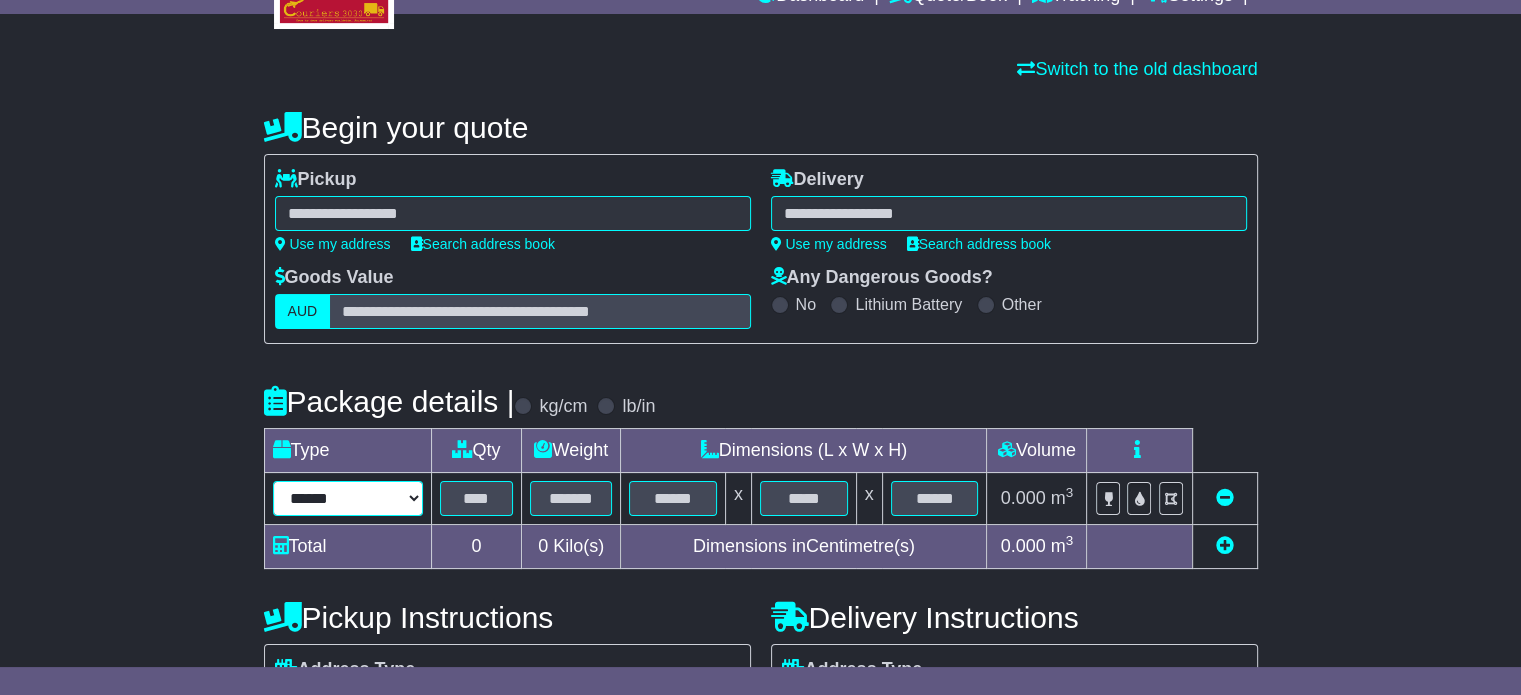 click on "****** ****** ****** *** ********" at bounding box center (348, 498) 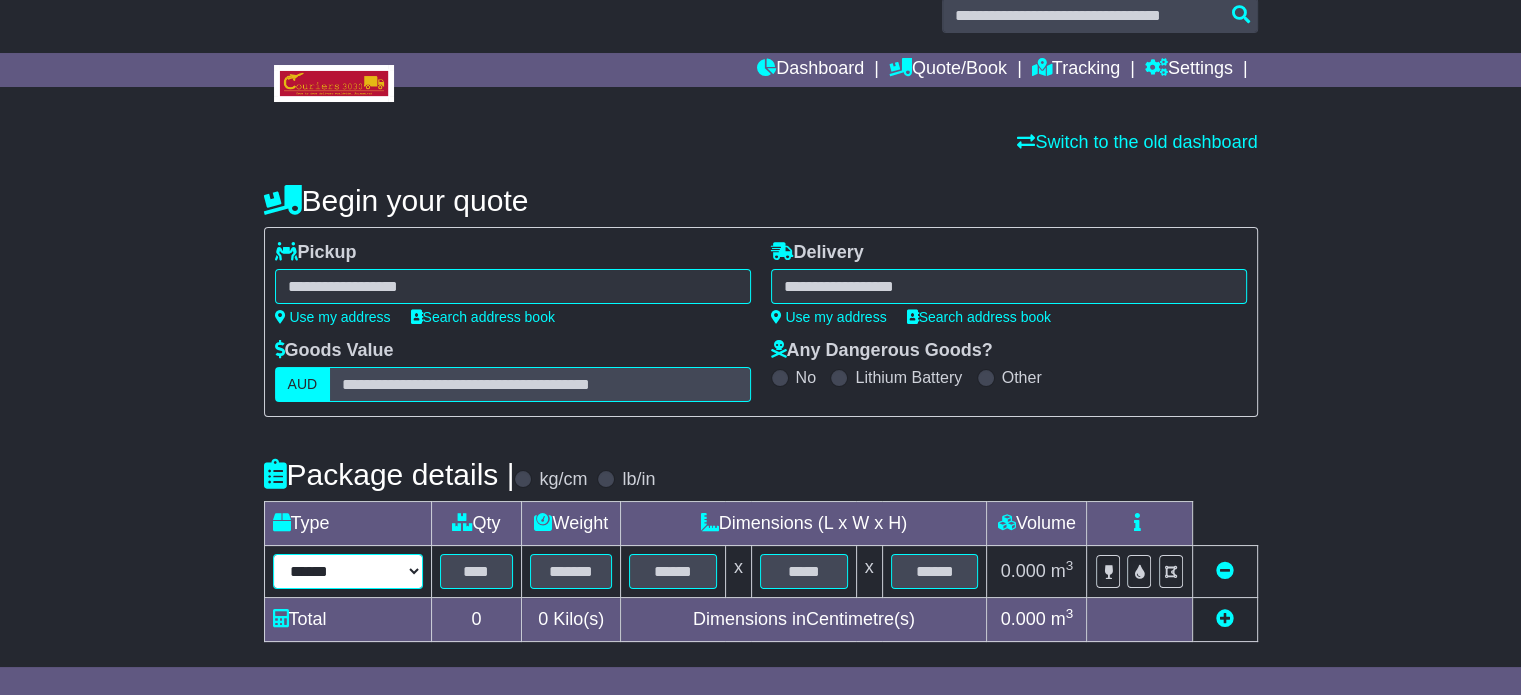 scroll, scrollTop: 0, scrollLeft: 0, axis: both 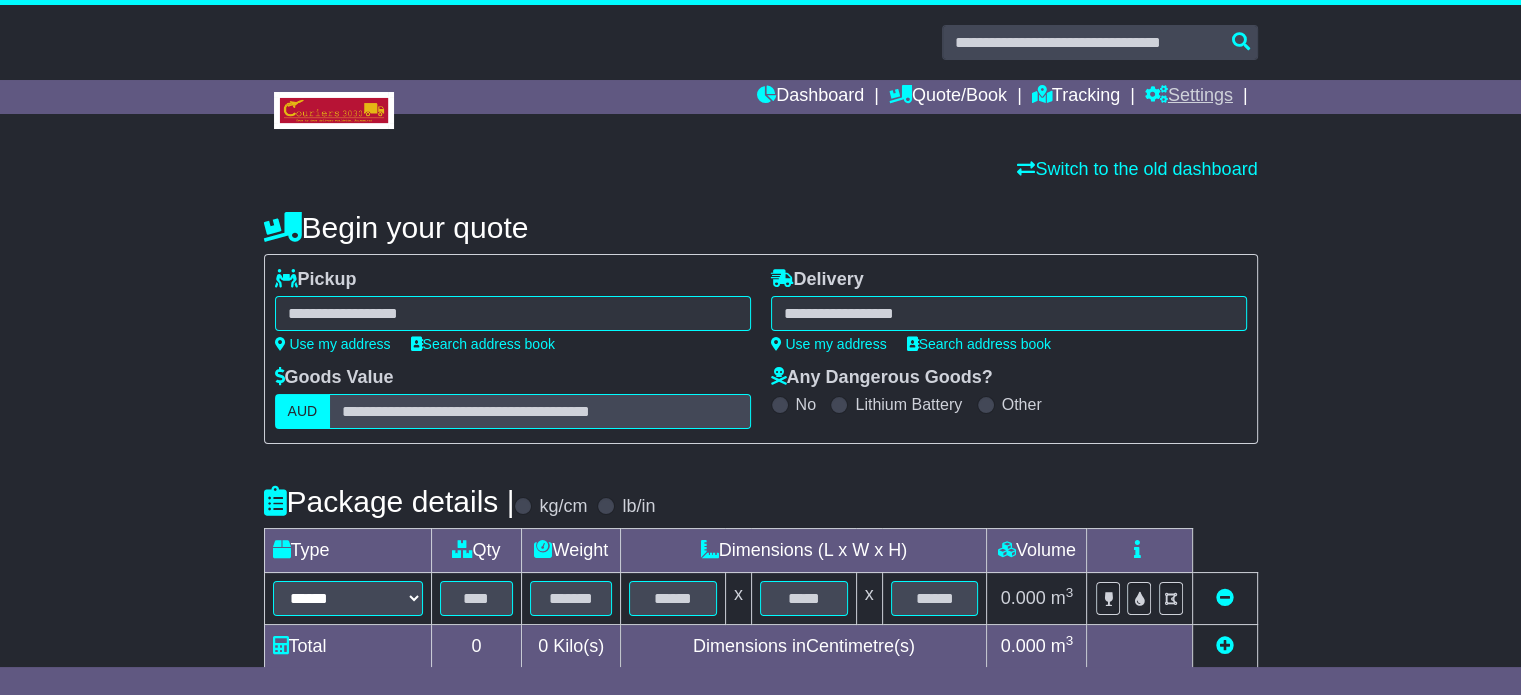 click on "Settings" at bounding box center [1189, 97] 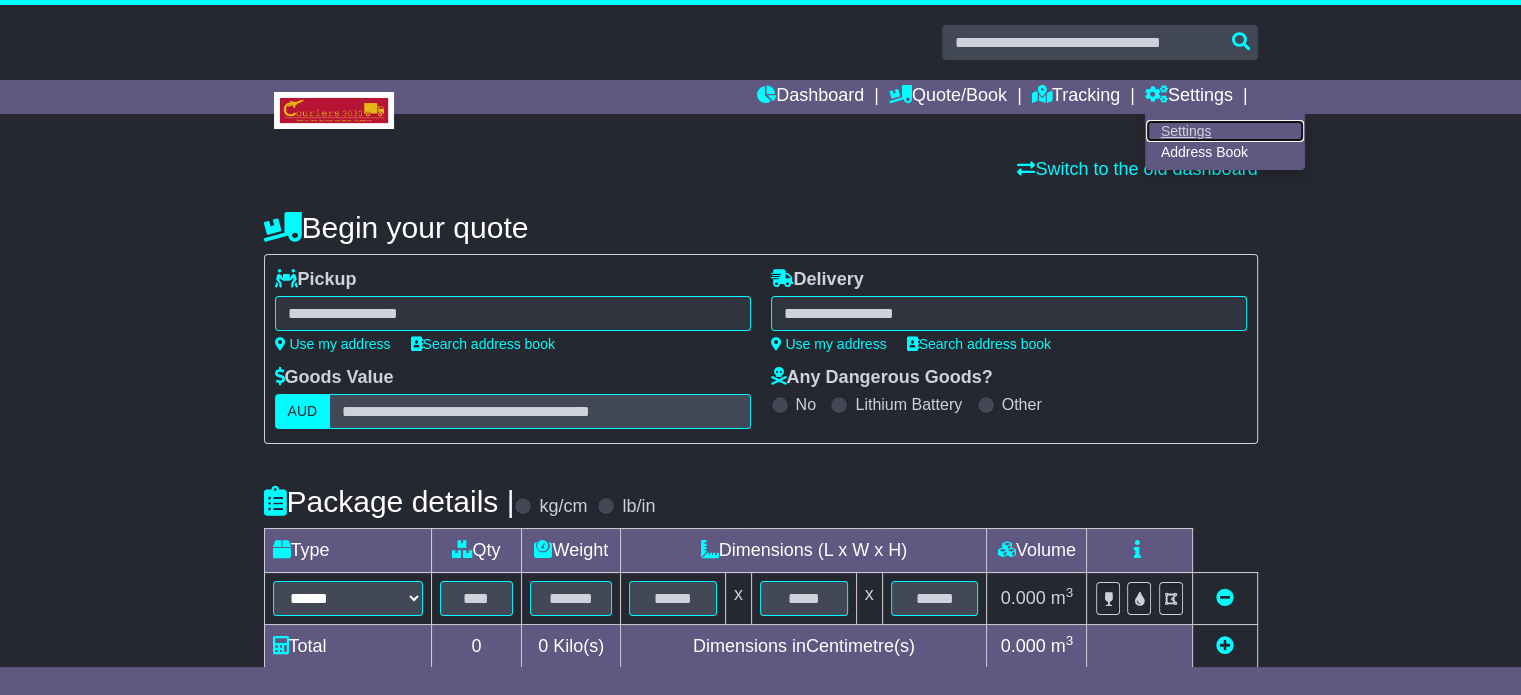 click on "Settings" at bounding box center (1225, 131) 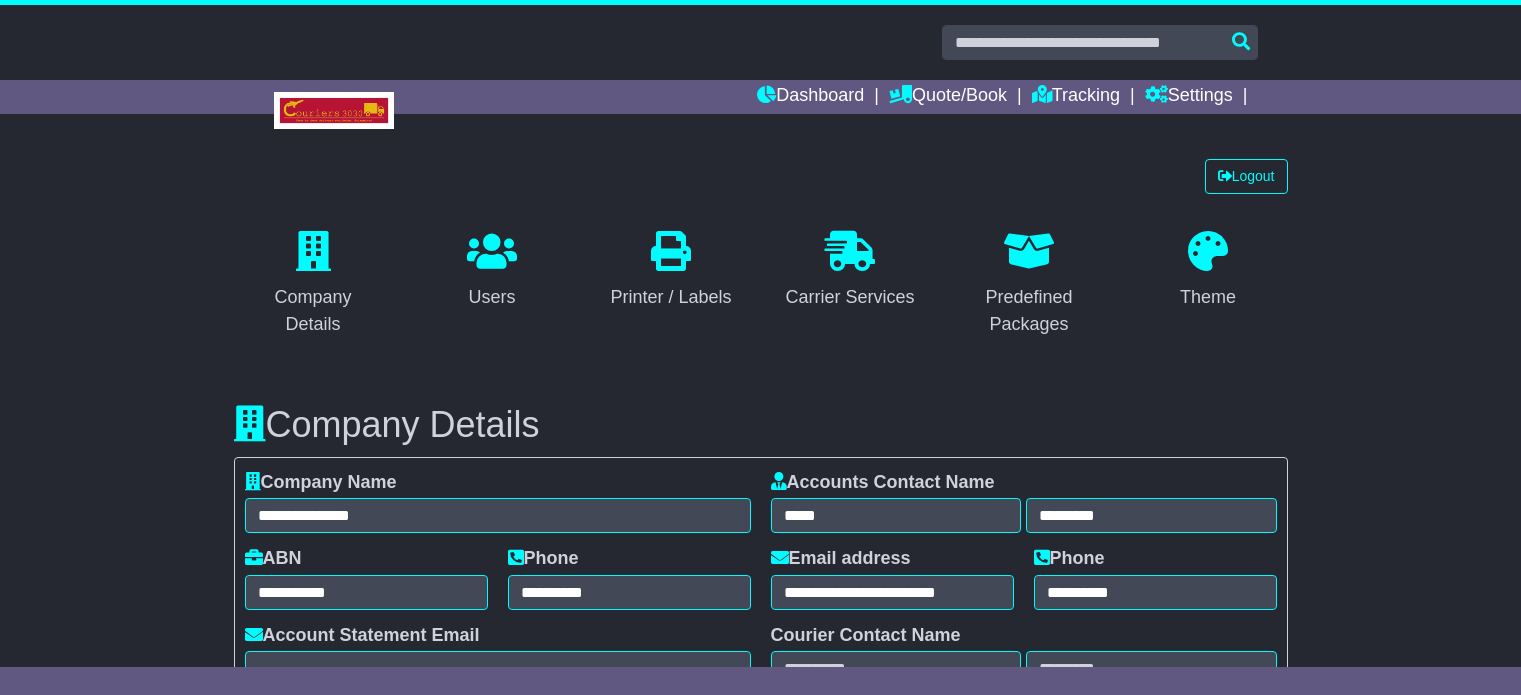 select on "**********" 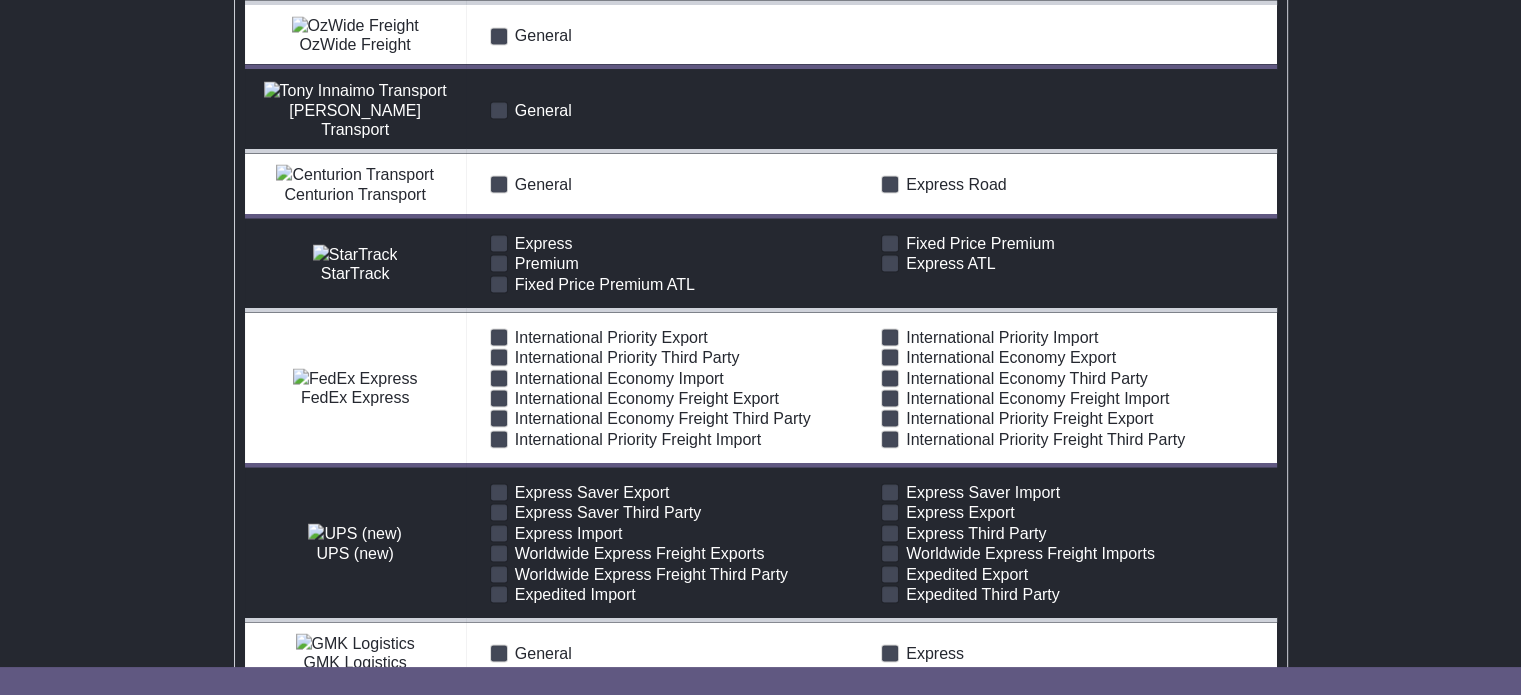 scroll, scrollTop: 3700, scrollLeft: 0, axis: vertical 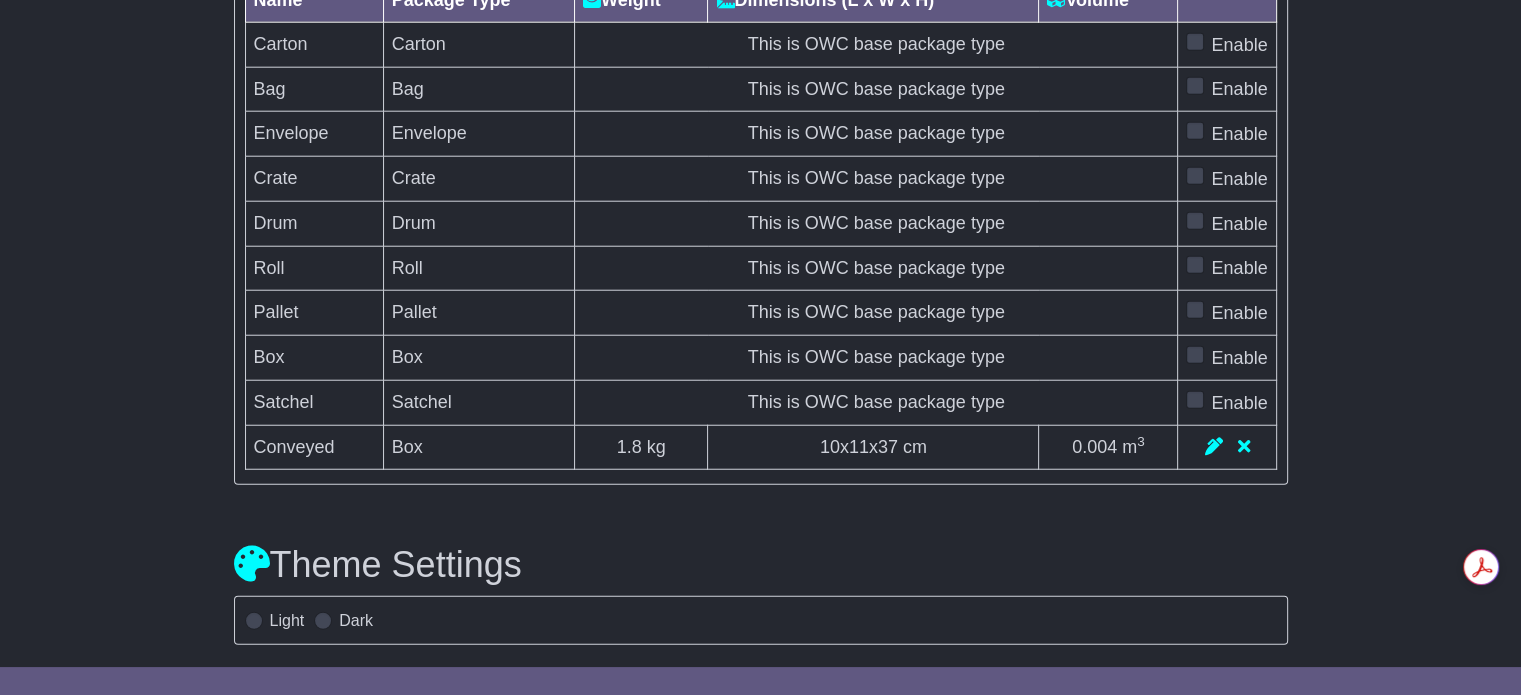 click at bounding box center (1195, 355) 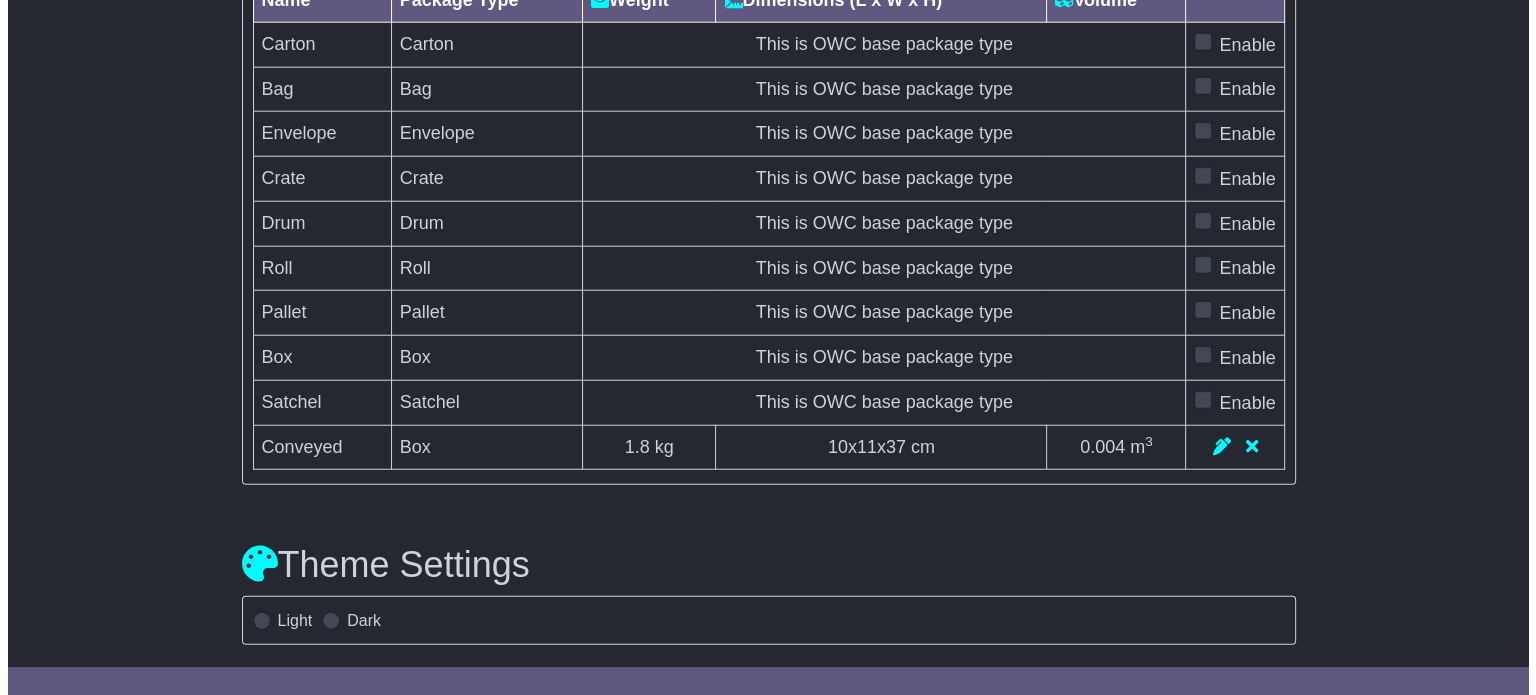 scroll, scrollTop: 5470, scrollLeft: 0, axis: vertical 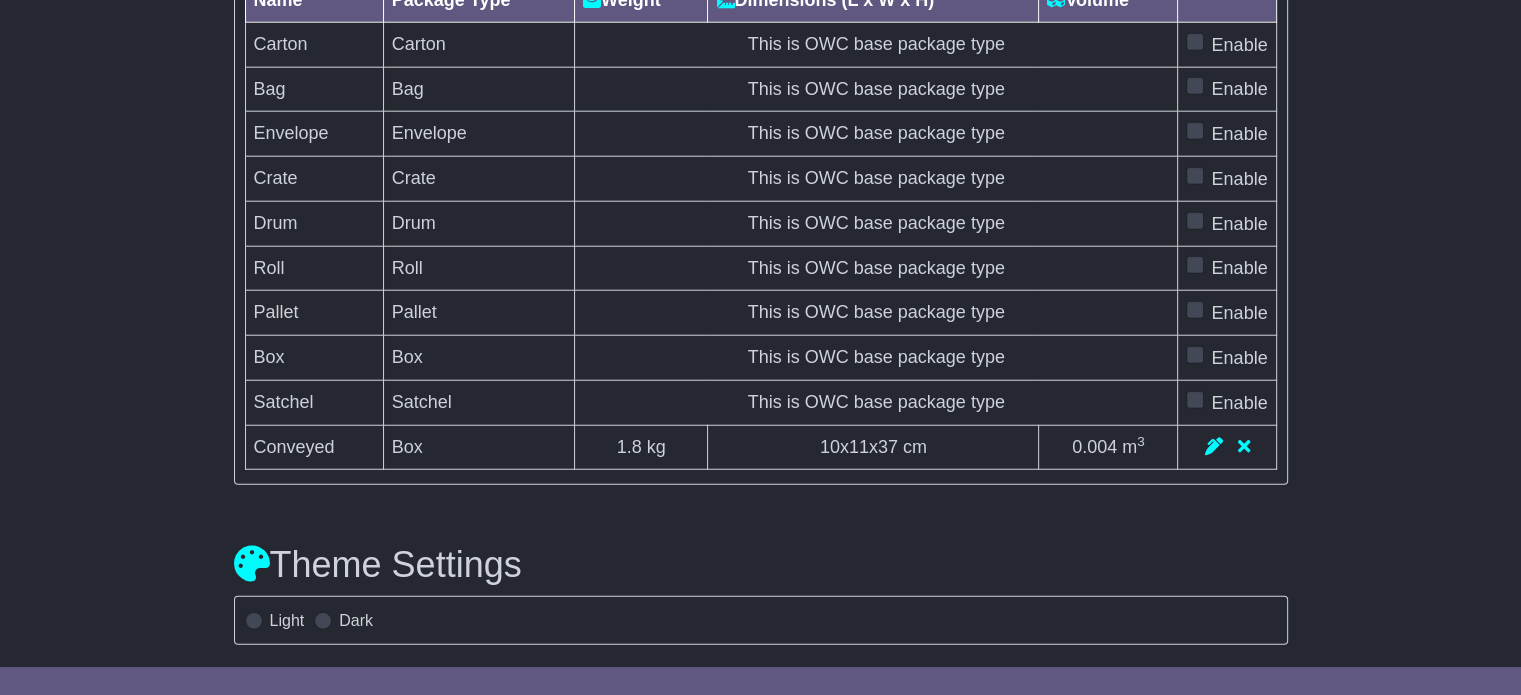 click on "New Predefined Package" at bounding box center (1101, -65) 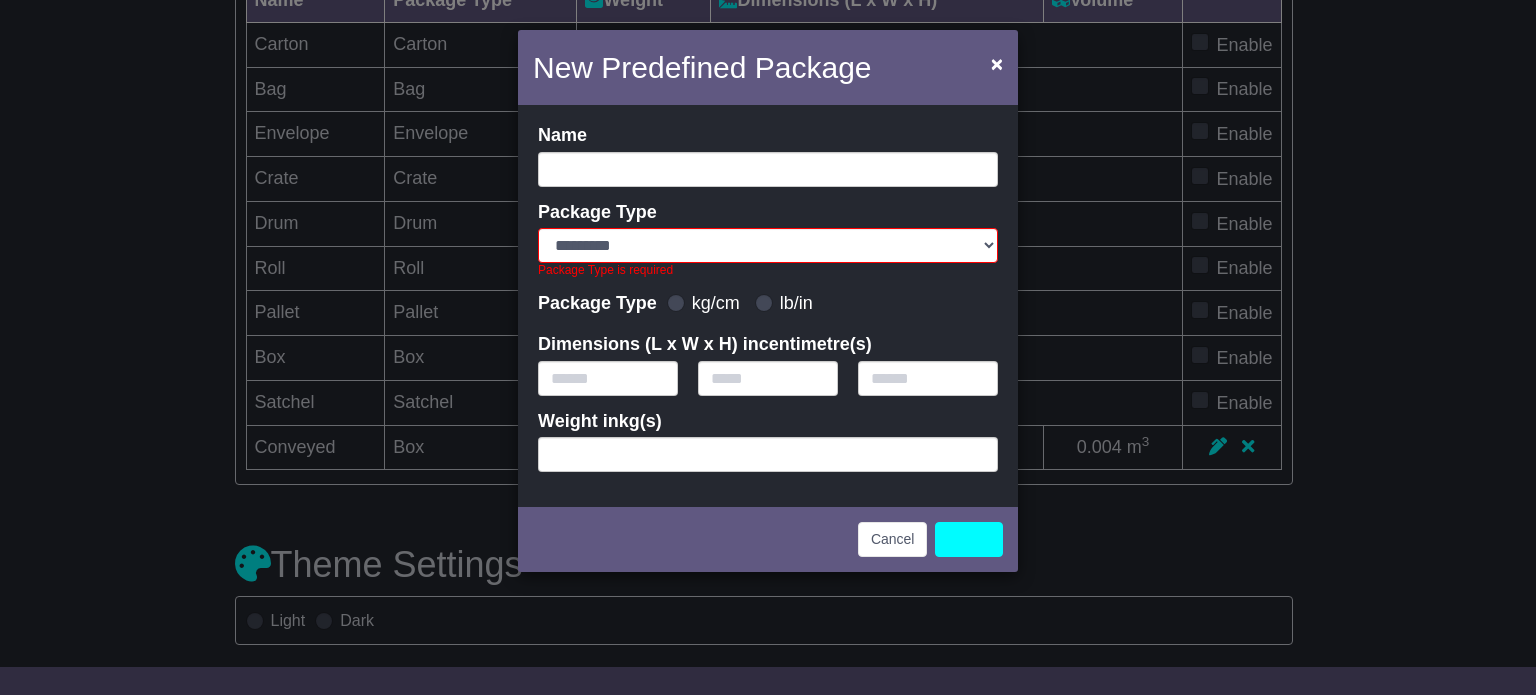 click on "Name
Package Type
*********
*******
***
******
****
****
*****
********
***
******
Package Type is required
Package Type
kg/cm
lb/in
Dimensions (L x W x H) in
centimetre(s)
inch(es)
Weight in
kg(s)
pound(s)" at bounding box center (768, 298) 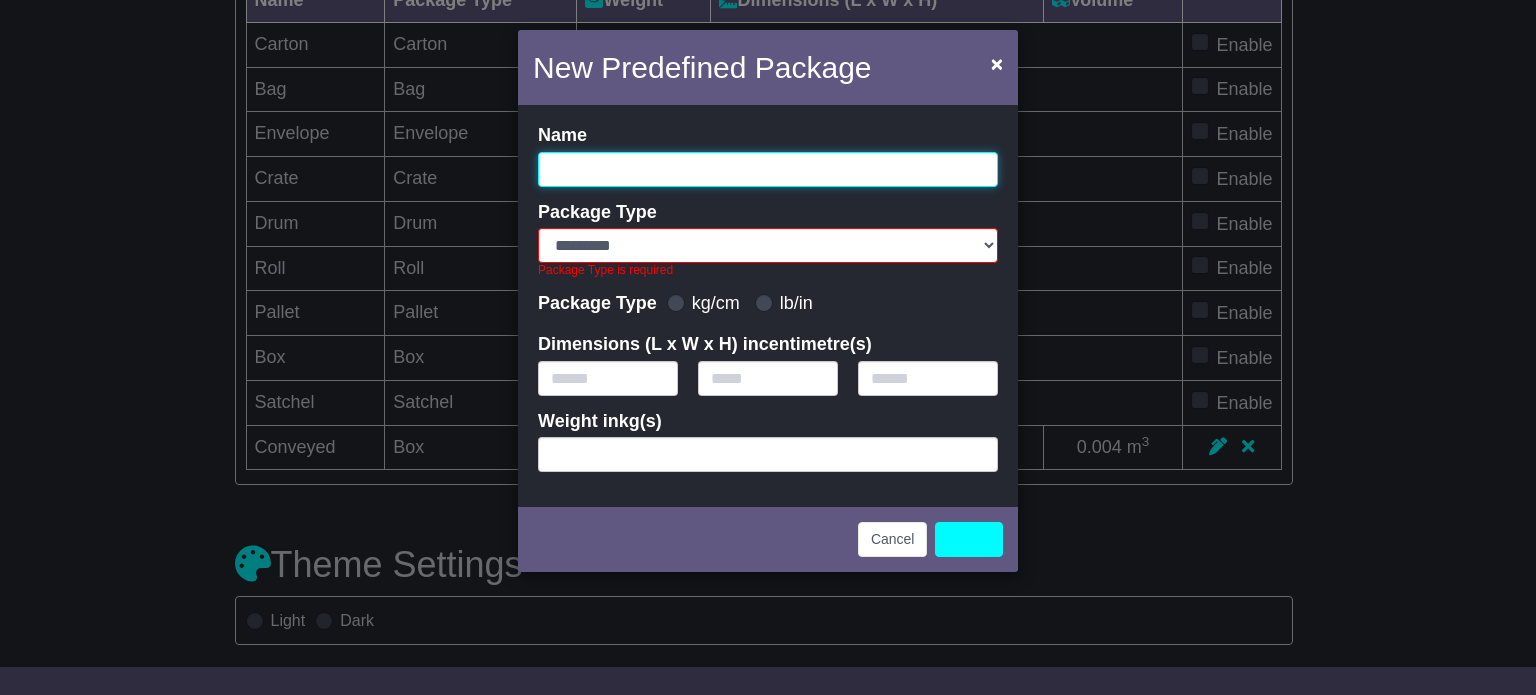 click at bounding box center (768, 169) 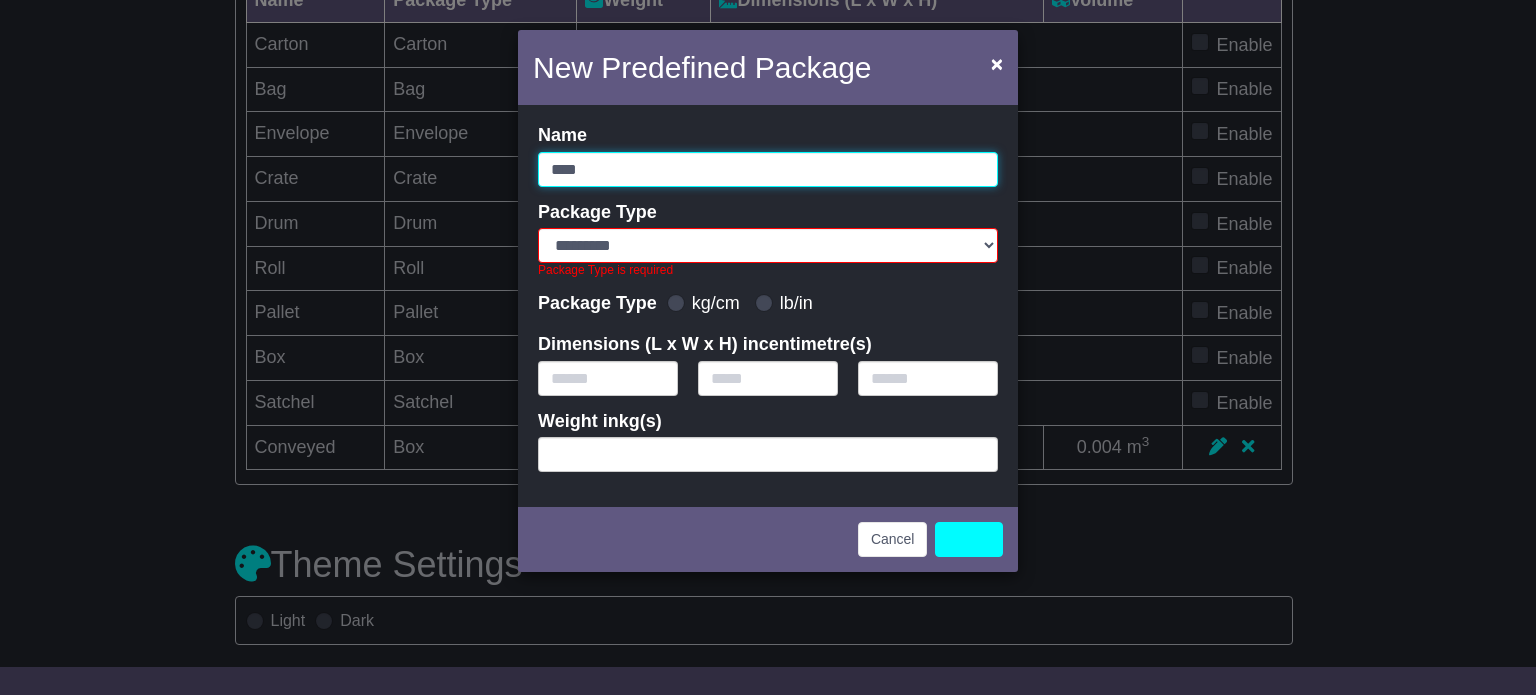 type on "****" 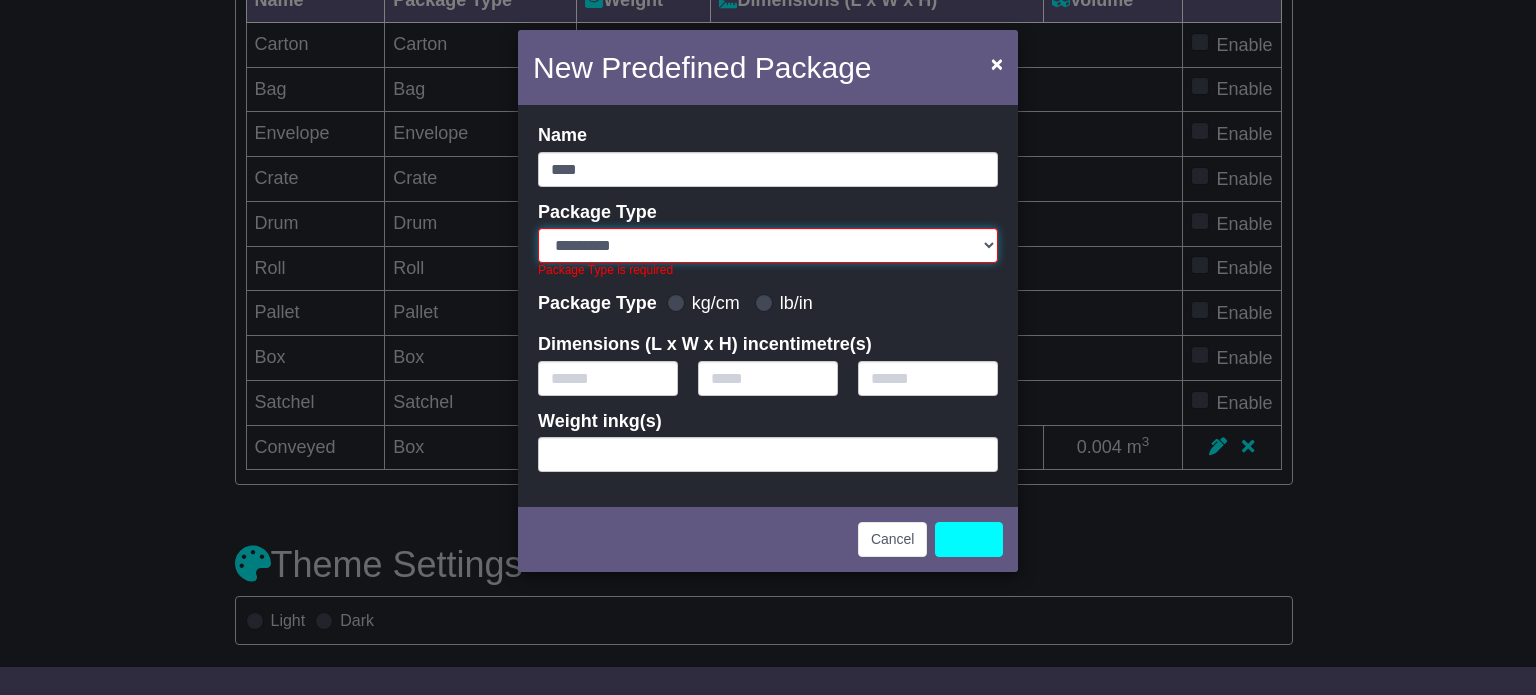 click on "*********
*******
***
******
****
****
*****
********
***
******" at bounding box center [768, 245] 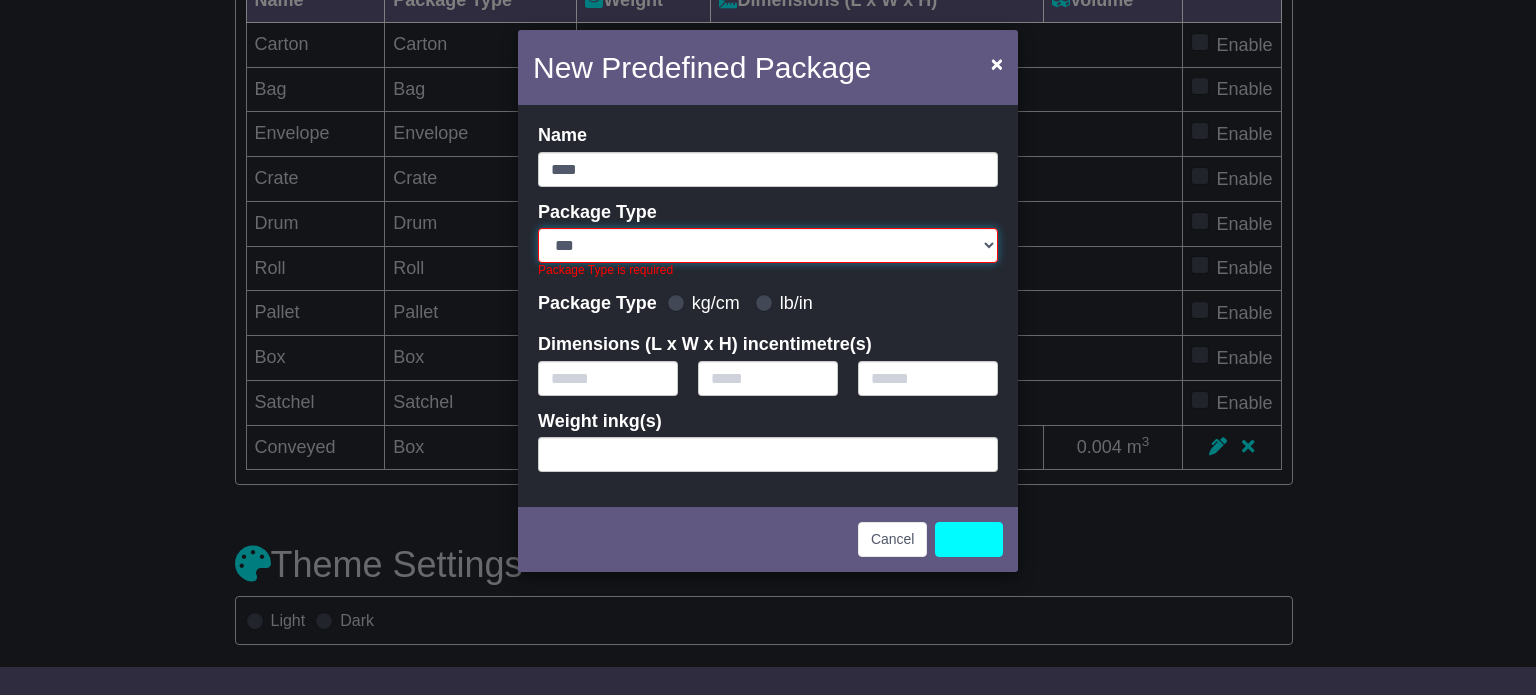 click on "*********
*******
***
******
****
****
*****
********
***
******" at bounding box center [768, 245] 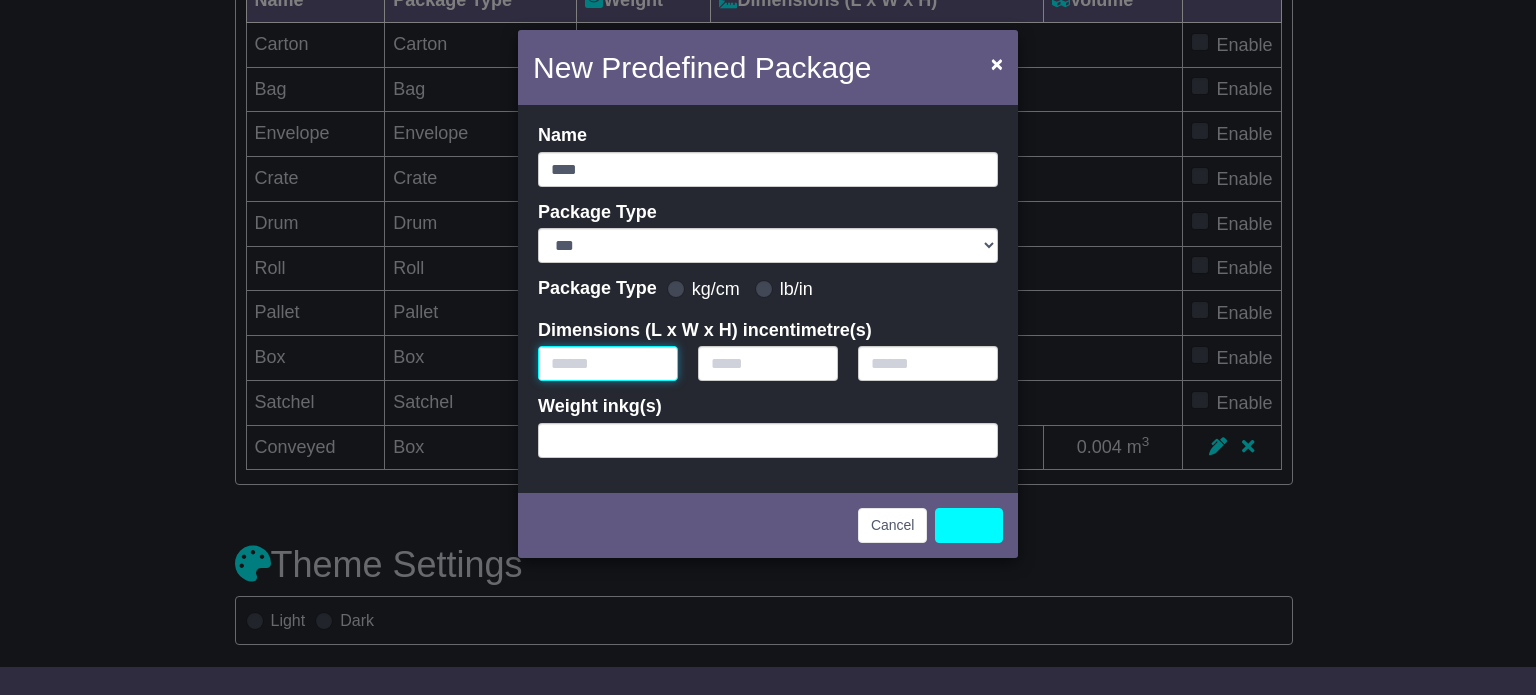 click at bounding box center (608, 363) 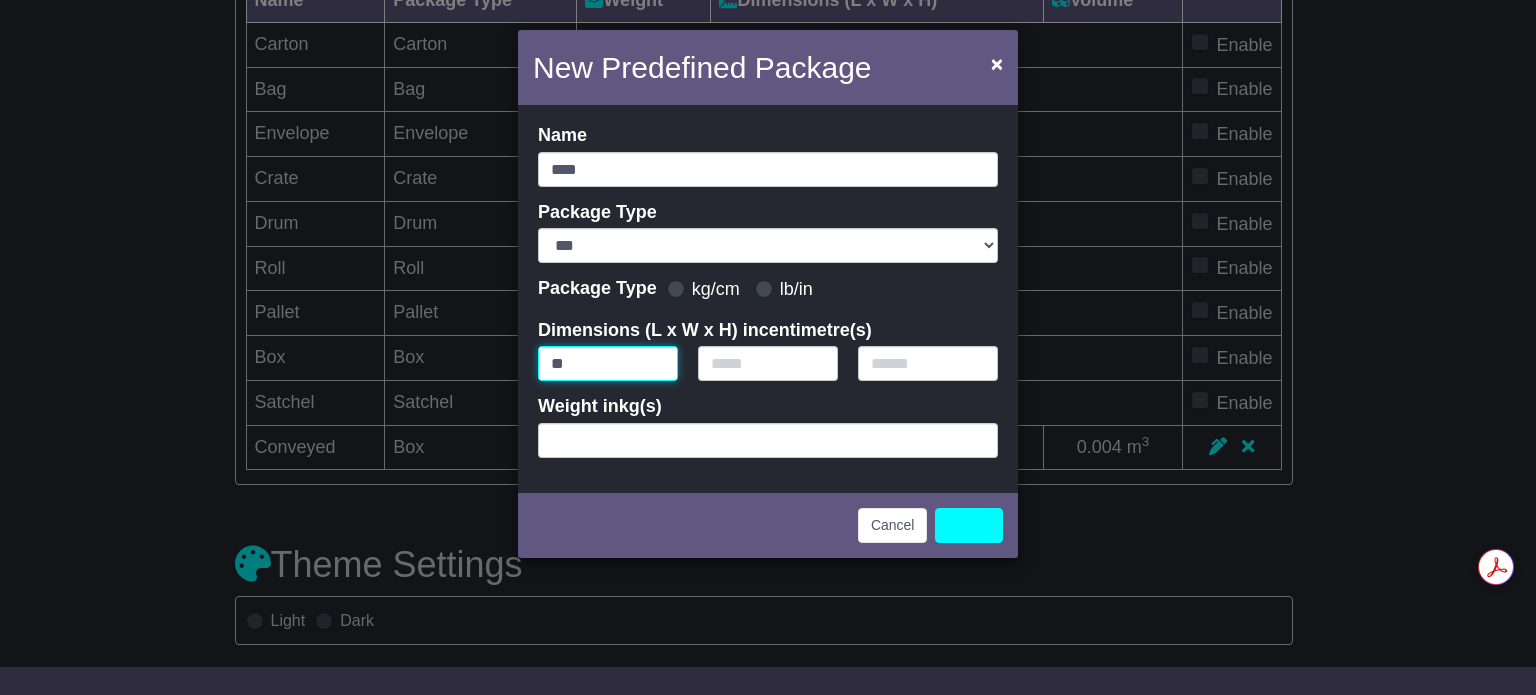 type on "**" 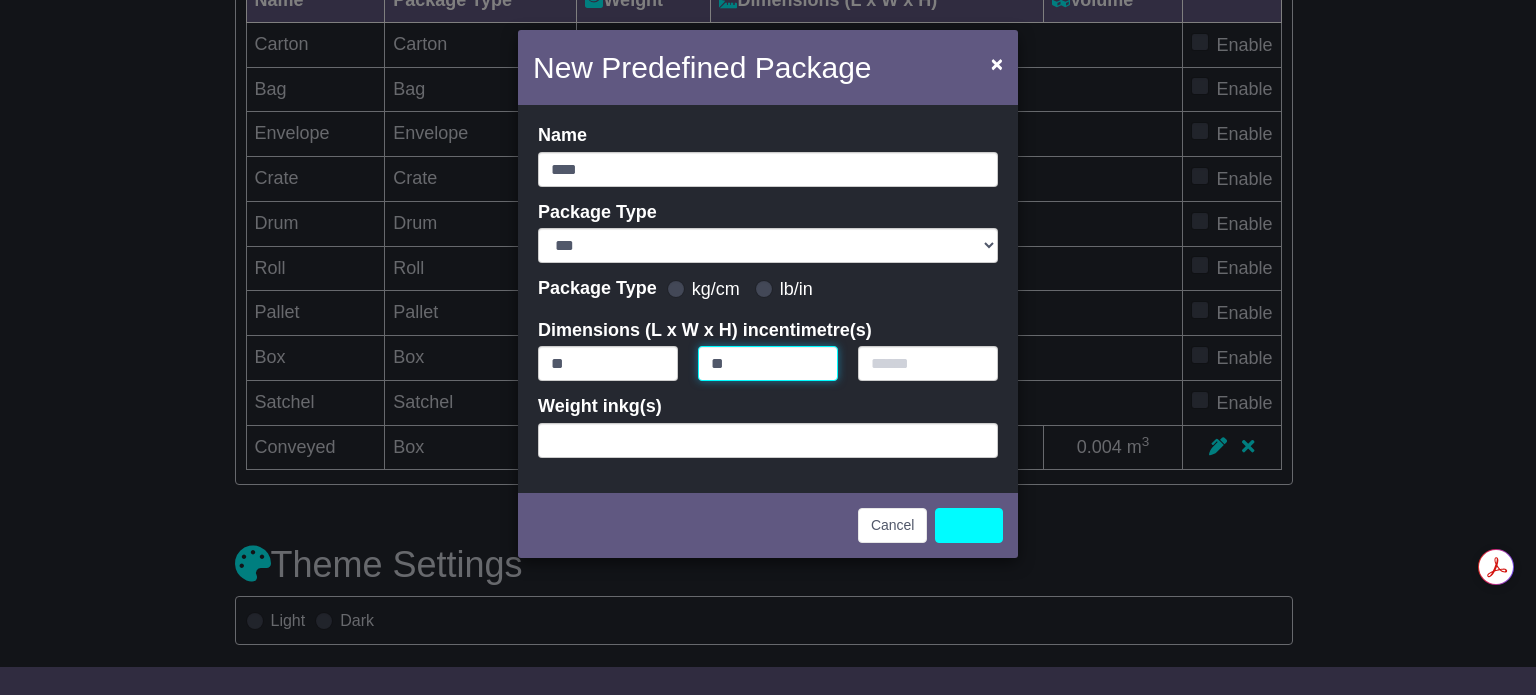 type on "**" 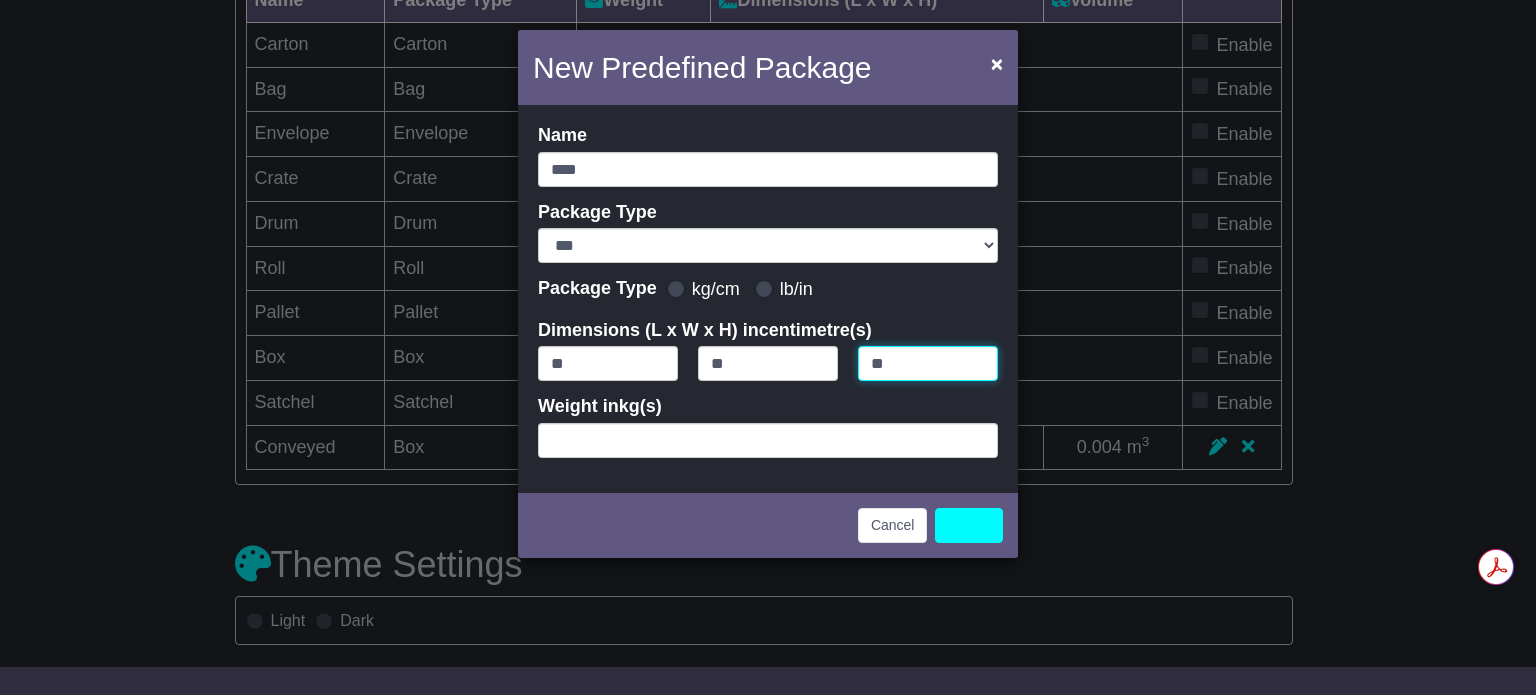 type on "**" 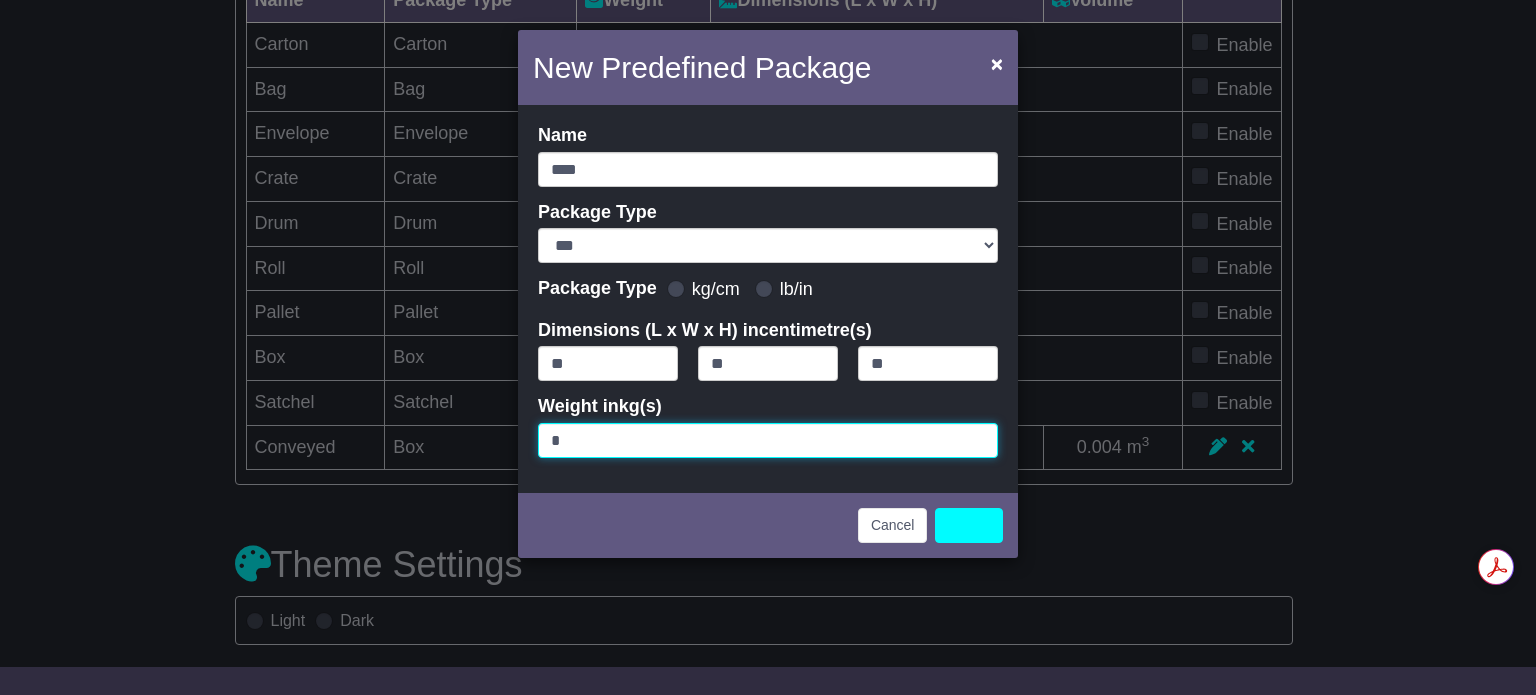 type on "*" 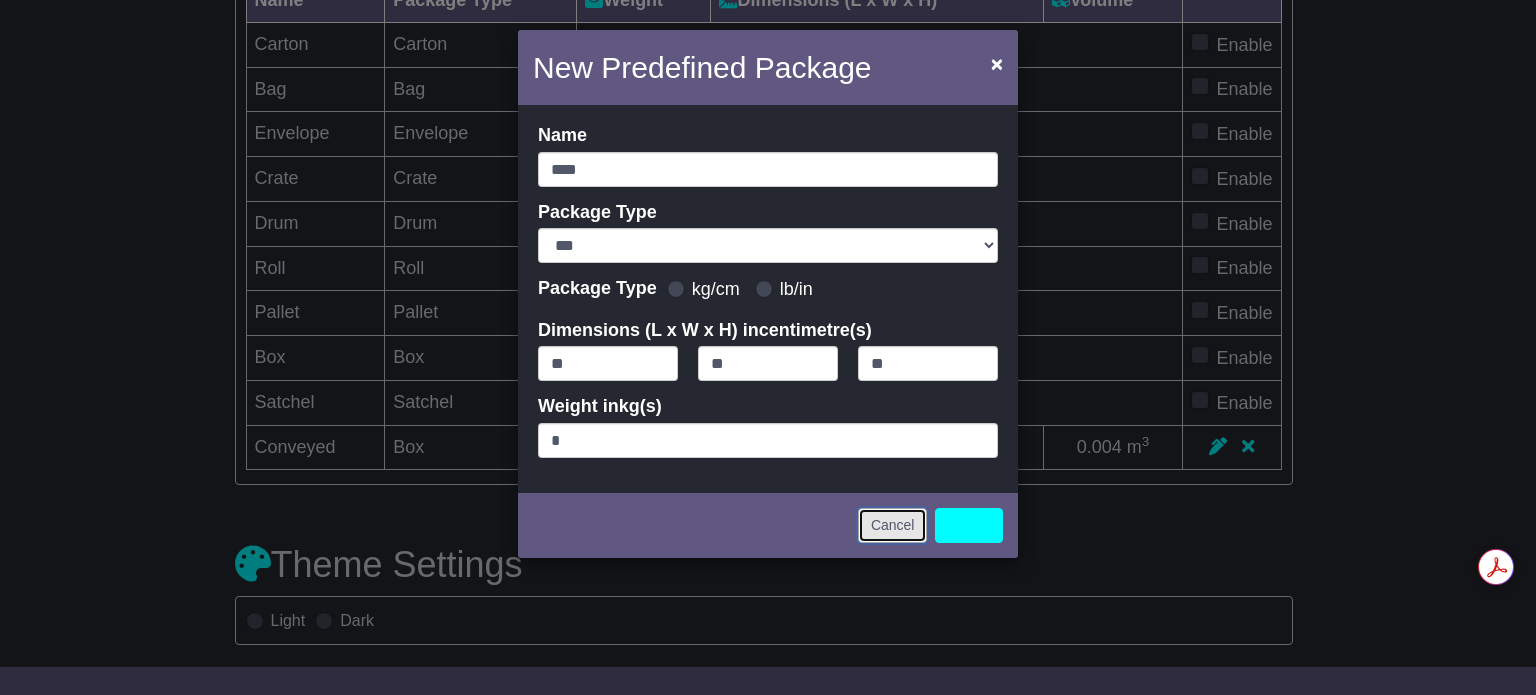 type 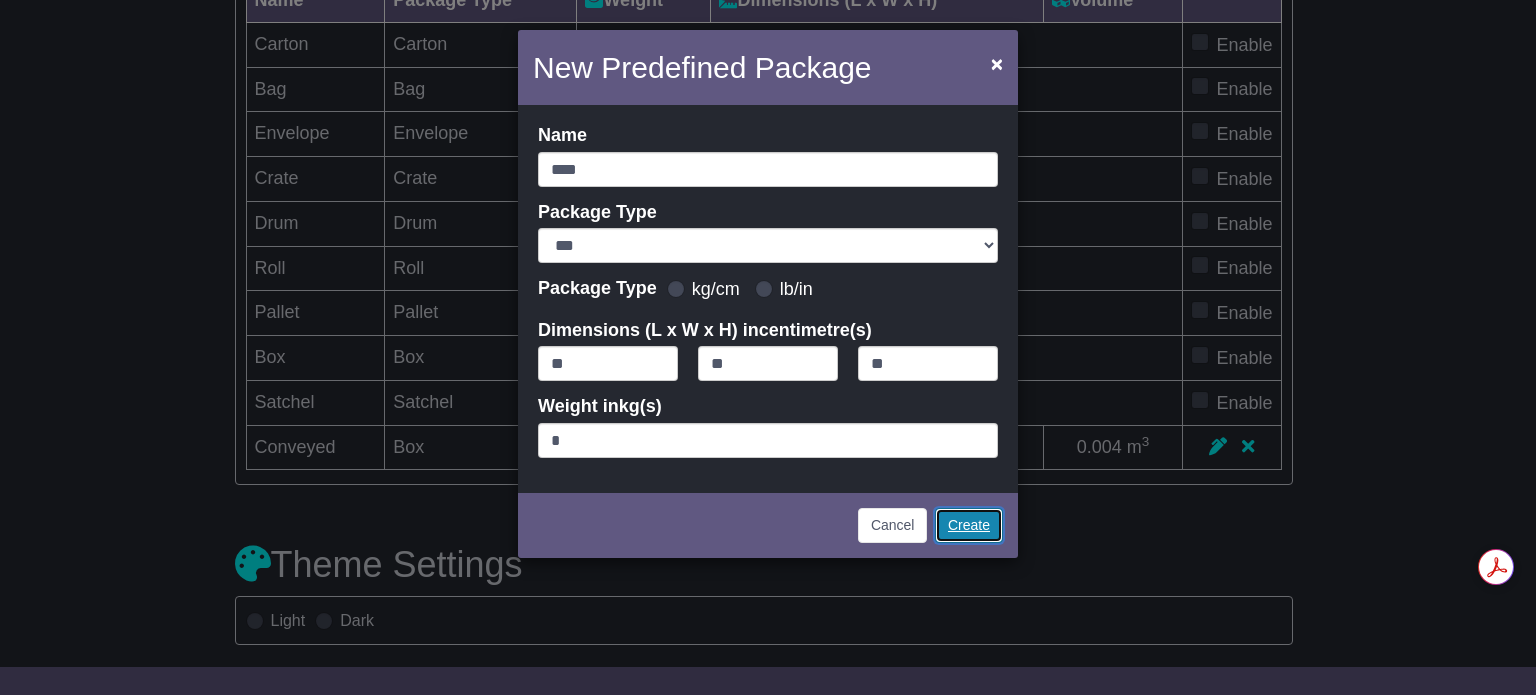 click on "Create" at bounding box center [969, 525] 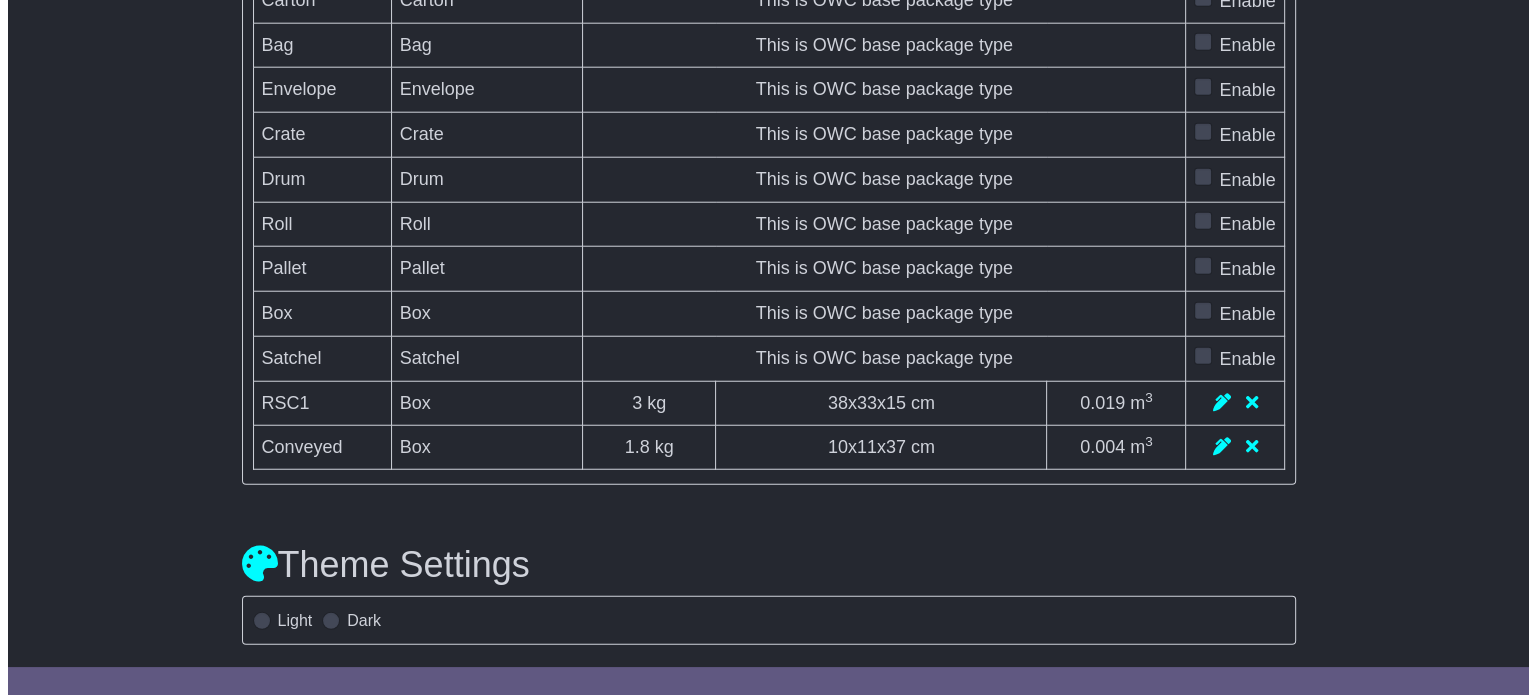 scroll, scrollTop: 5493, scrollLeft: 0, axis: vertical 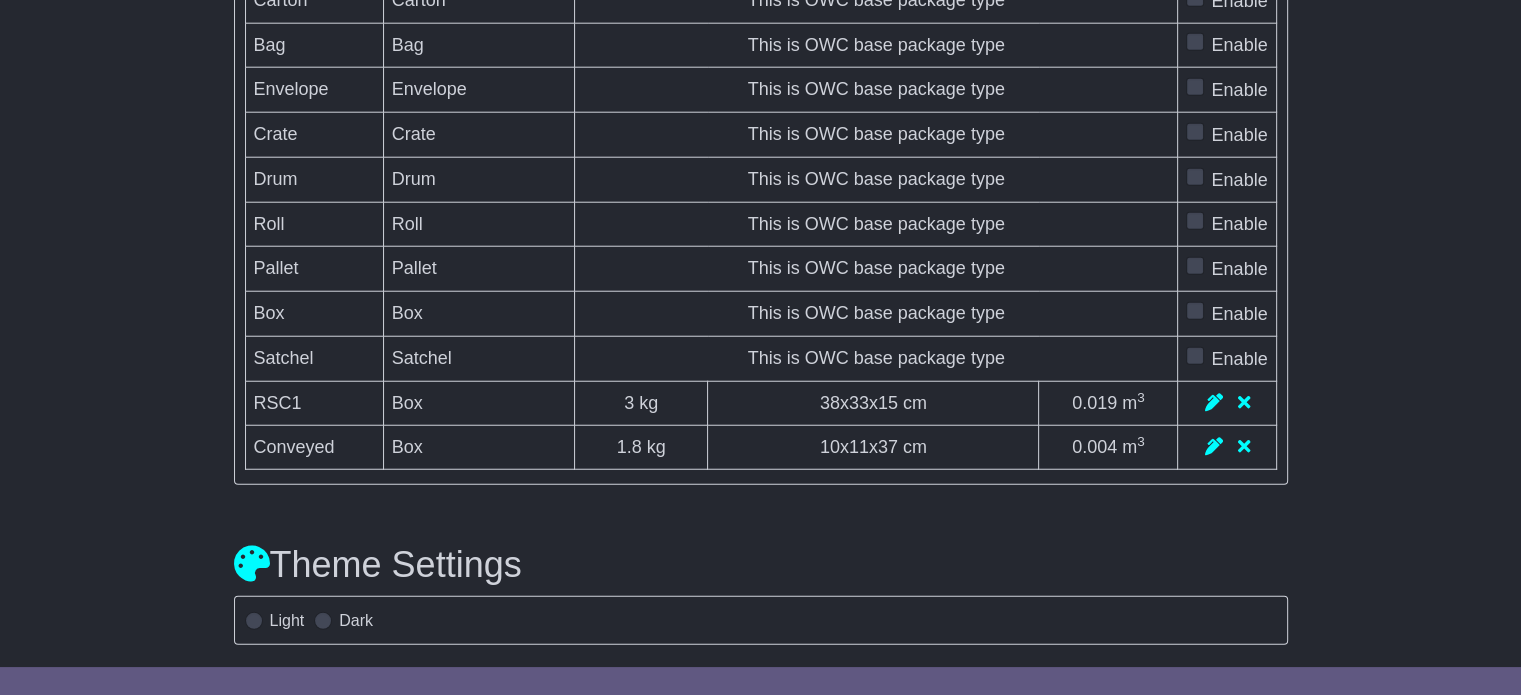 click on "New Predefined Package" at bounding box center [1101, -109] 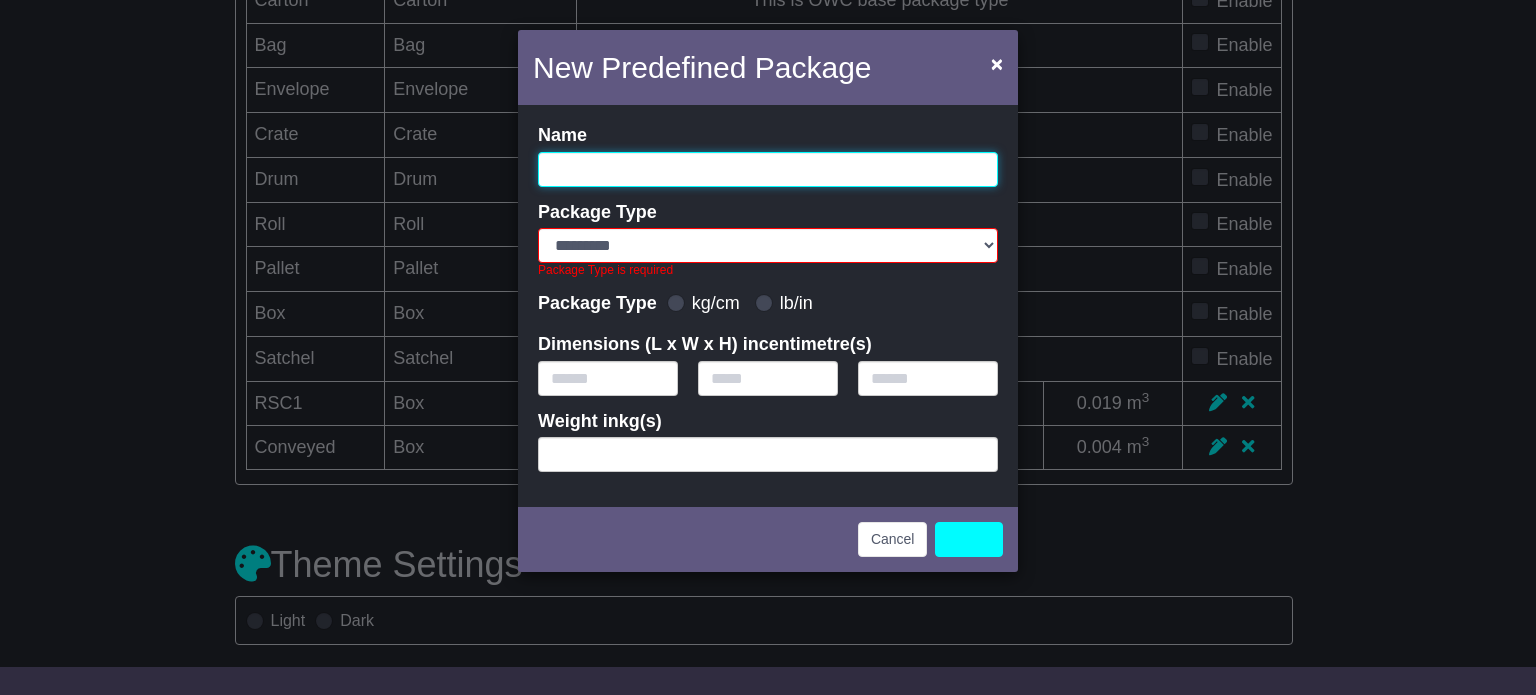 click at bounding box center (768, 169) 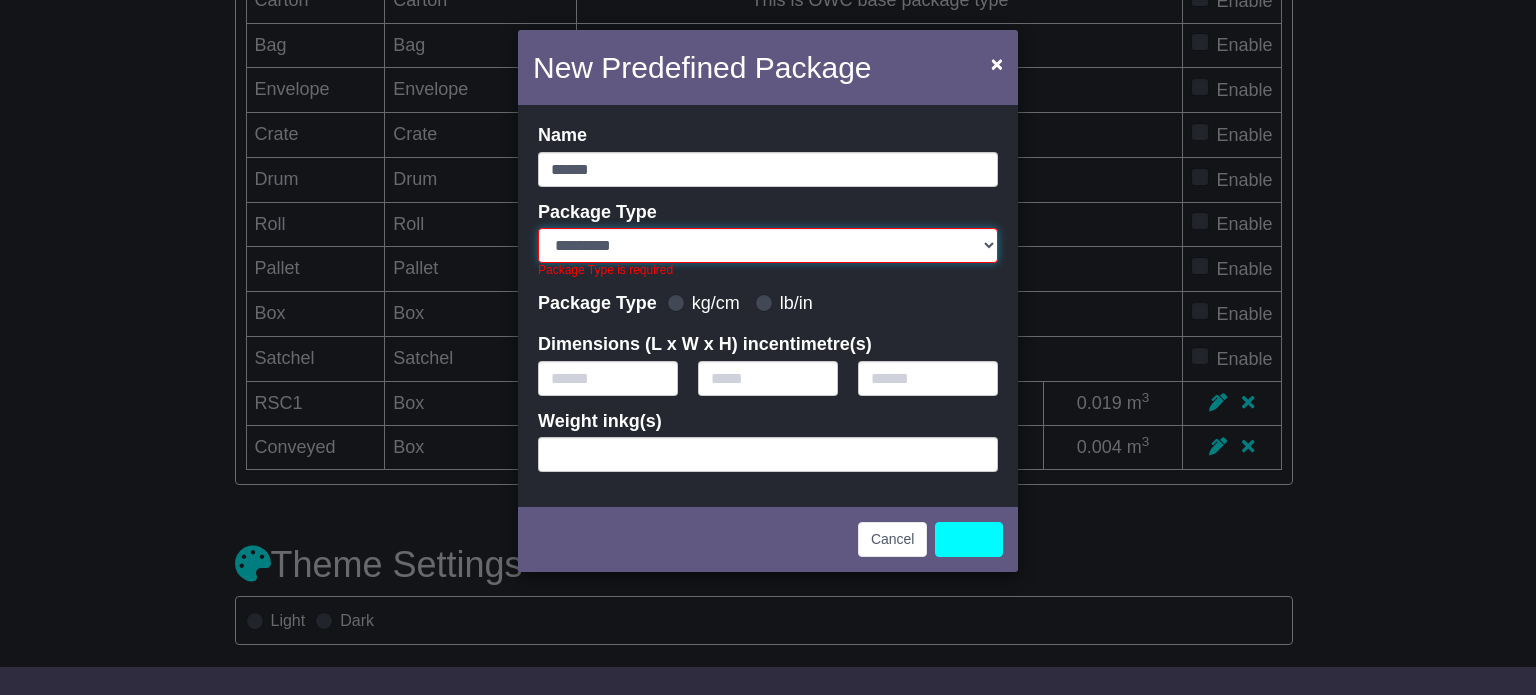 click on "*********
*******
***
******
****
****
*****
********
***
******" at bounding box center [768, 245] 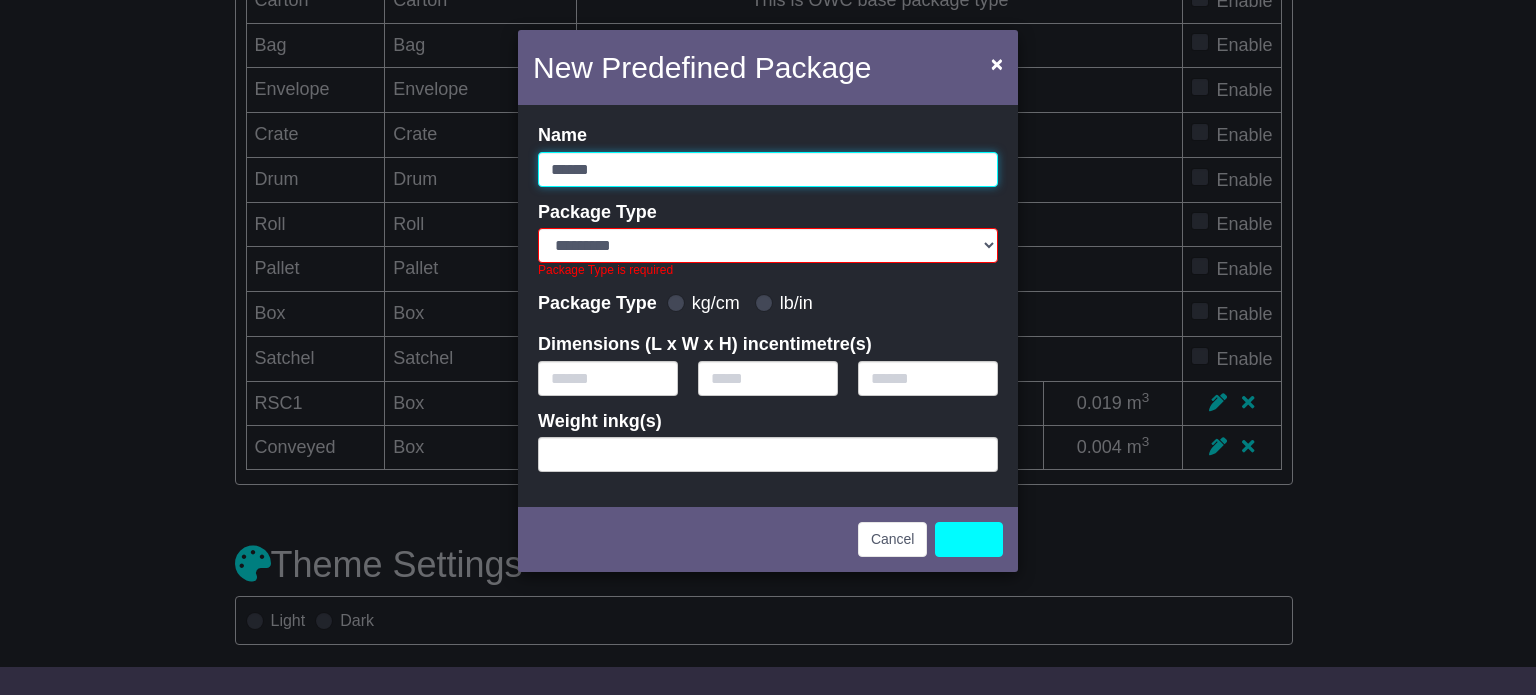 click on "******" at bounding box center (768, 169) 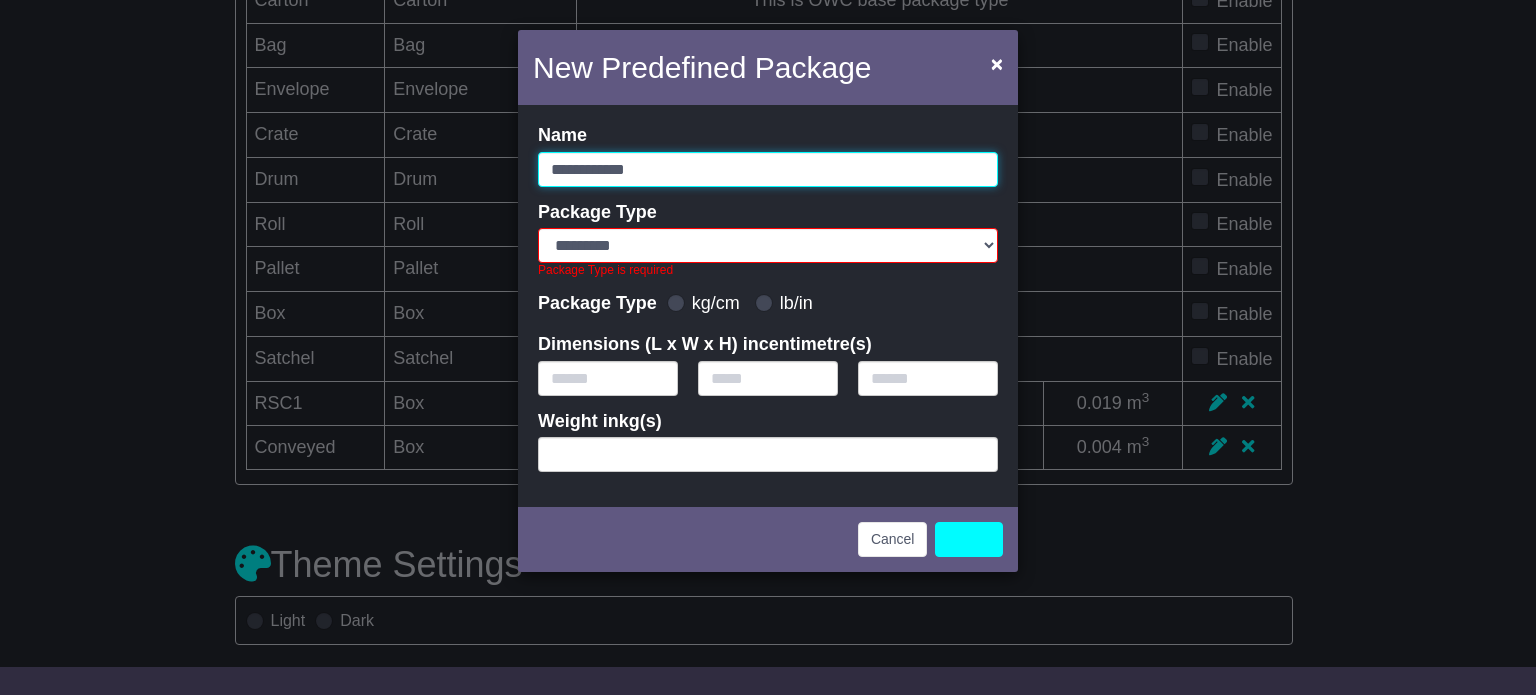type on "**********" 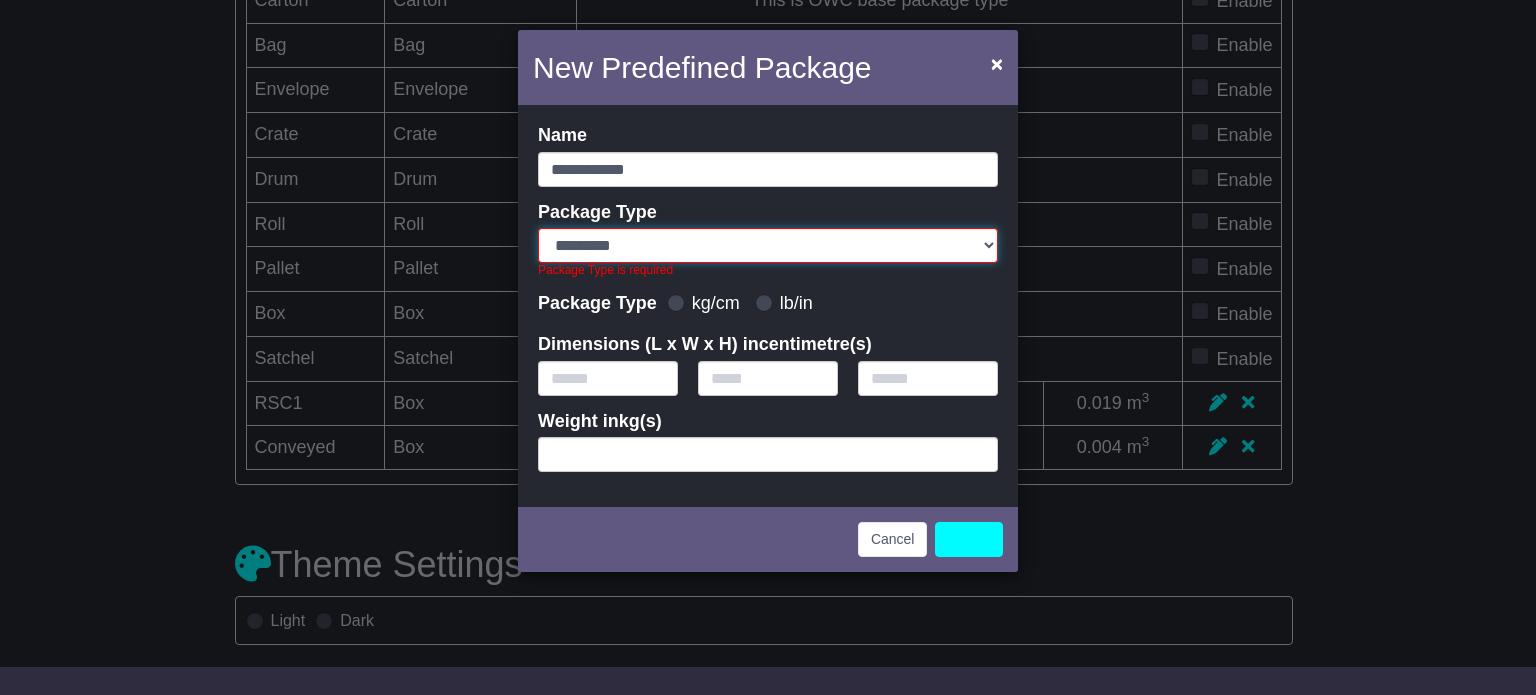 click on "*********
*******
***
******
****
****
*****
********
***
******" at bounding box center (768, 245) 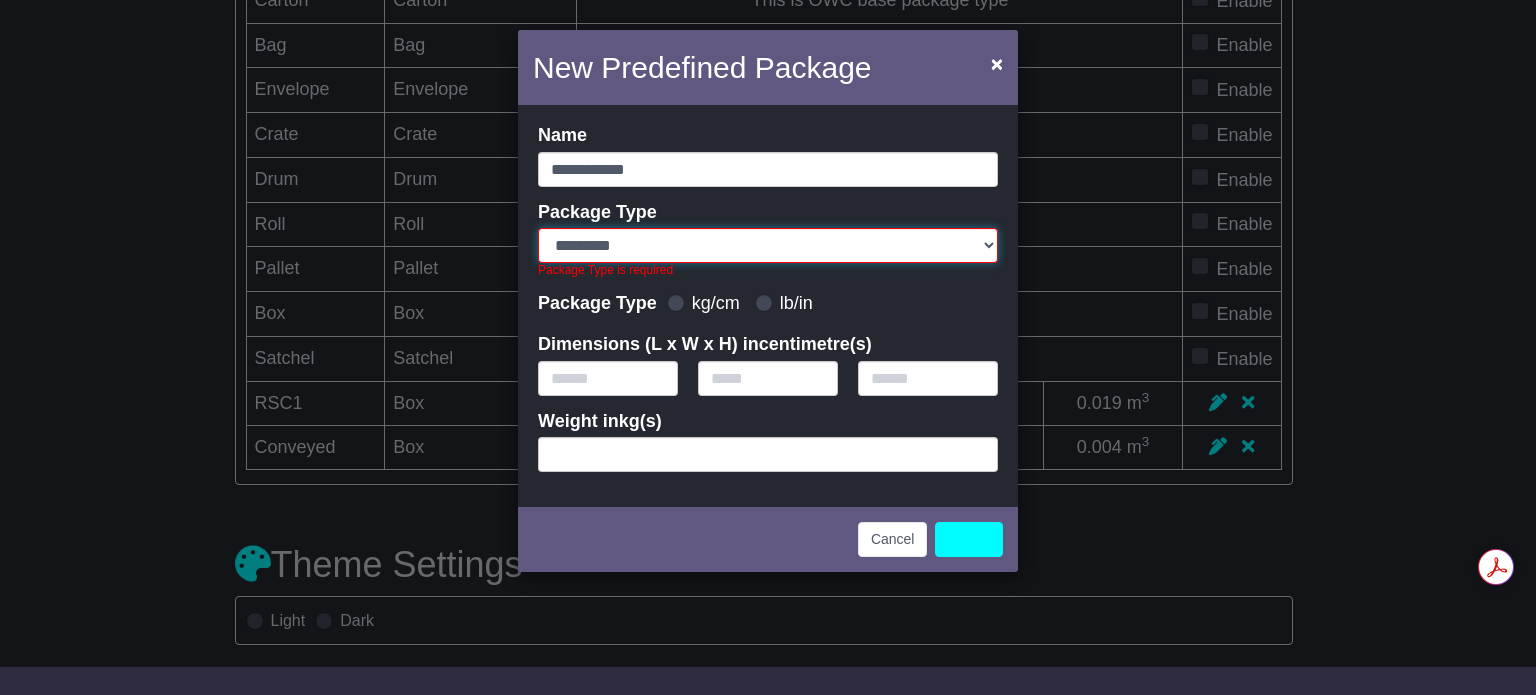 select on "******" 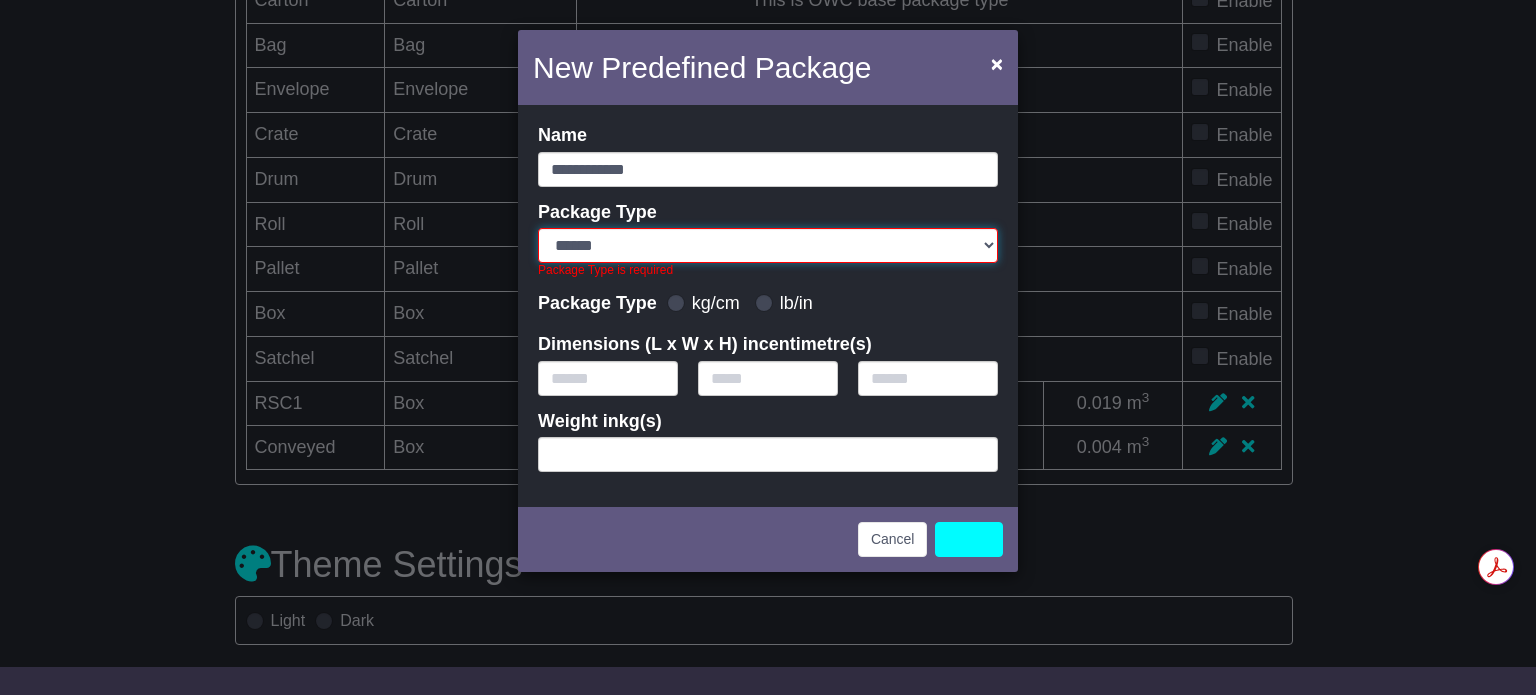 click on "*********
*******
***
******
****
****
*****
********
***
******" at bounding box center [768, 245] 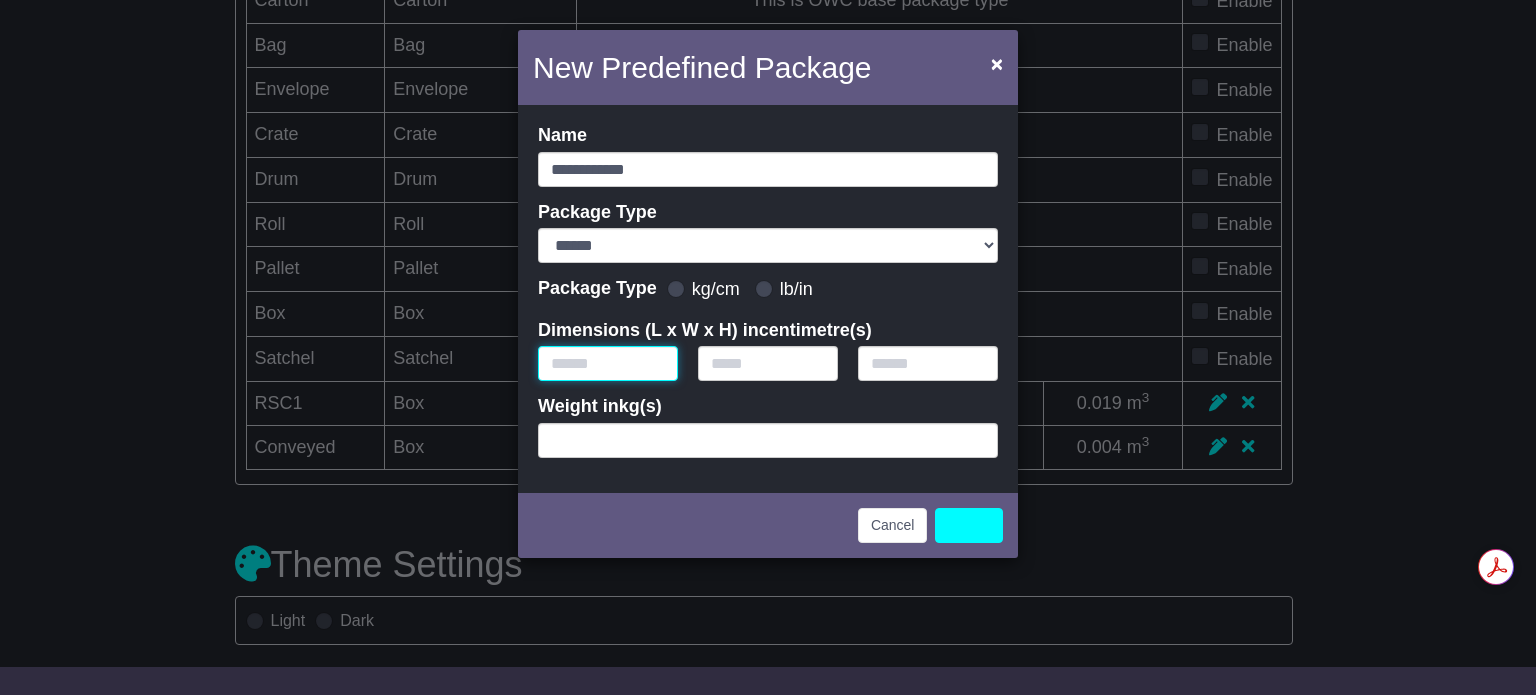 click at bounding box center (608, 363) 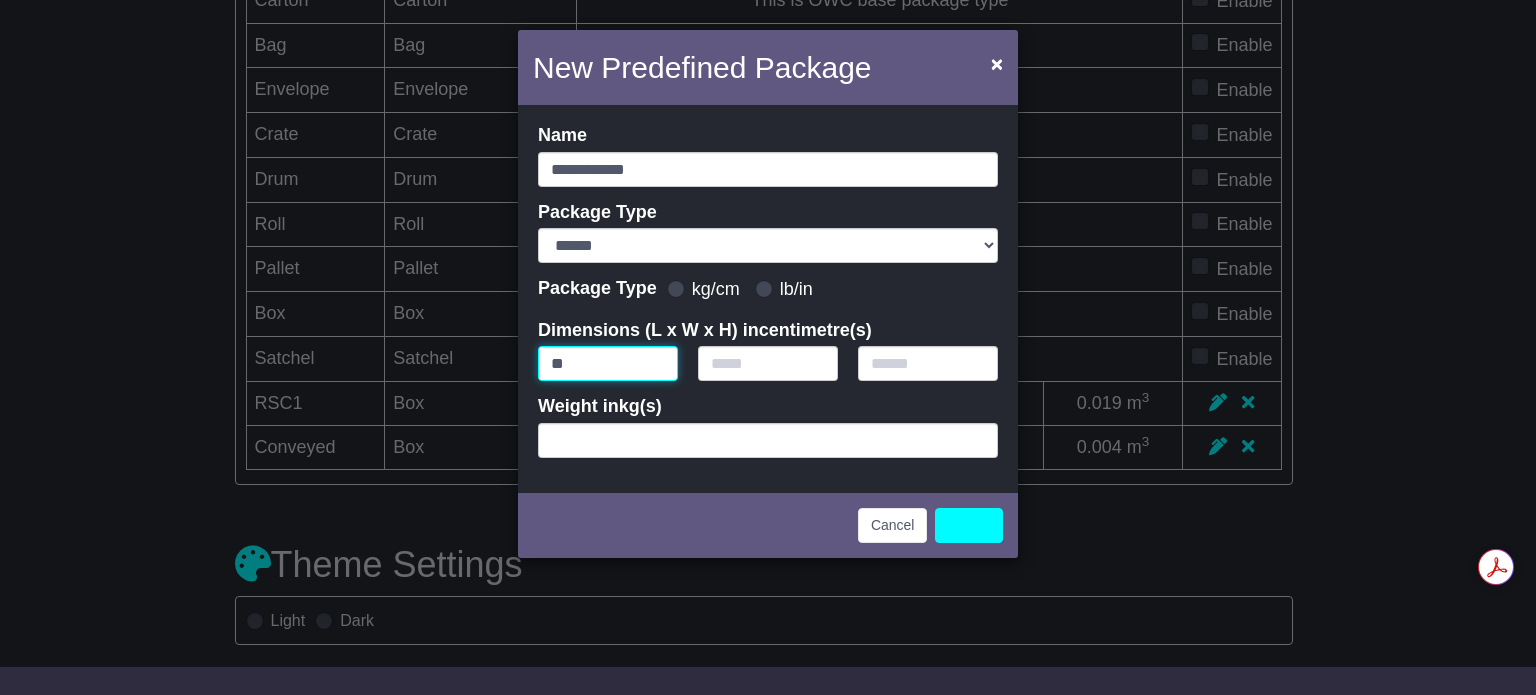 type on "**" 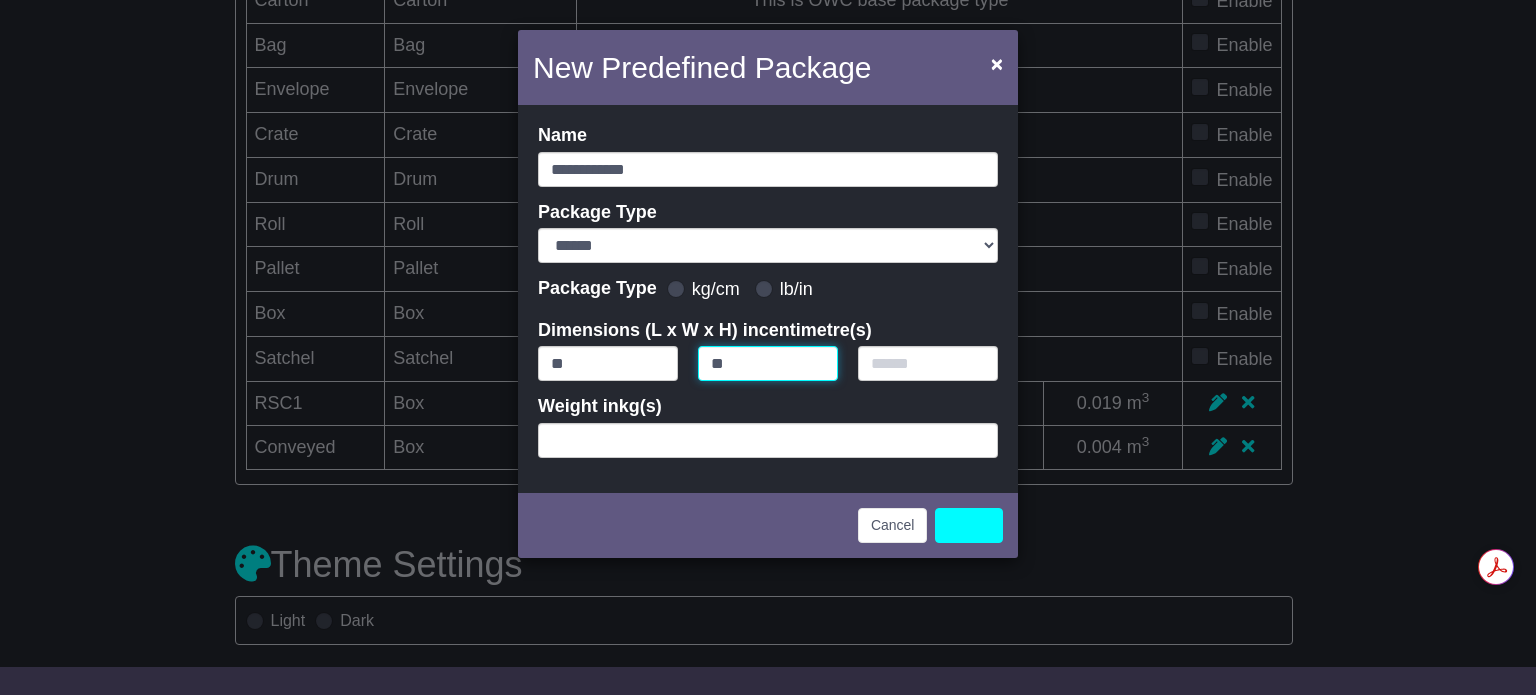 type on "**" 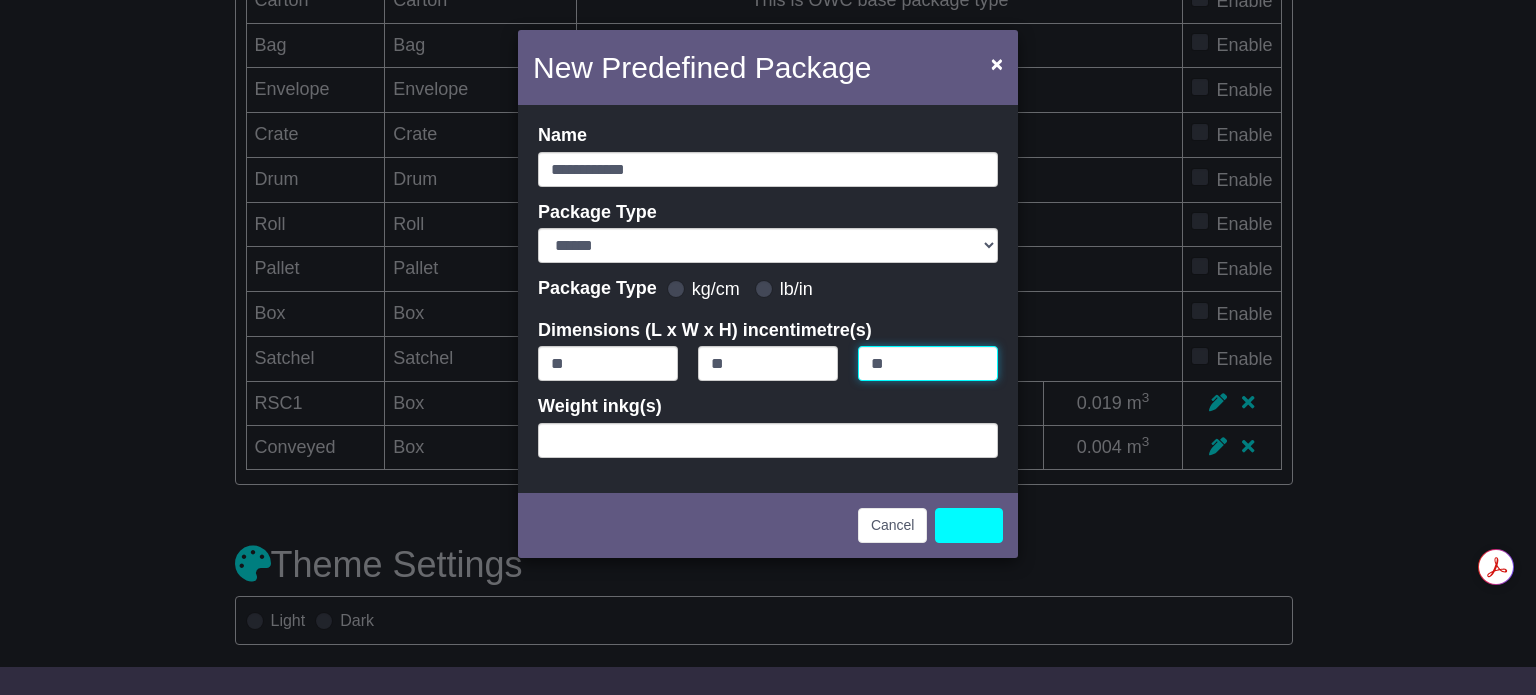 type on "**" 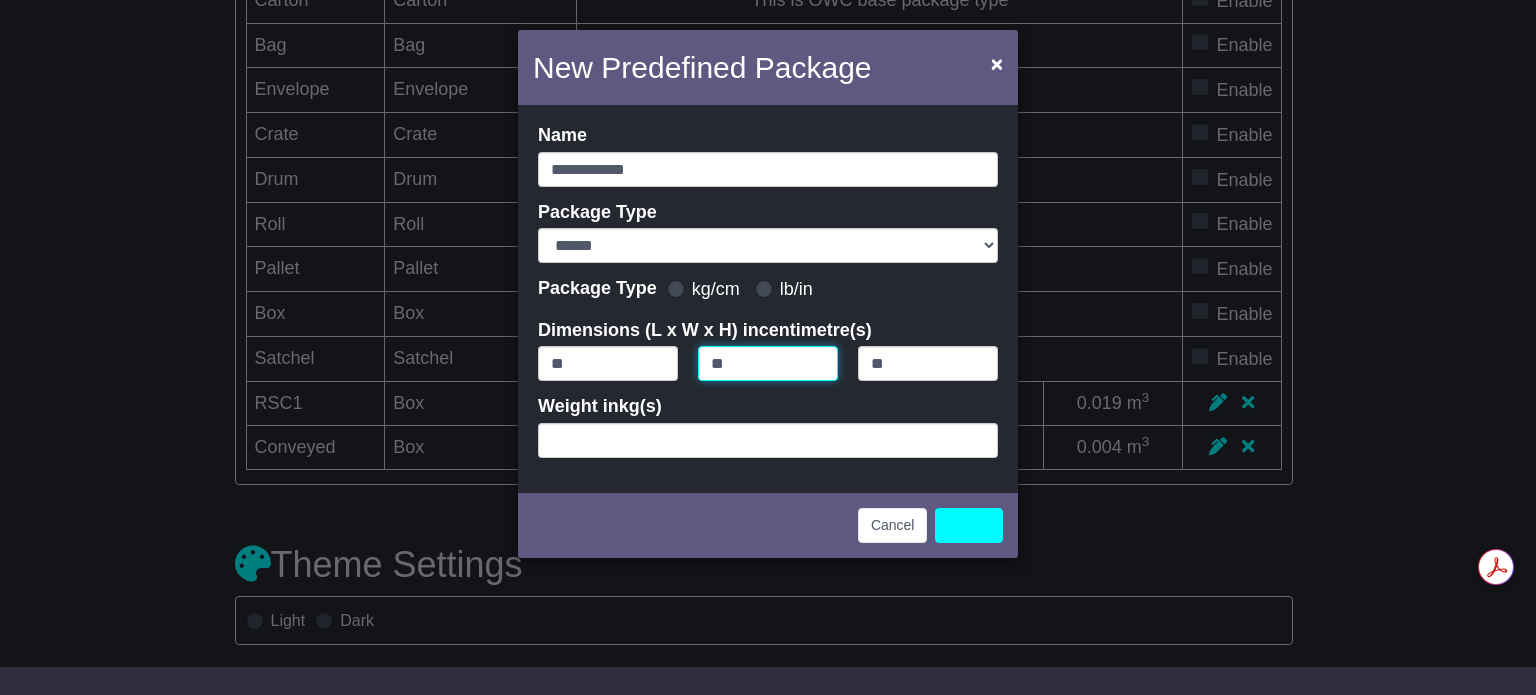 drag, startPoint x: 738, startPoint y: 364, endPoint x: 707, endPoint y: 371, distance: 31.780497 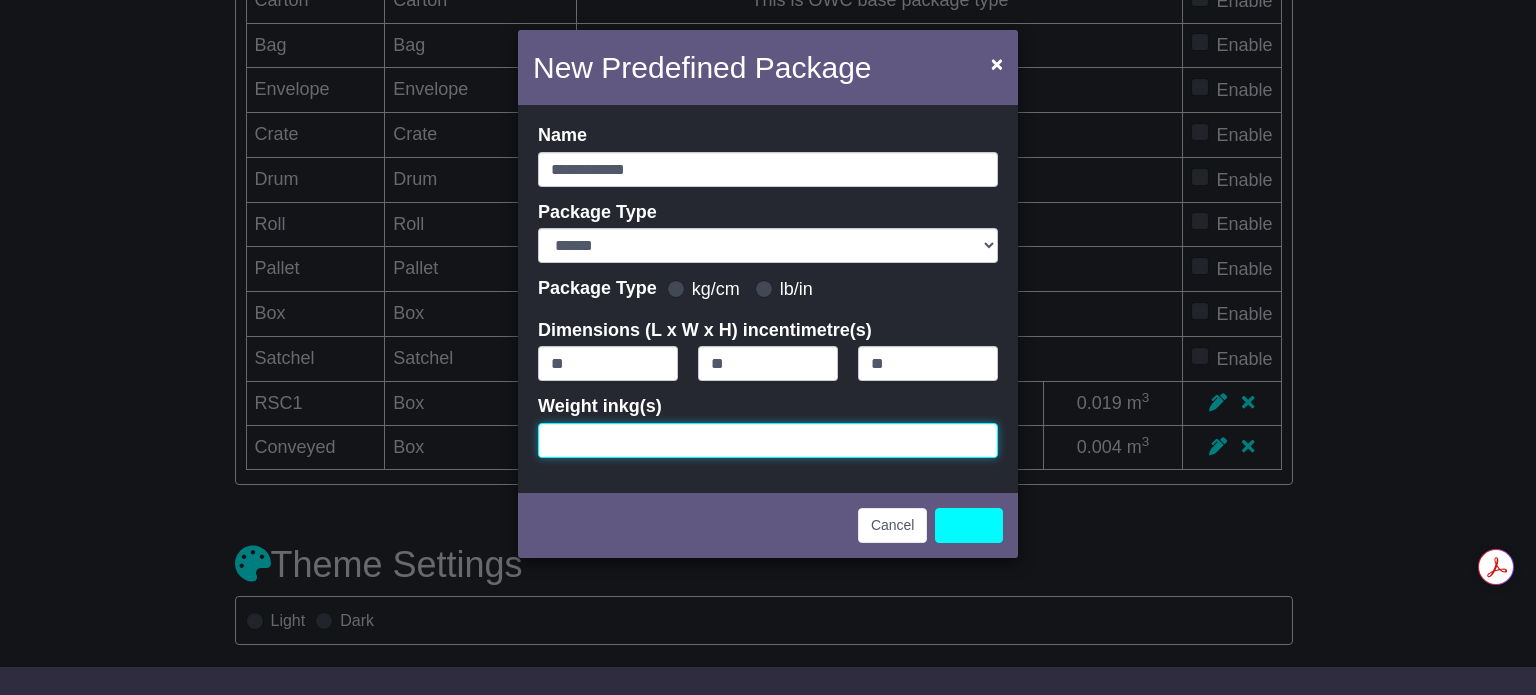 click at bounding box center [768, 440] 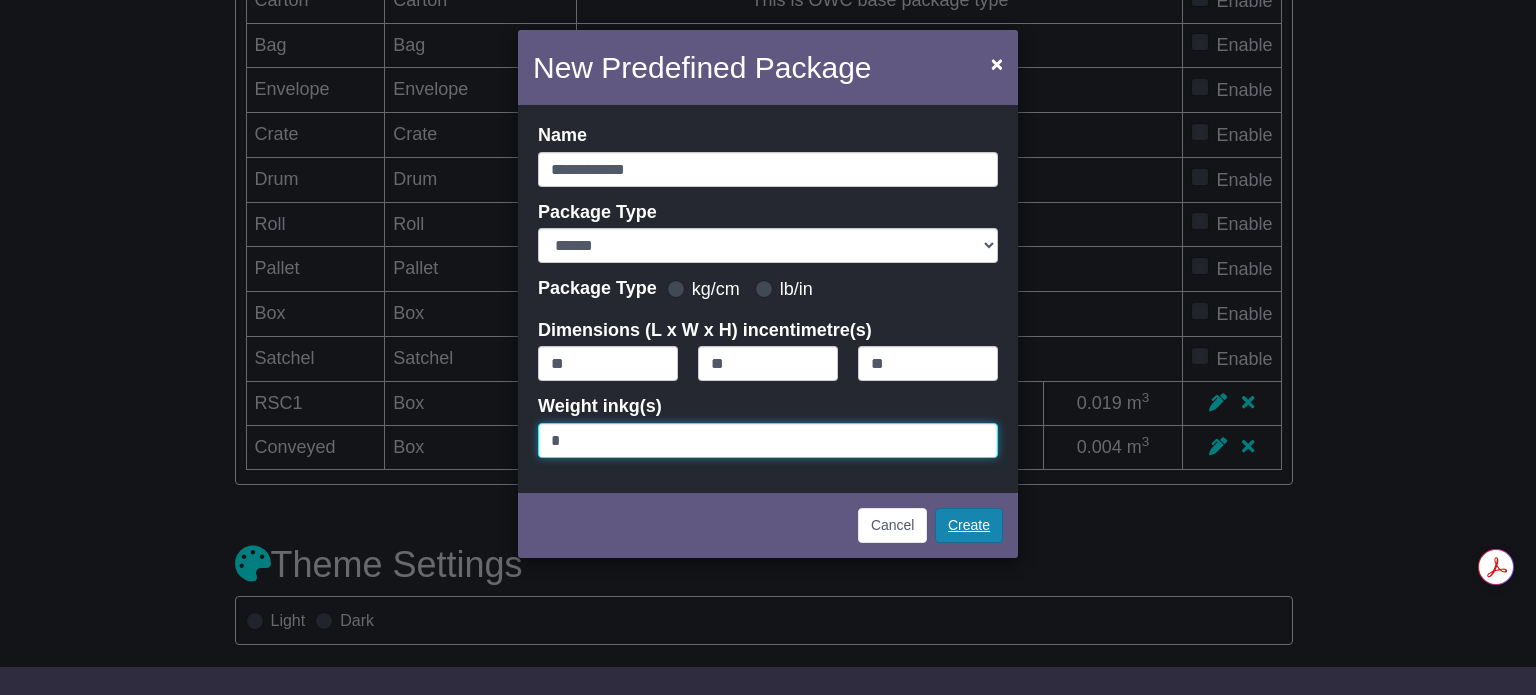 type on "*" 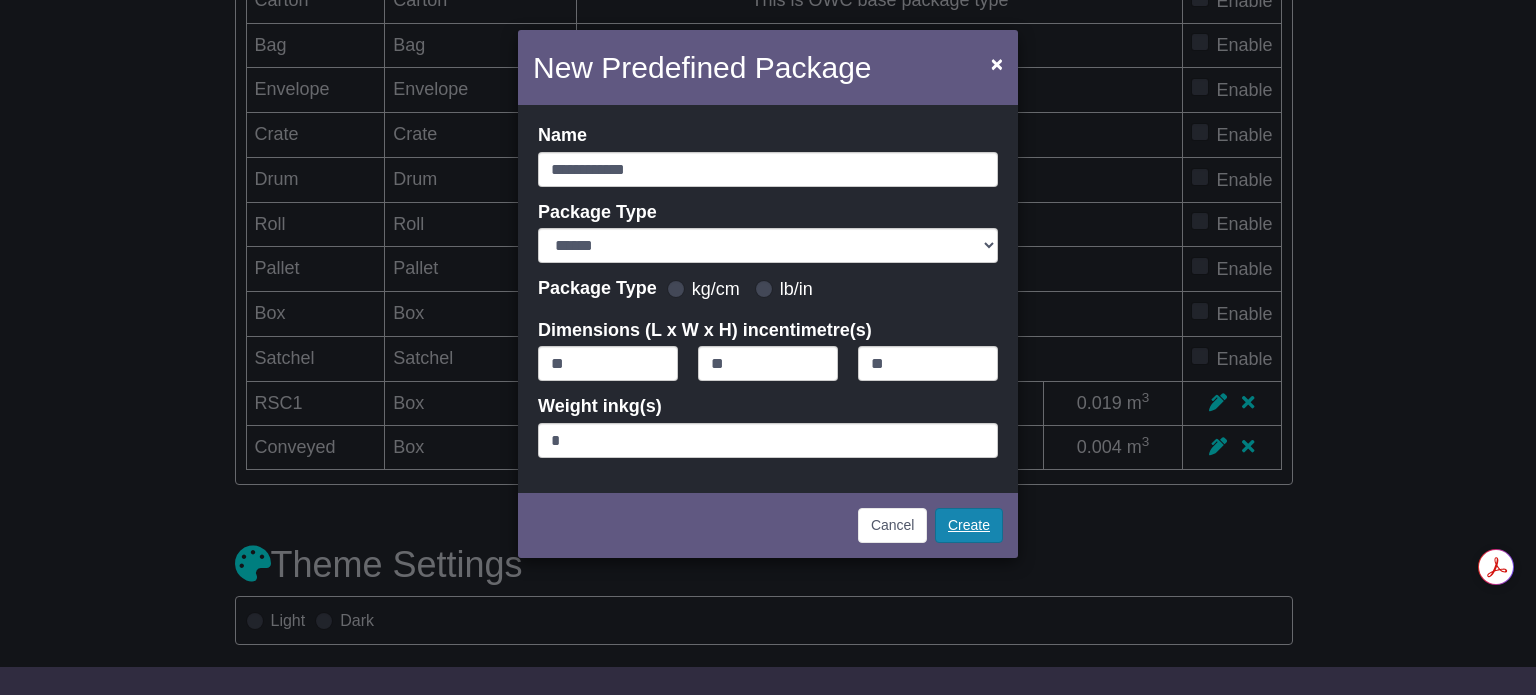 click on "Cancel
Create" at bounding box center [768, 523] 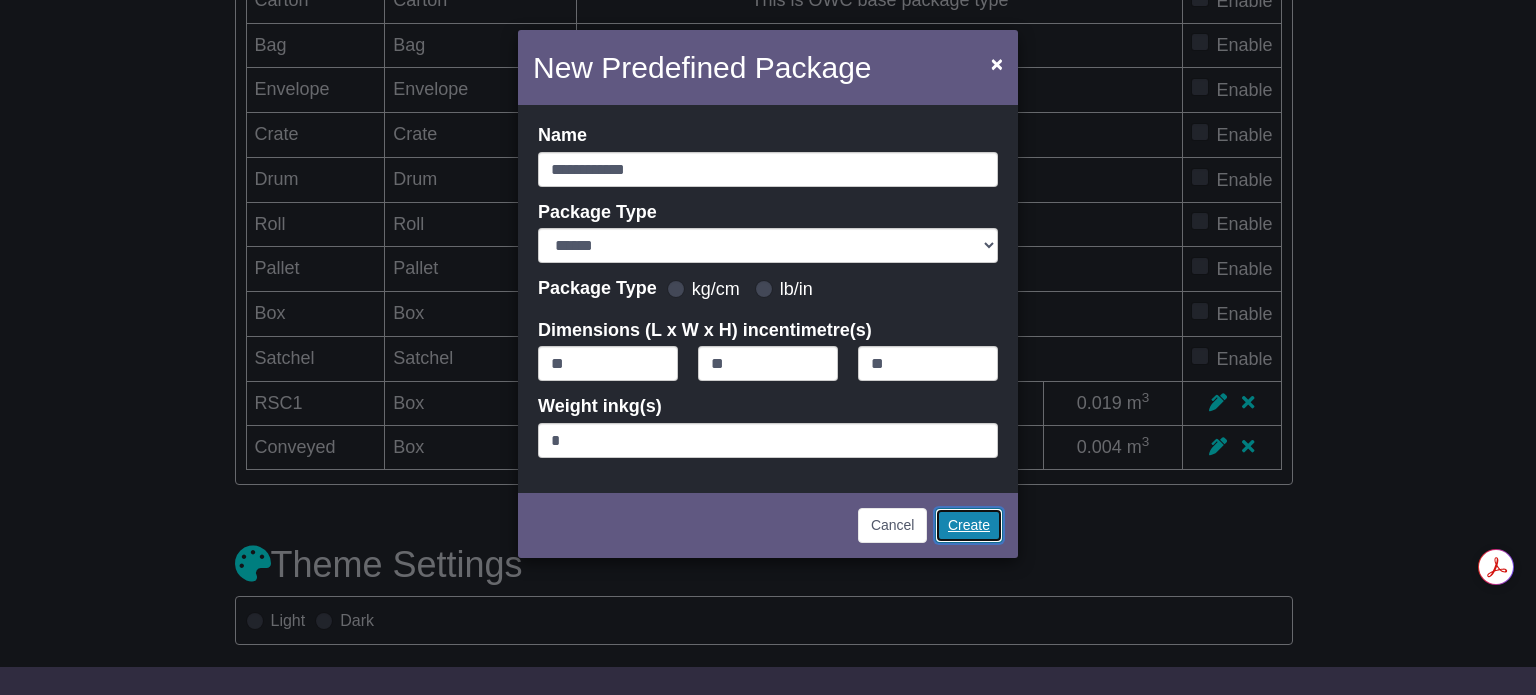 click on "Create" at bounding box center [969, 525] 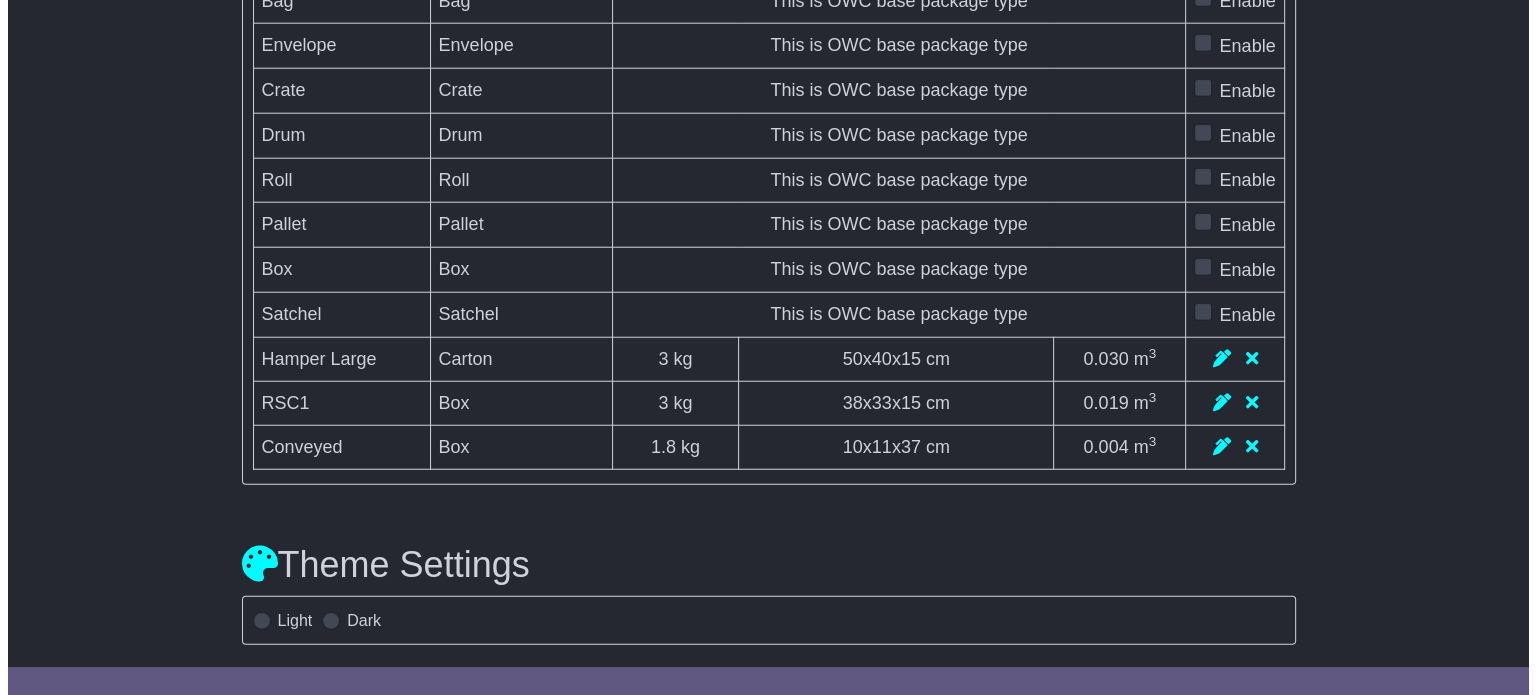 scroll, scrollTop: 5393, scrollLeft: 0, axis: vertical 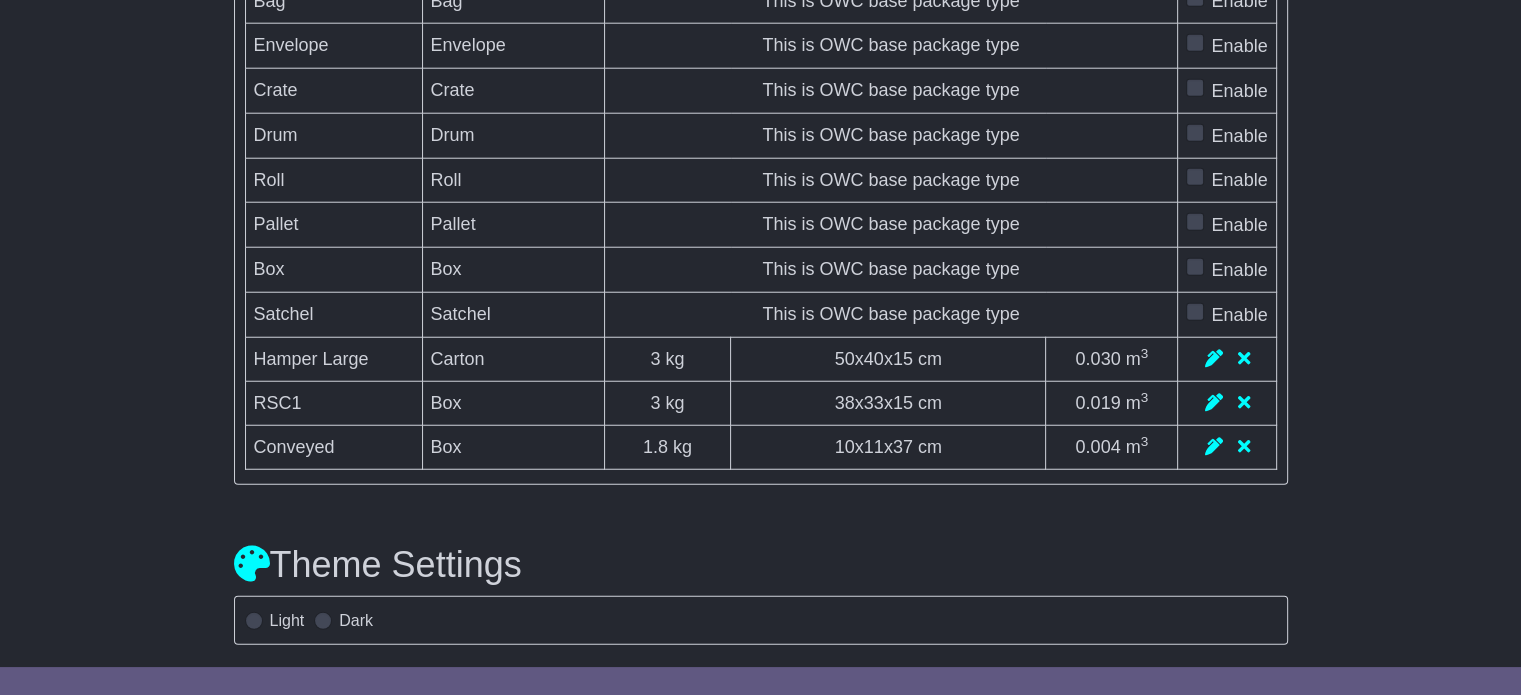 click on "New Predefined Package" at bounding box center [1101, -153] 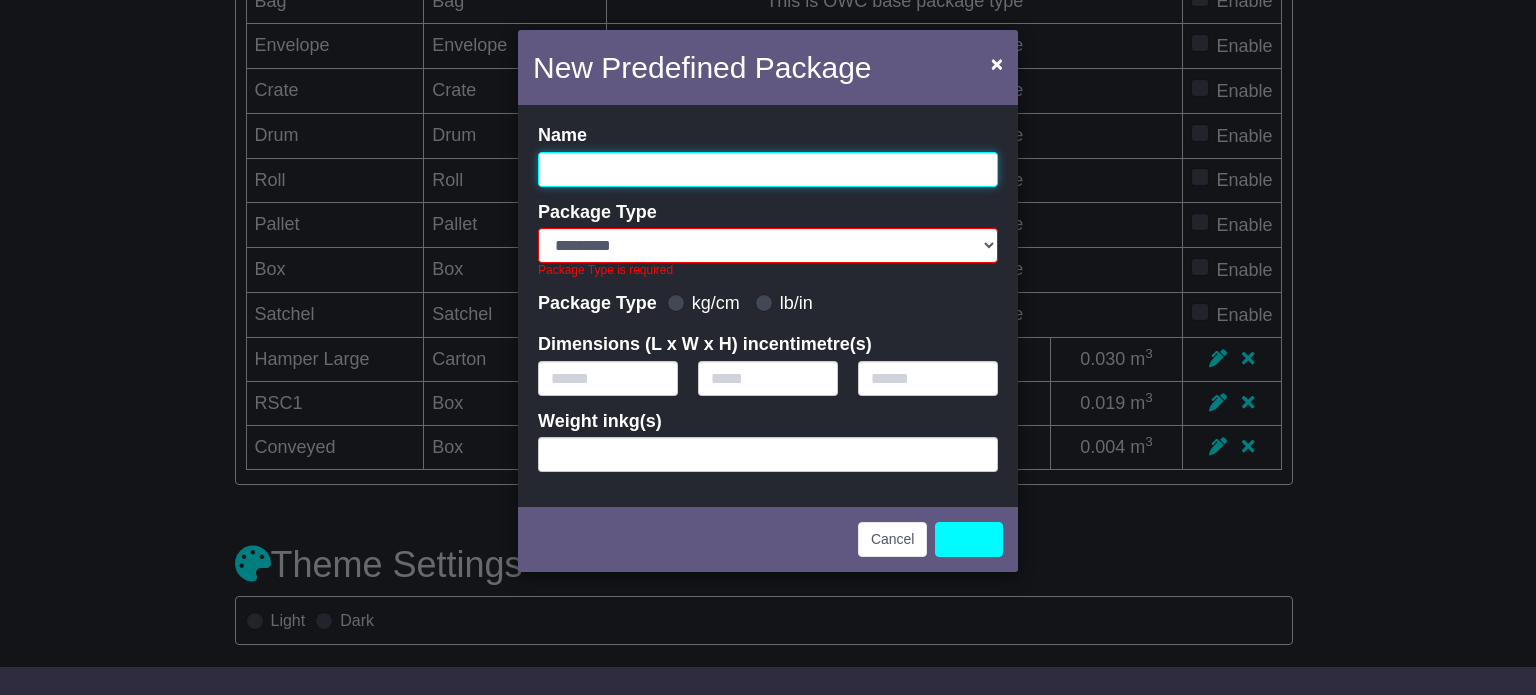 click at bounding box center [768, 169] 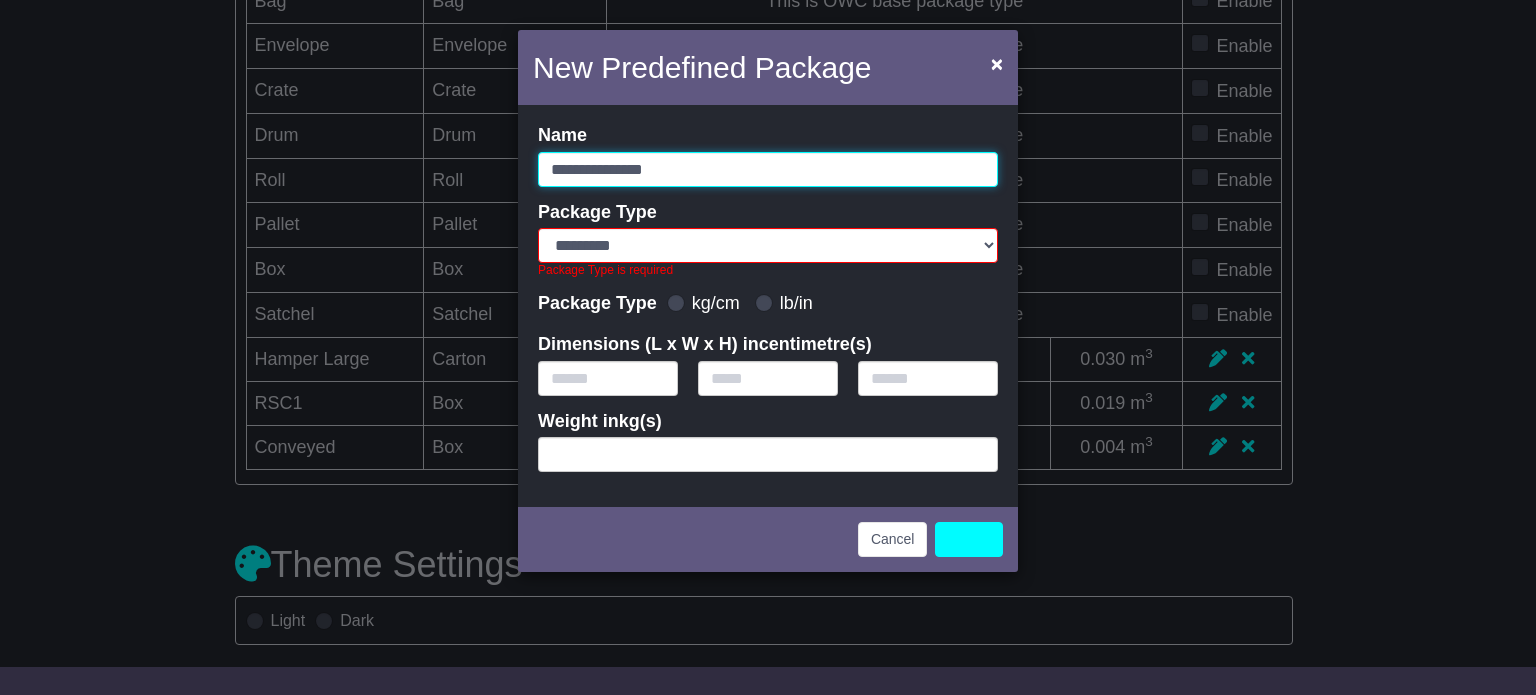 type on "**********" 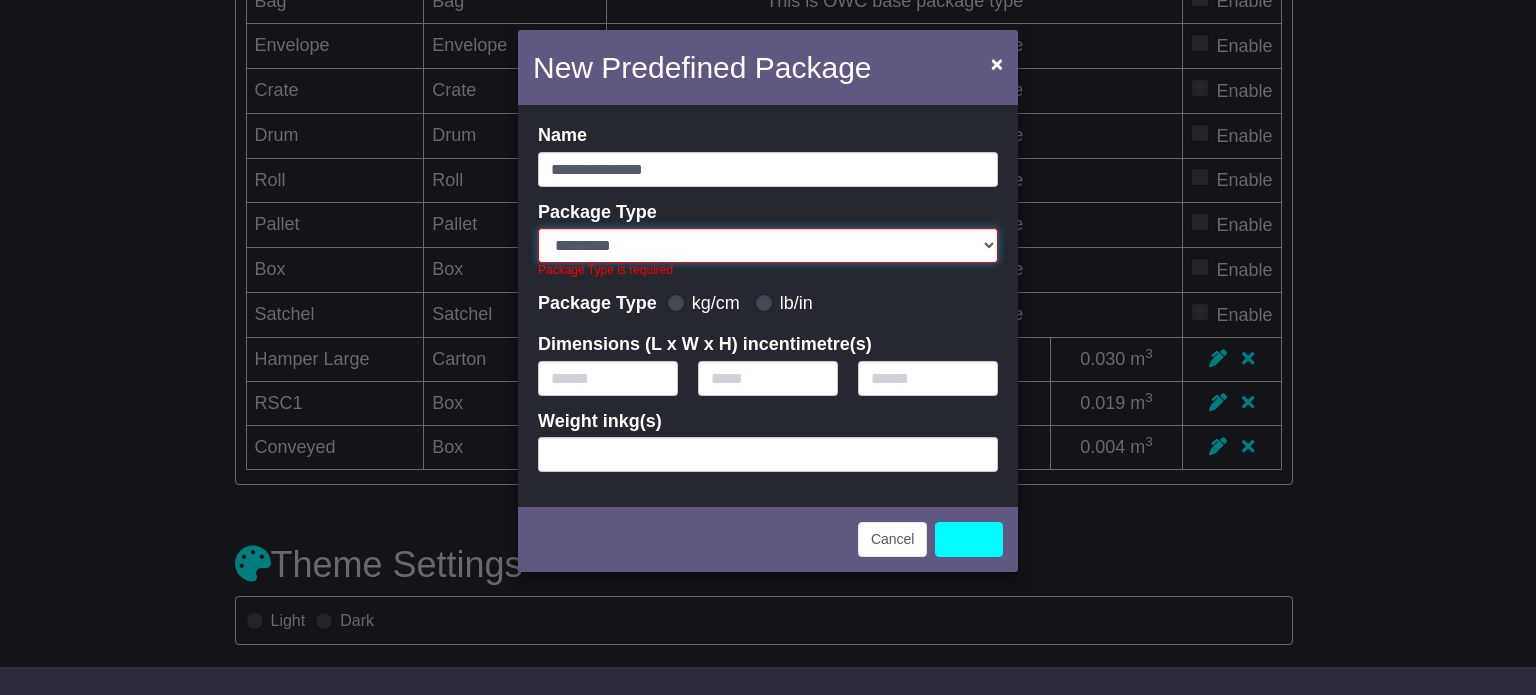 click on "*********
*******
***
******
****
****
*****
********
***
******" at bounding box center (768, 245) 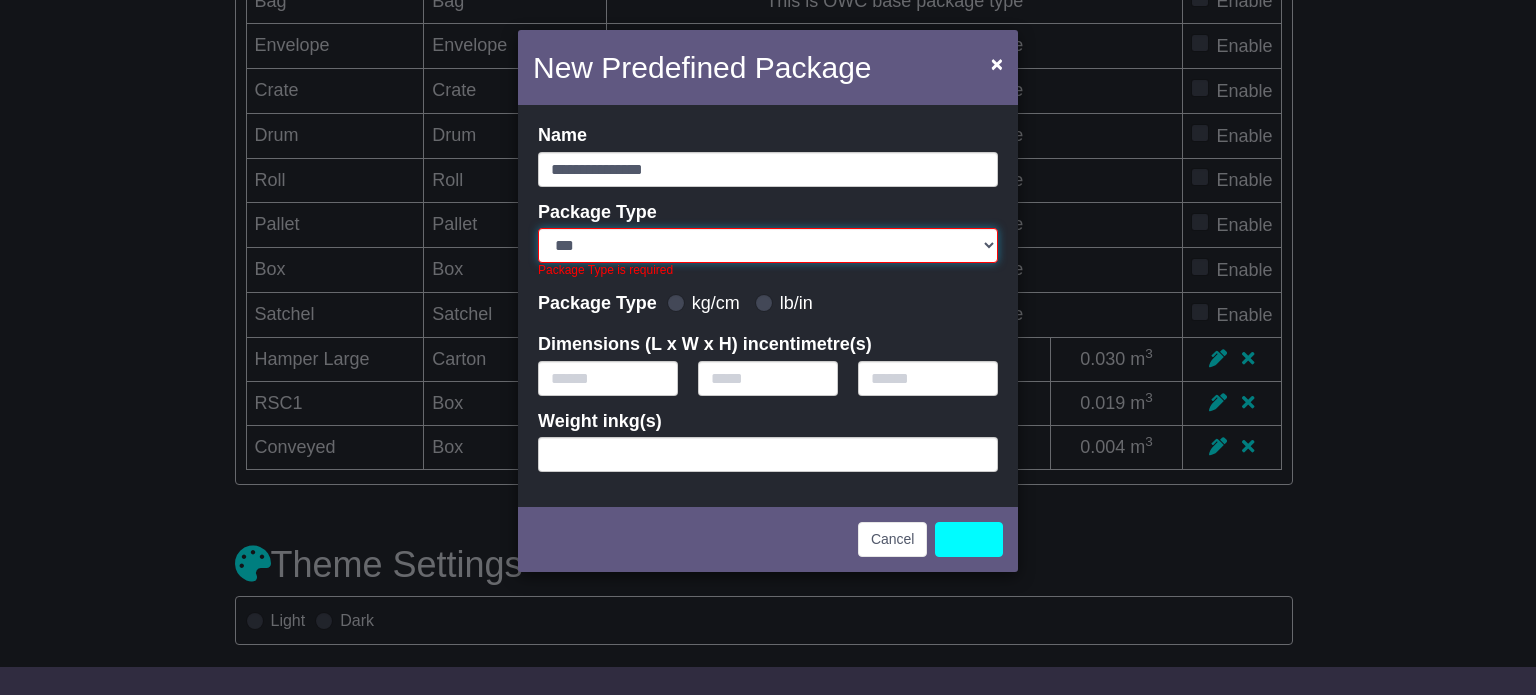 click on "*********
*******
***
******
****
****
*****
********
***
******" at bounding box center (768, 245) 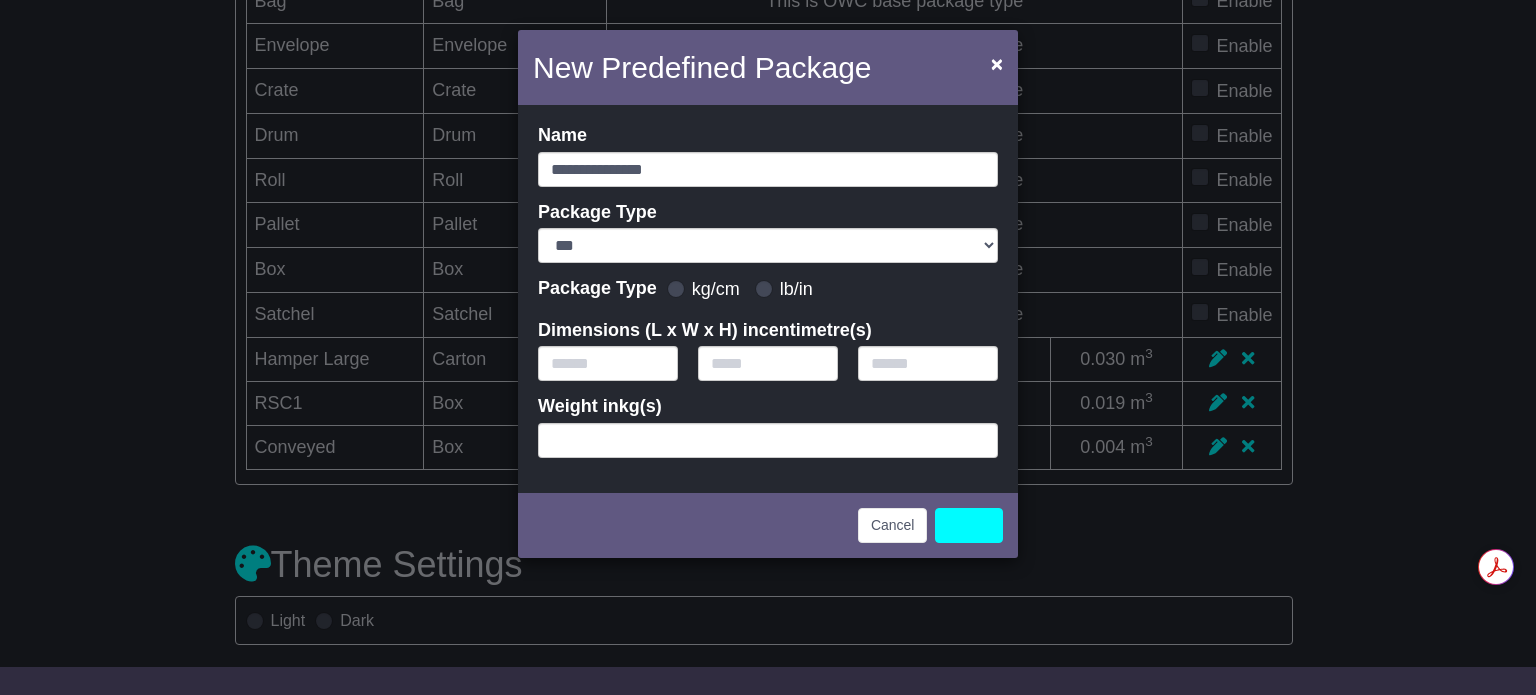 click on "Package Type
*********
*******
***
******
****
****
*****
********
***
******" at bounding box center (768, 233) 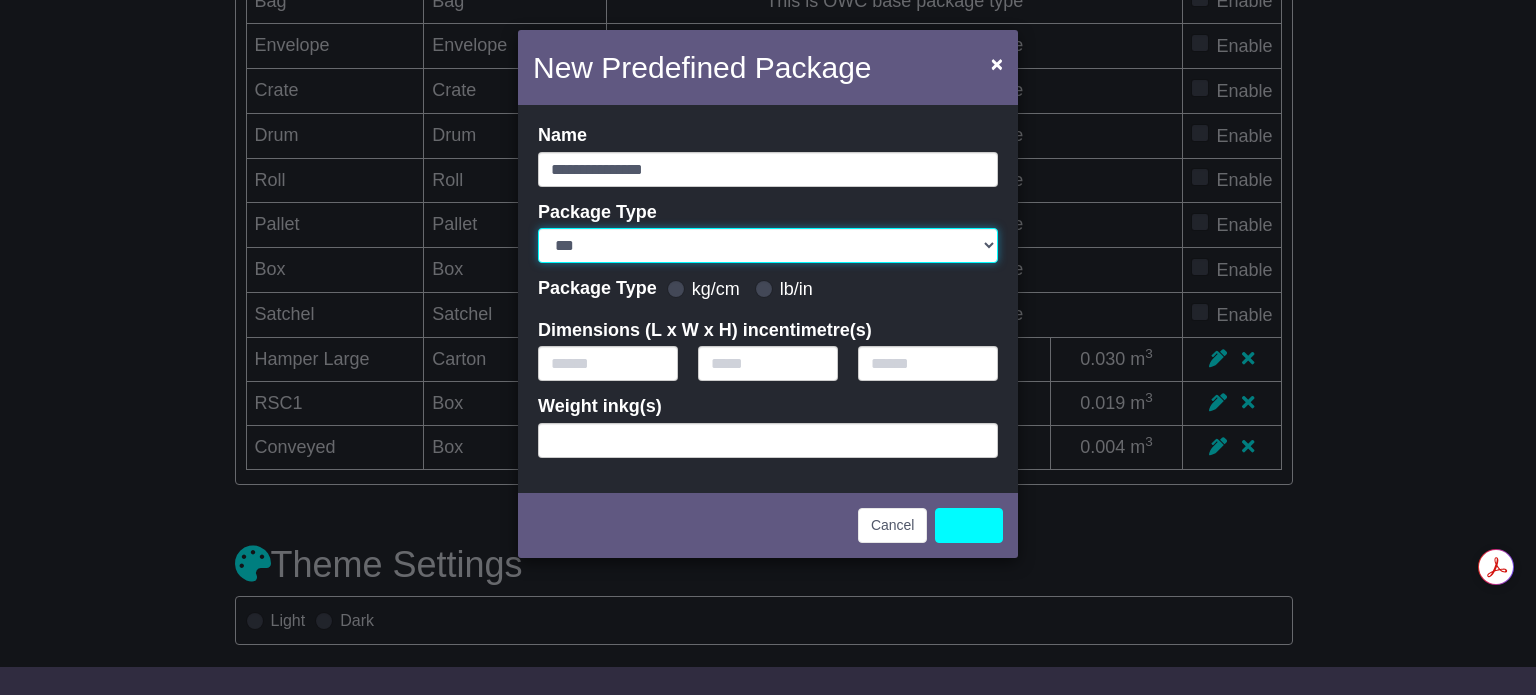drag, startPoint x: 568, startPoint y: 240, endPoint x: 574, endPoint y: 251, distance: 12.529964 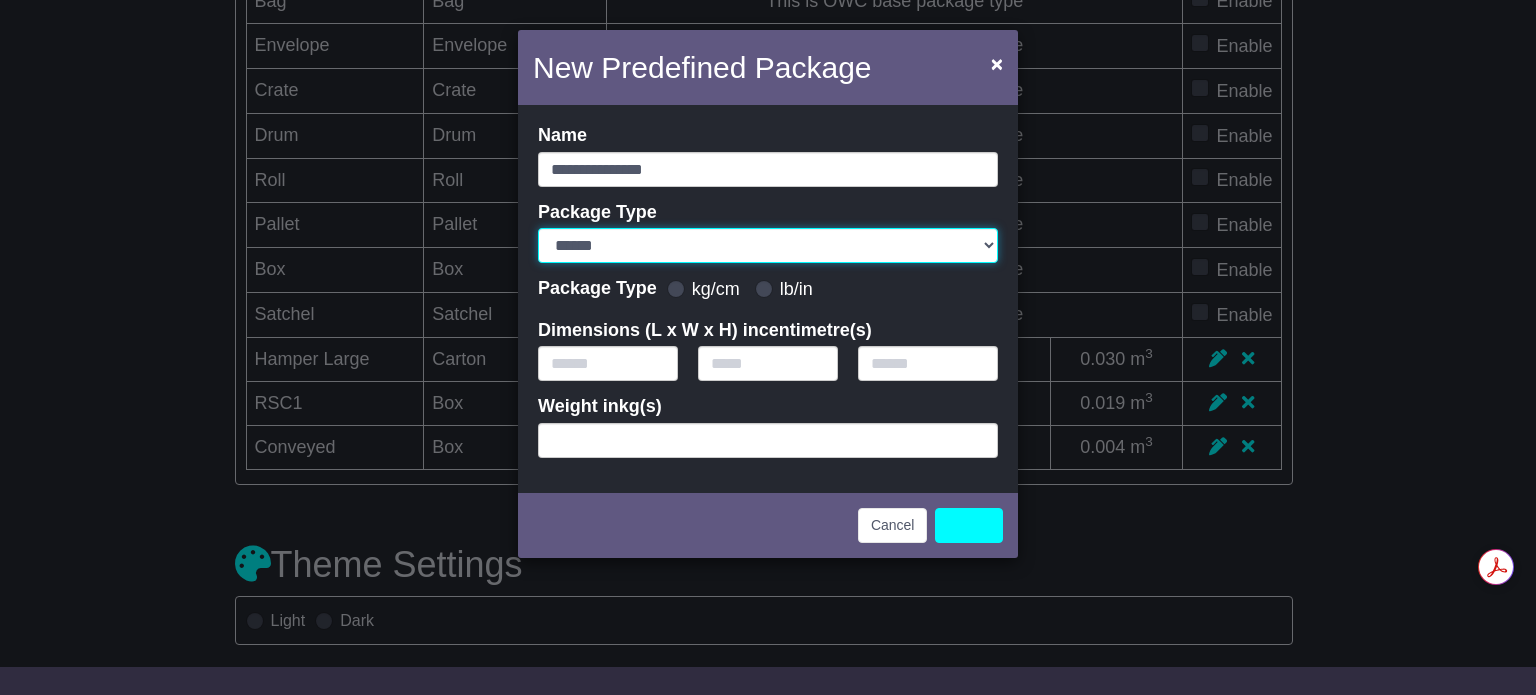click on "*********
*******
***
******
****
****
*****
********
***
******" at bounding box center [768, 245] 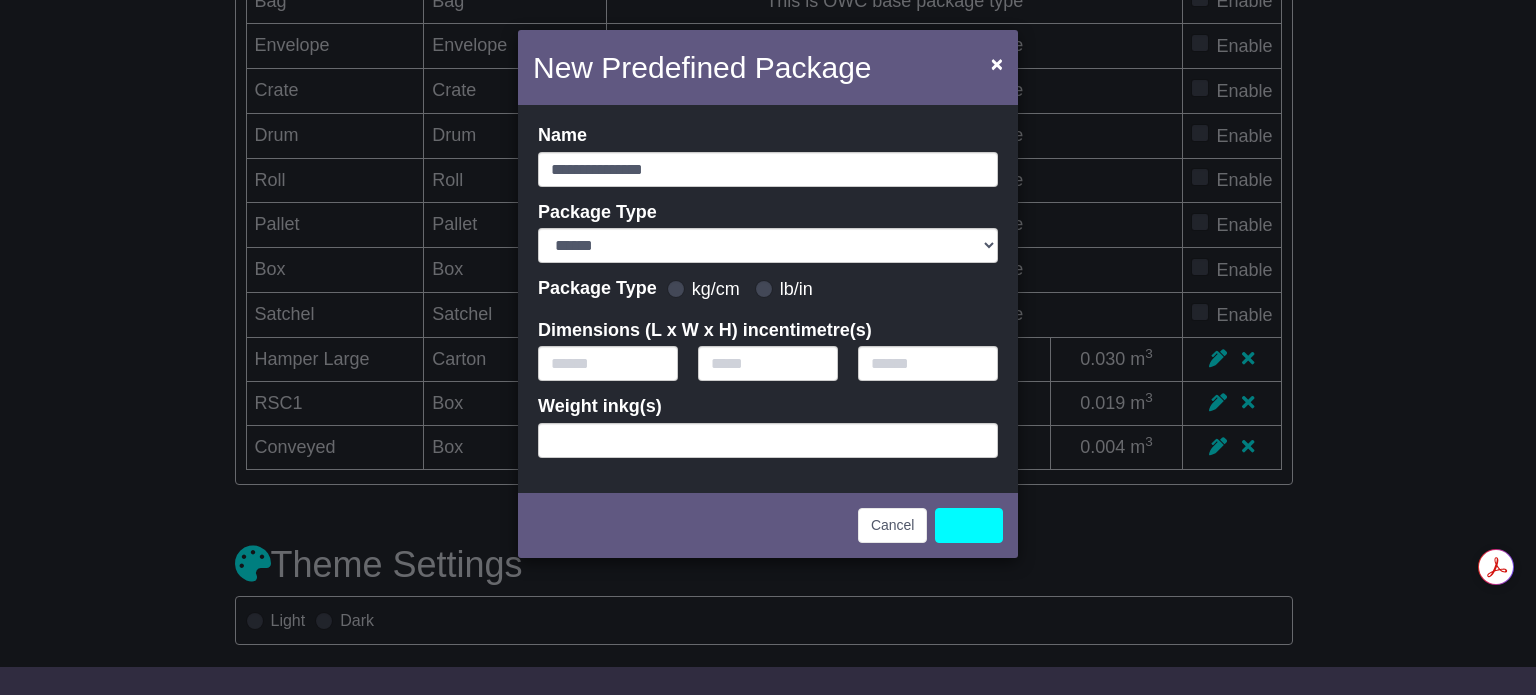 click on "**********" at bounding box center [768, 291] 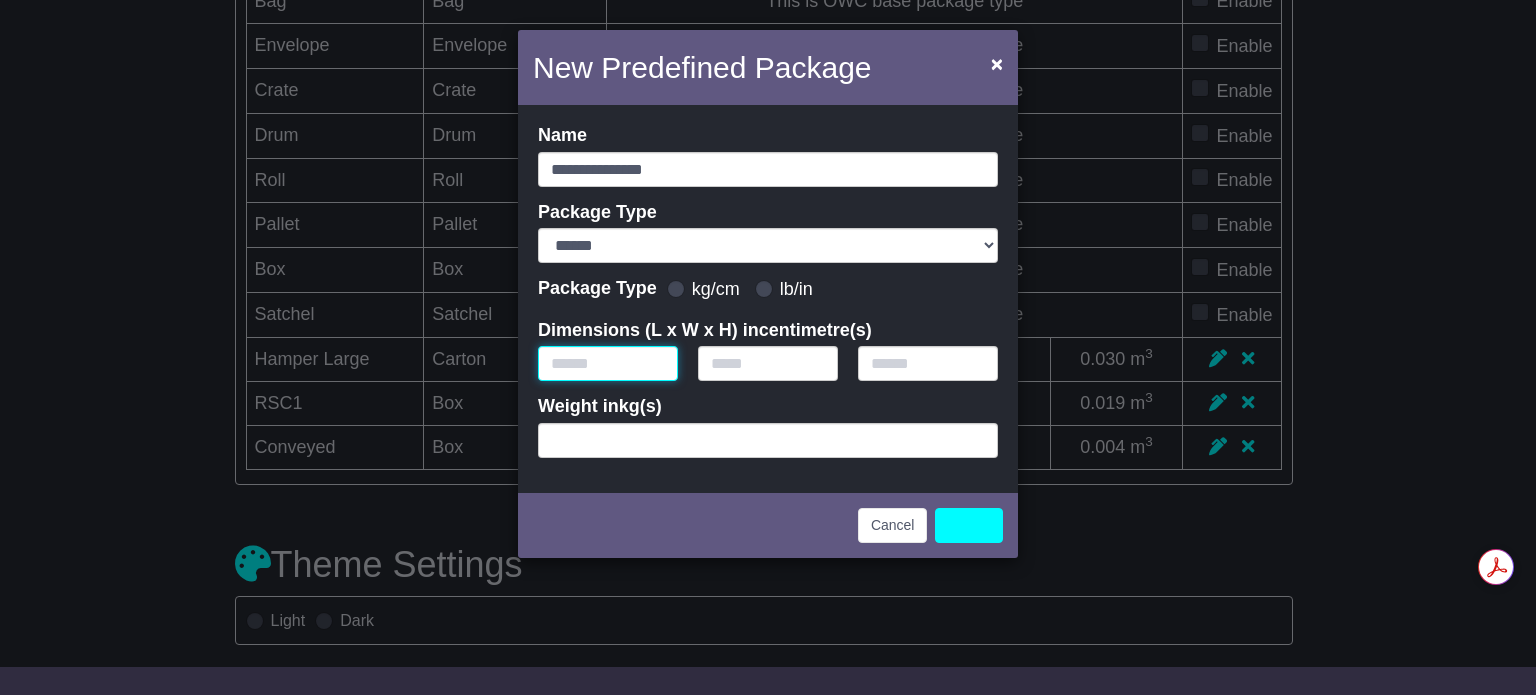 click at bounding box center [608, 363] 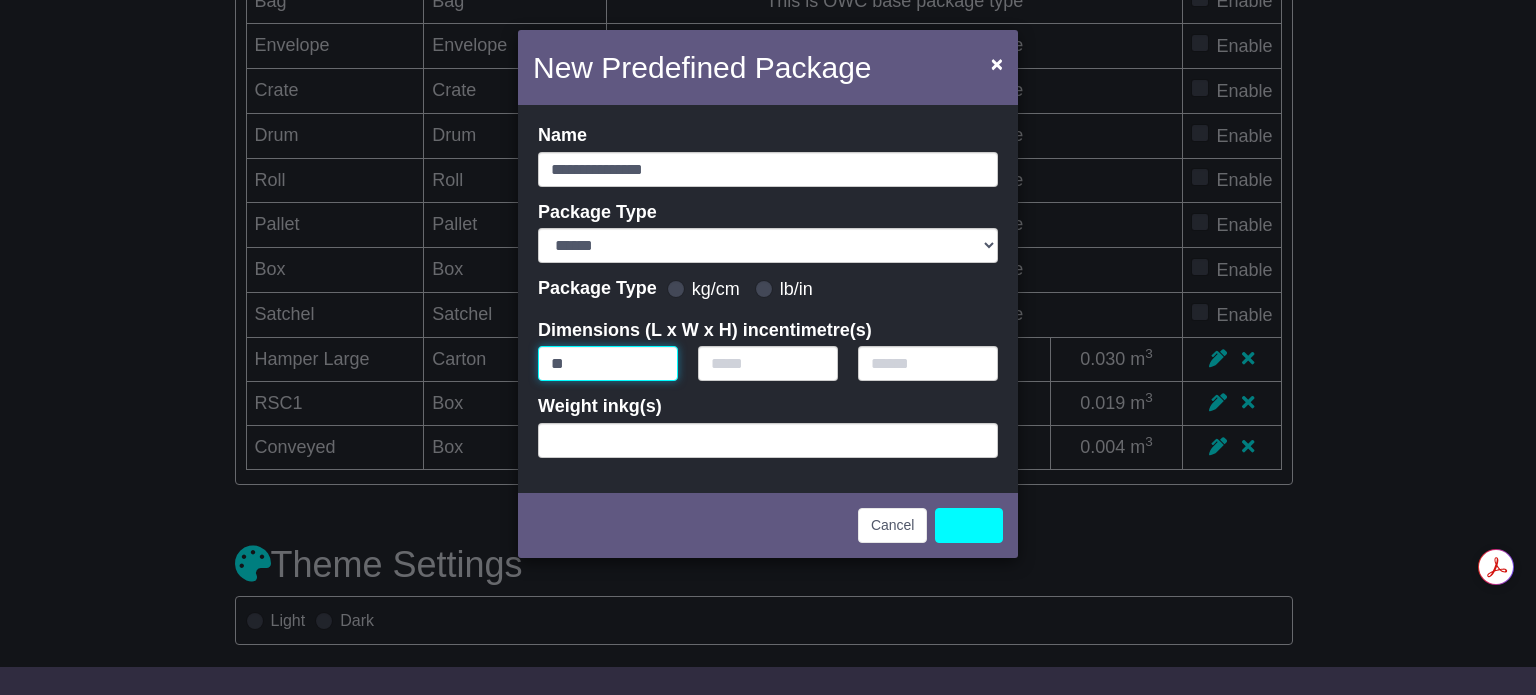 type on "**" 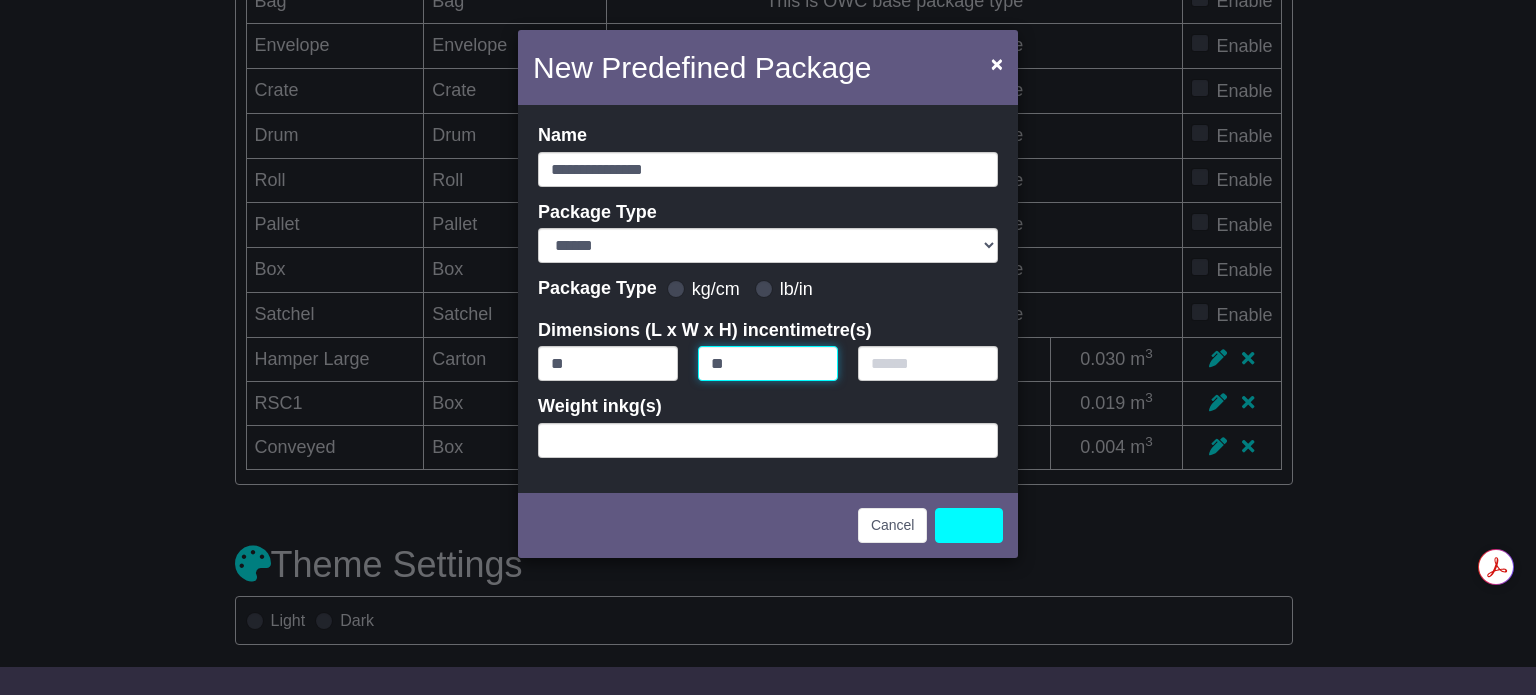 type on "**" 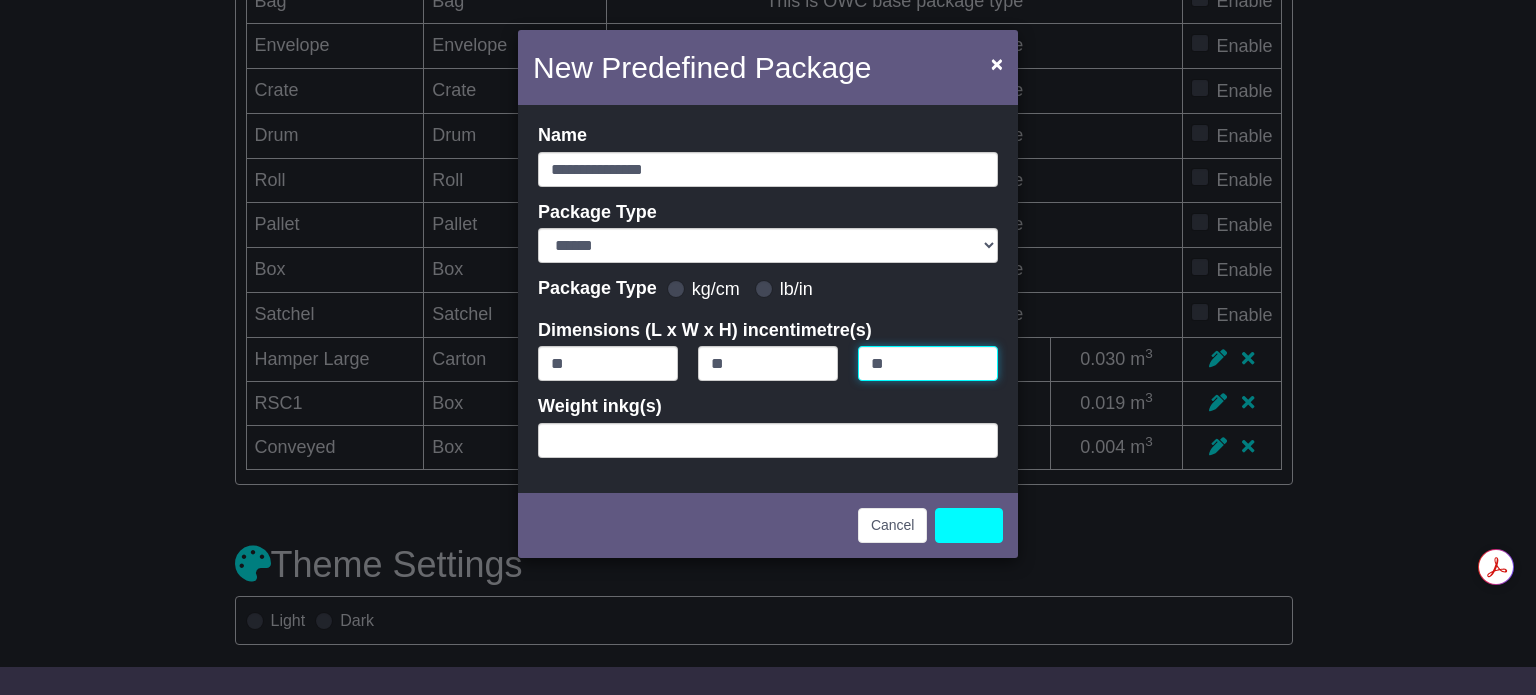 type on "**" 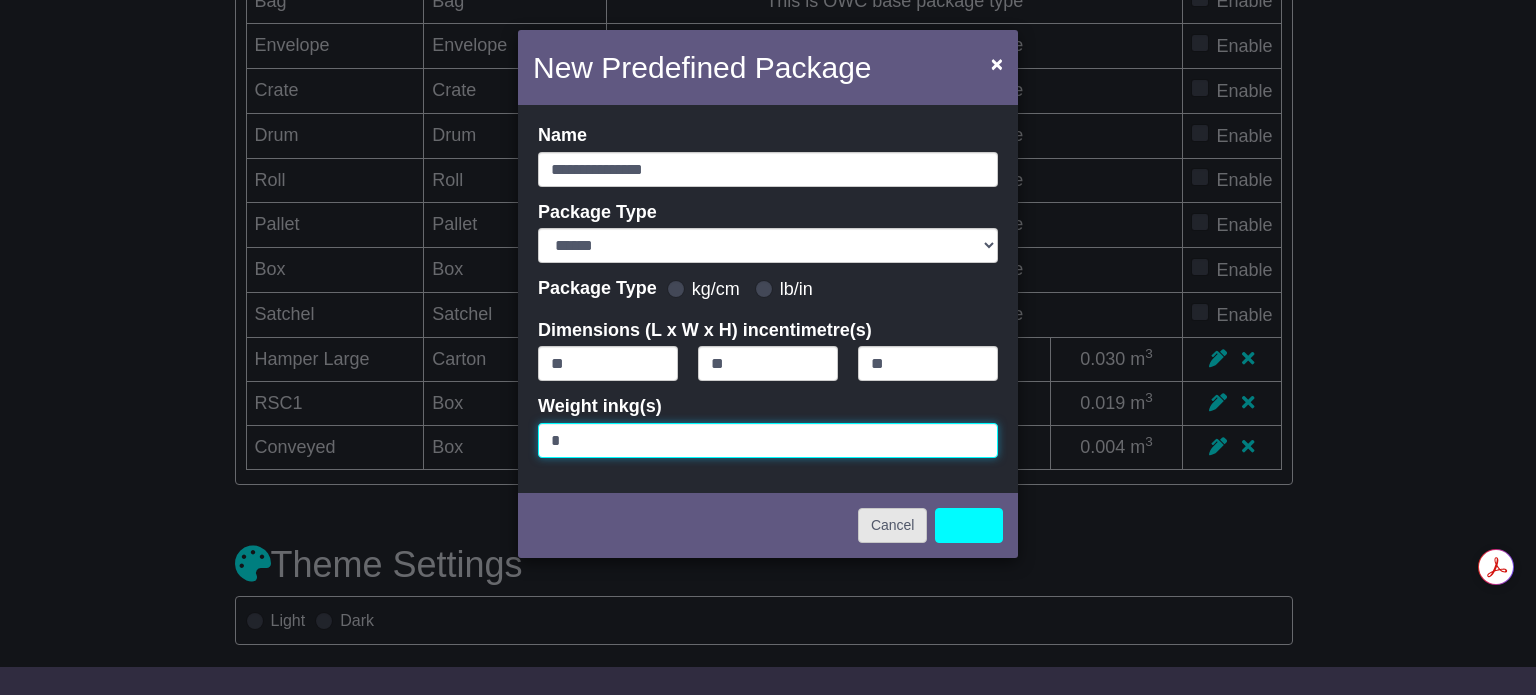 type on "*" 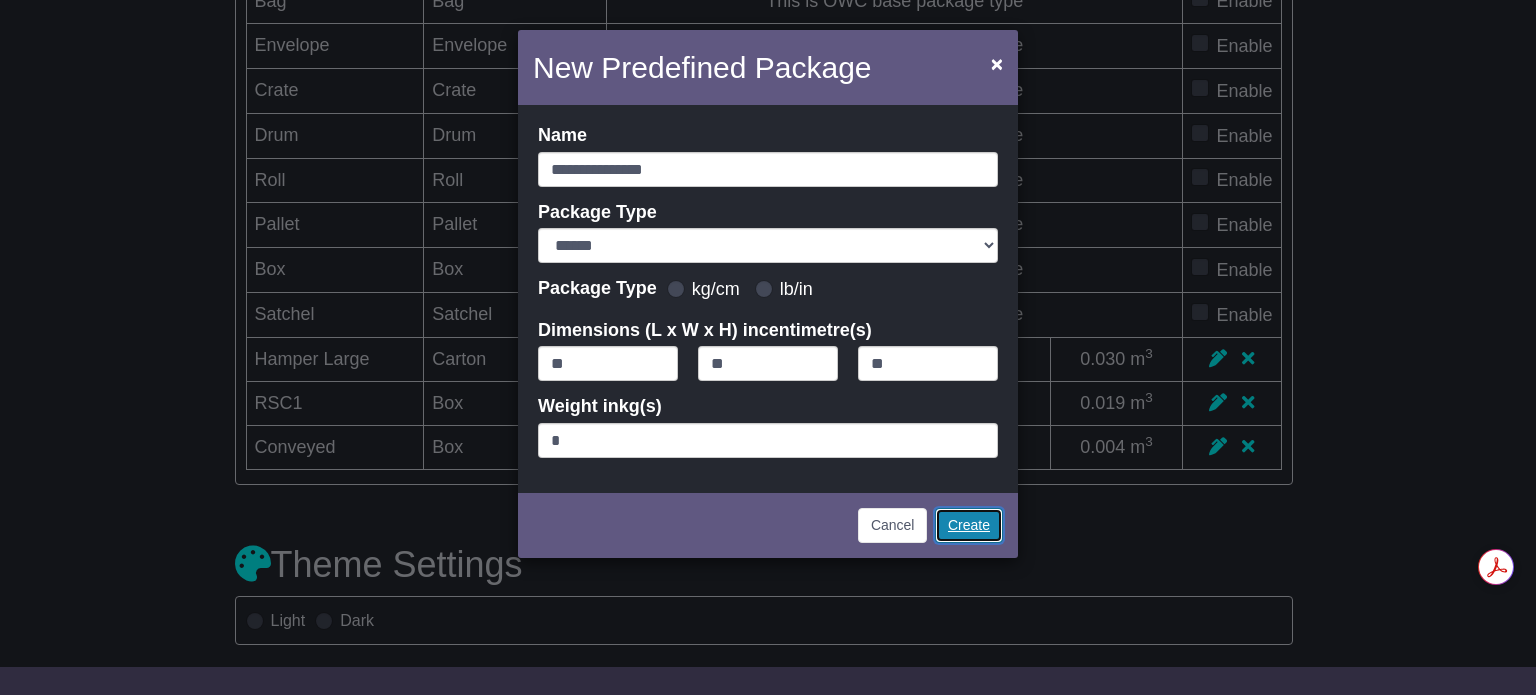 click on "Create" at bounding box center [969, 525] 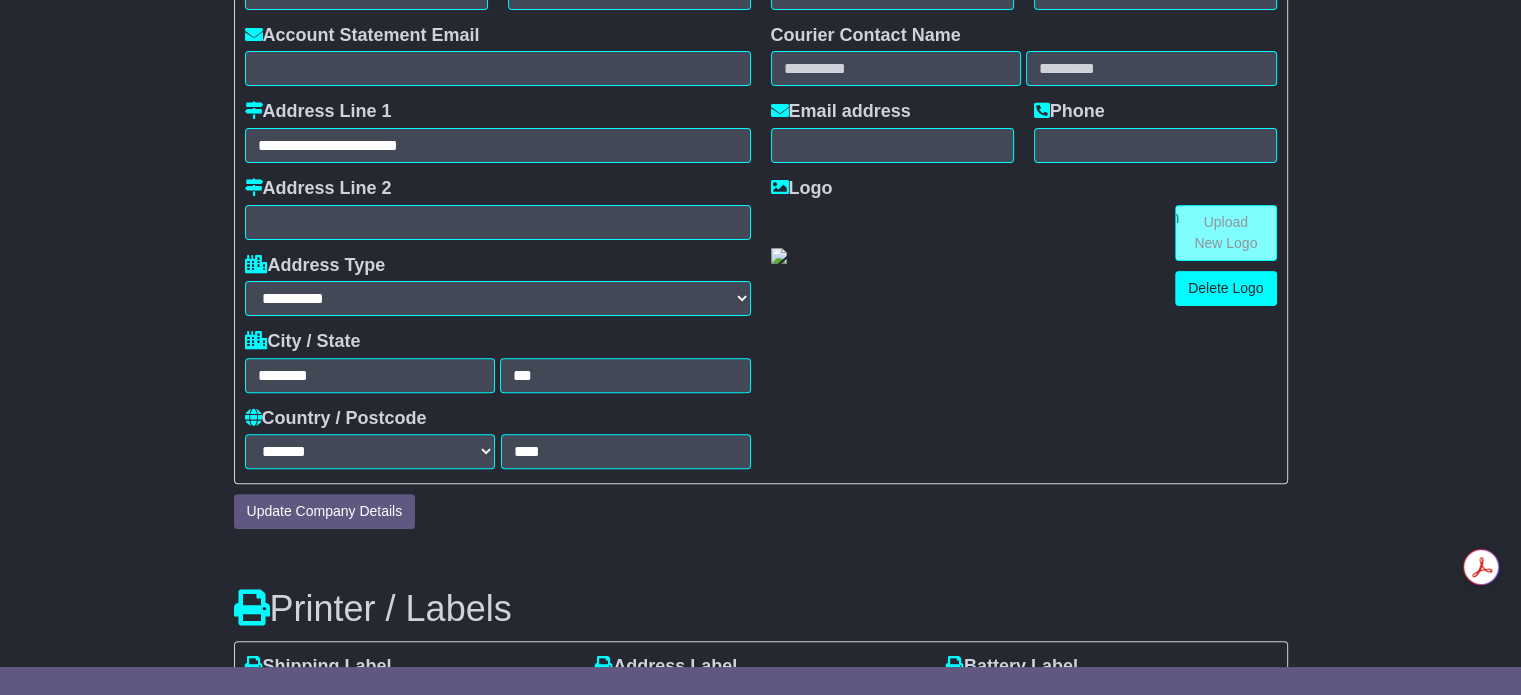 scroll, scrollTop: 0, scrollLeft: 0, axis: both 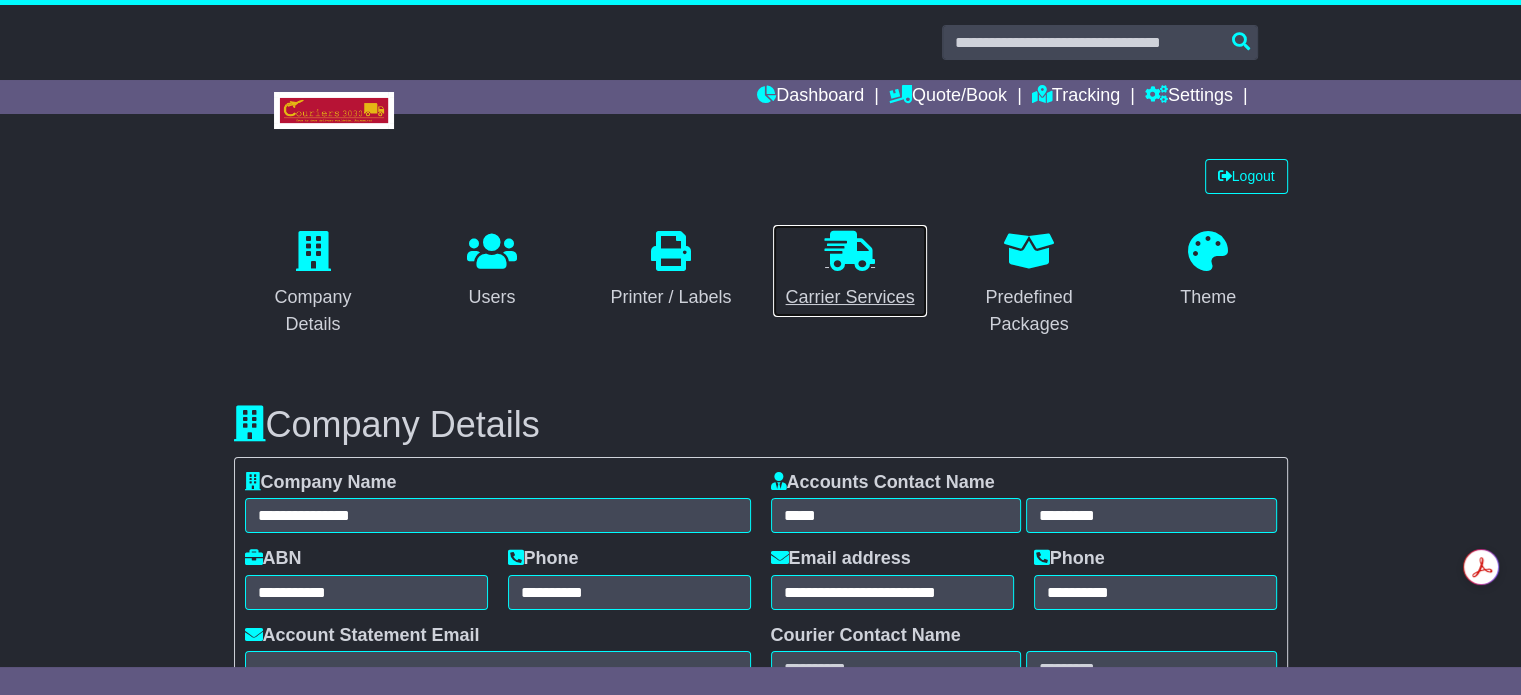 click at bounding box center [850, 251] 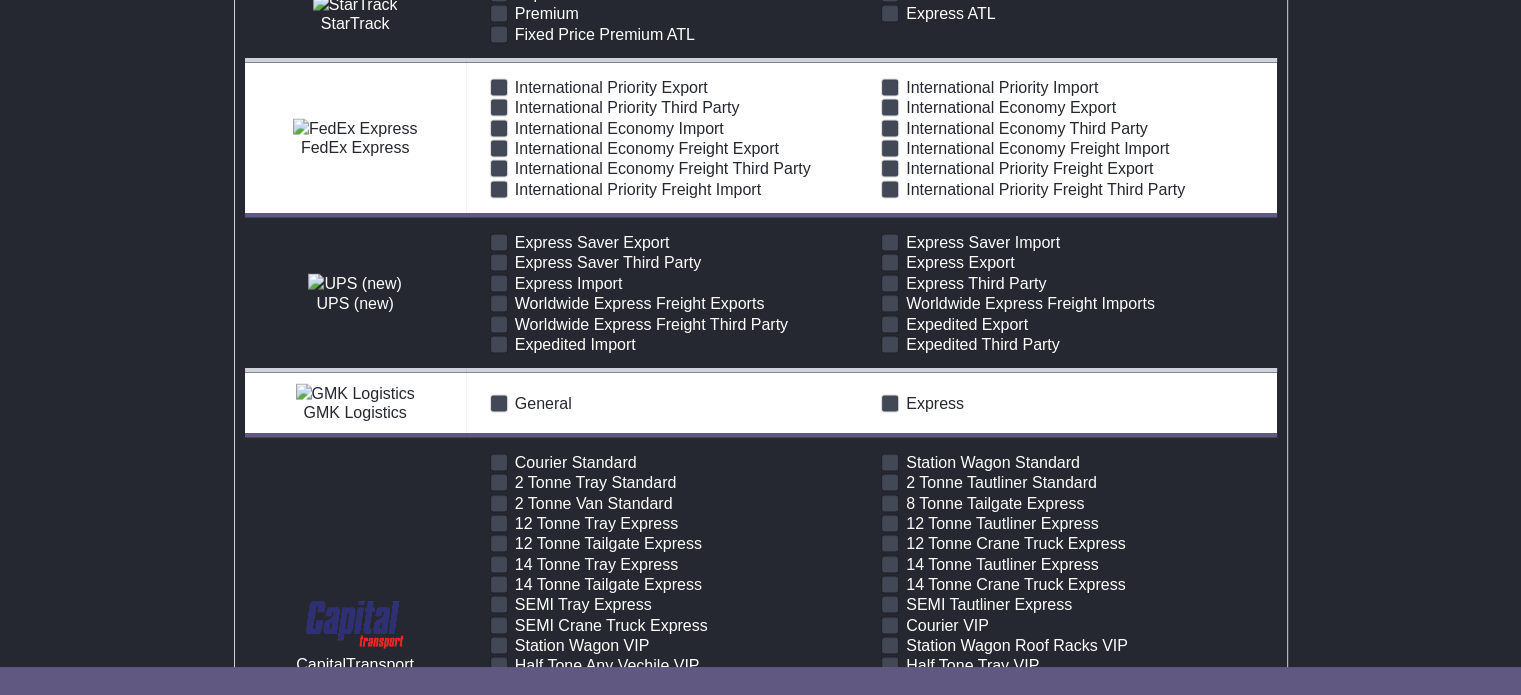 scroll, scrollTop: 3998, scrollLeft: 0, axis: vertical 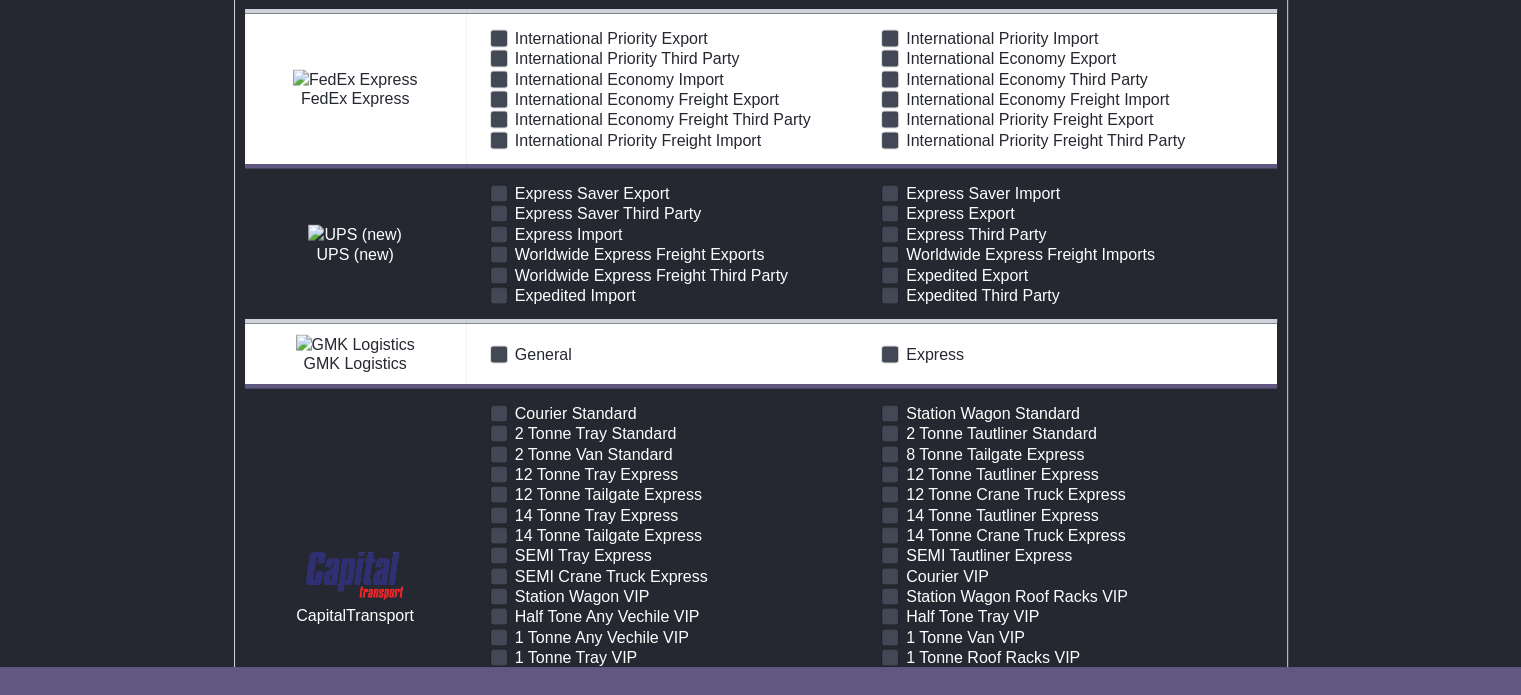 click at bounding box center [499, -55] 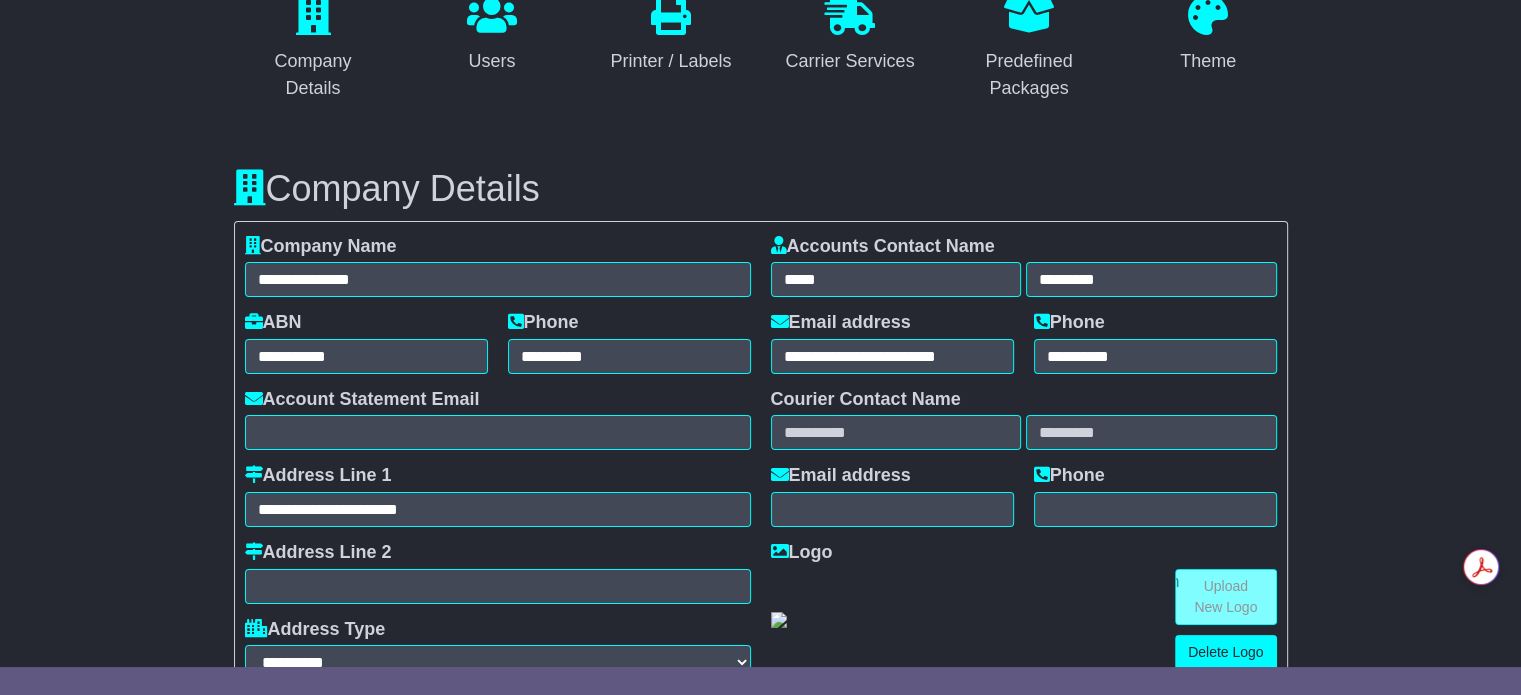 scroll, scrollTop: 0, scrollLeft: 0, axis: both 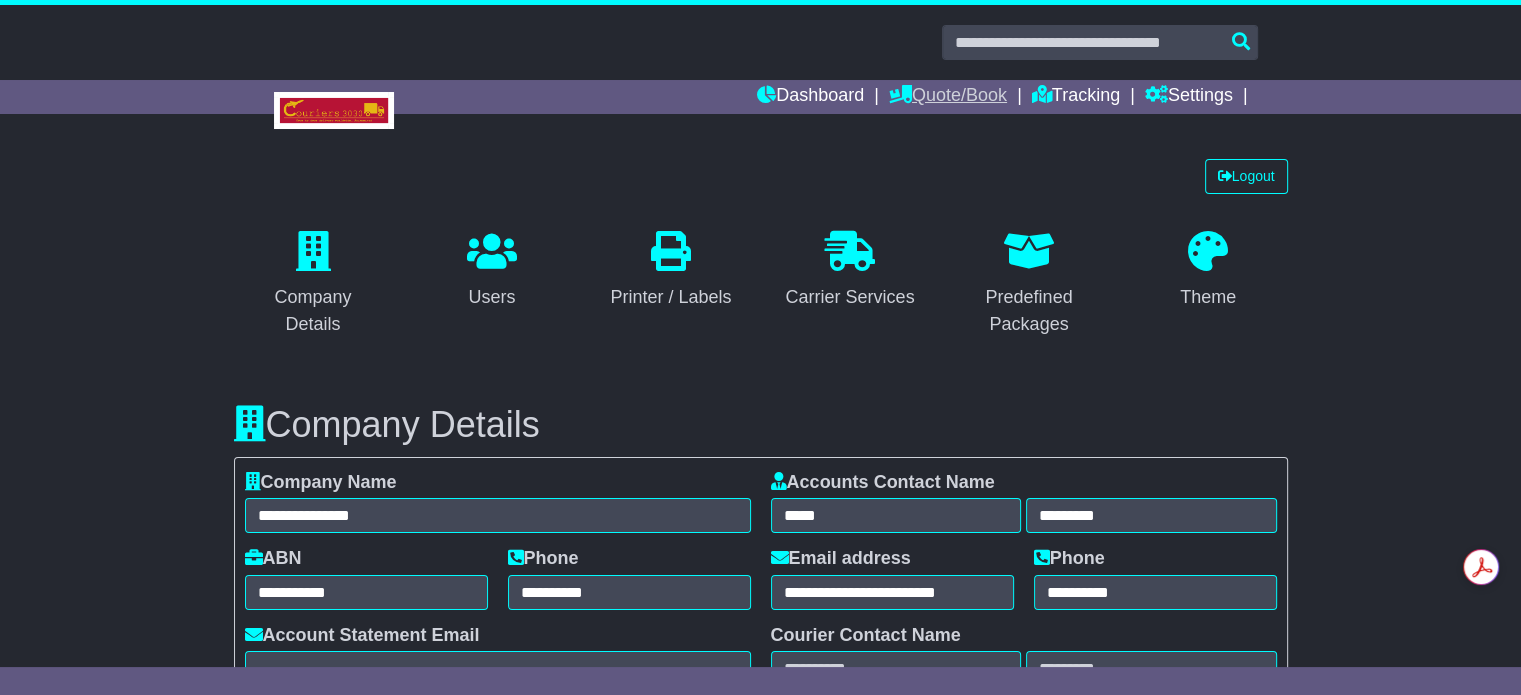 click on "Quote/Book" at bounding box center (948, 97) 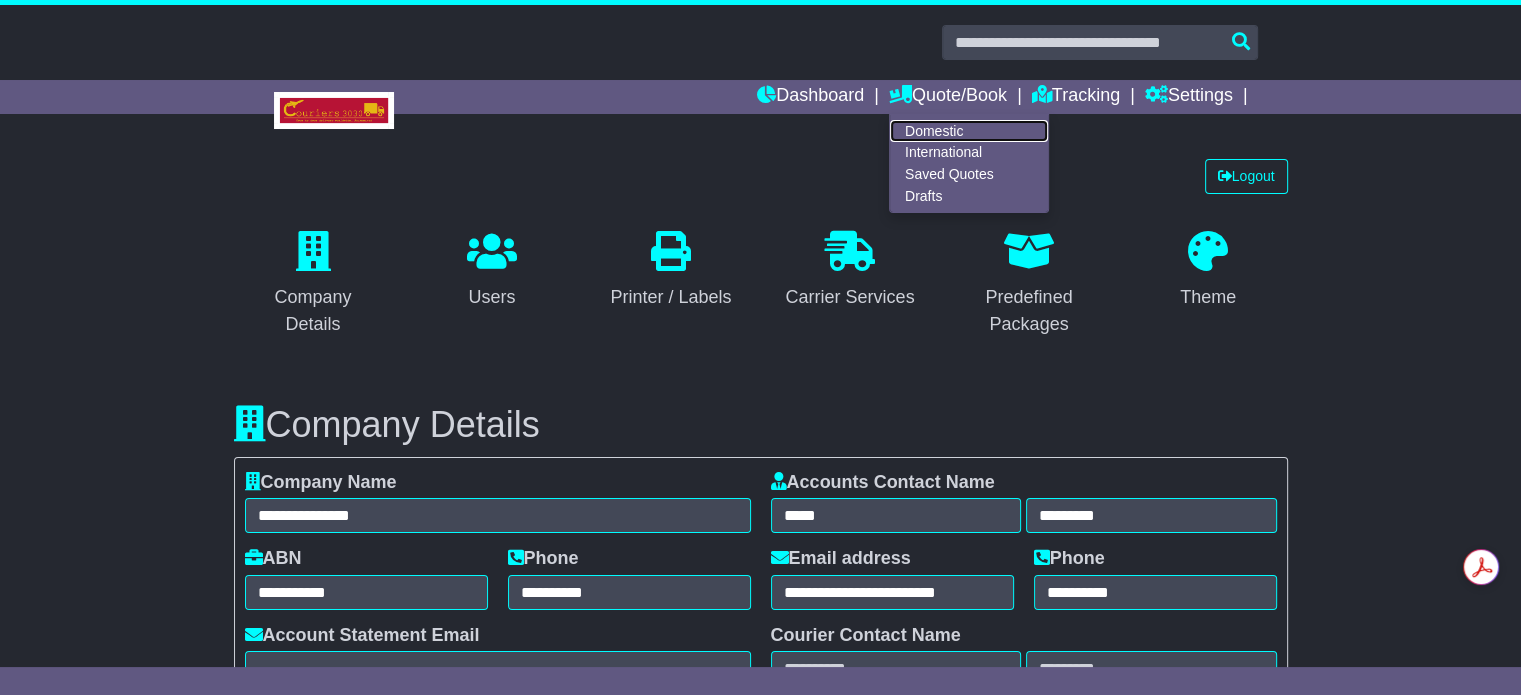 click on "Domestic" at bounding box center [969, 131] 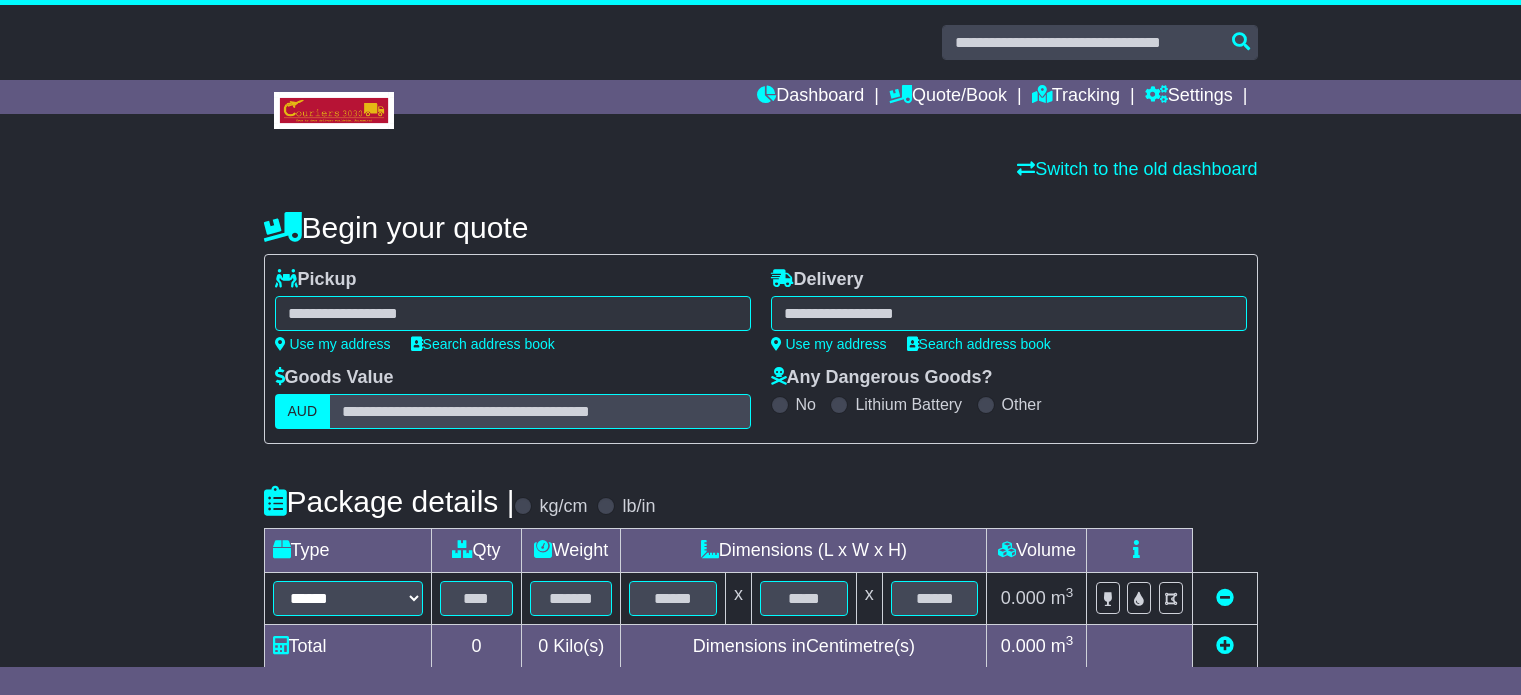 scroll, scrollTop: 0, scrollLeft: 0, axis: both 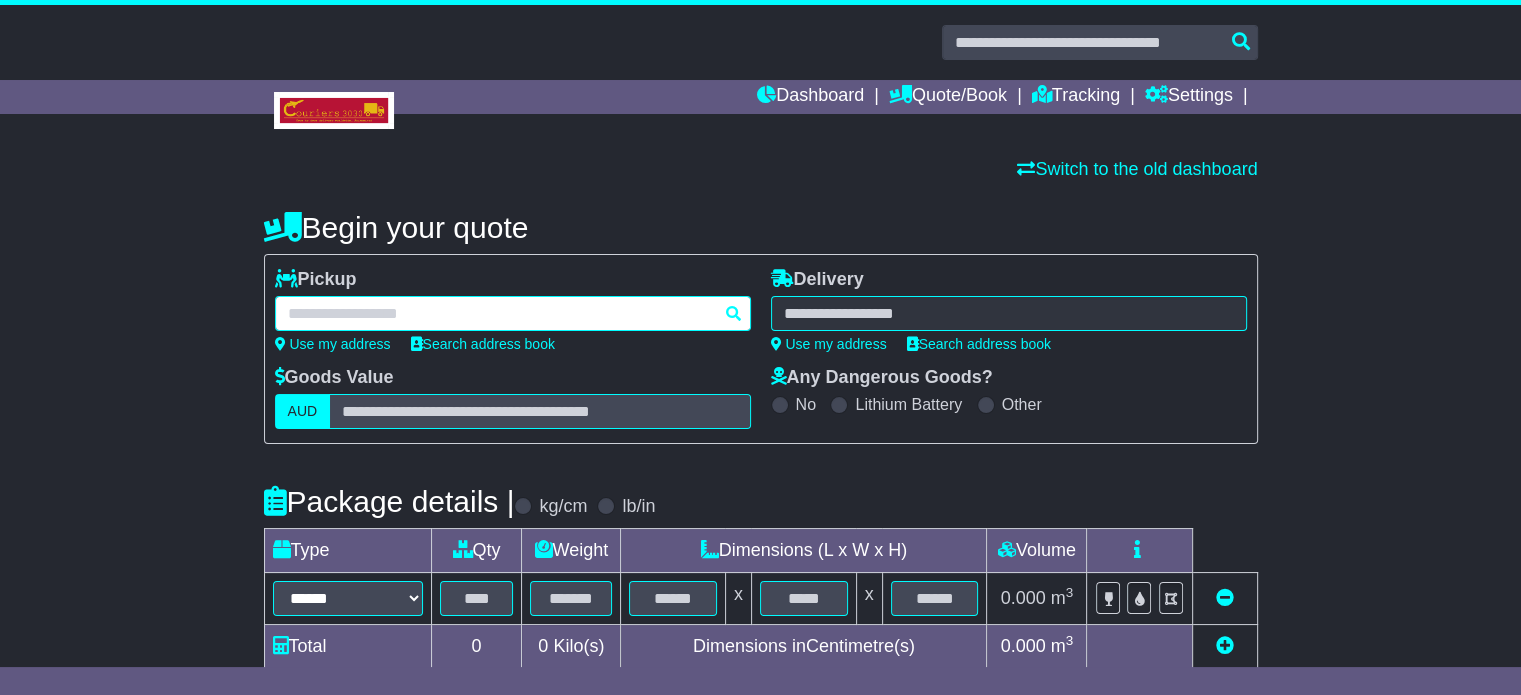 click at bounding box center [513, 313] 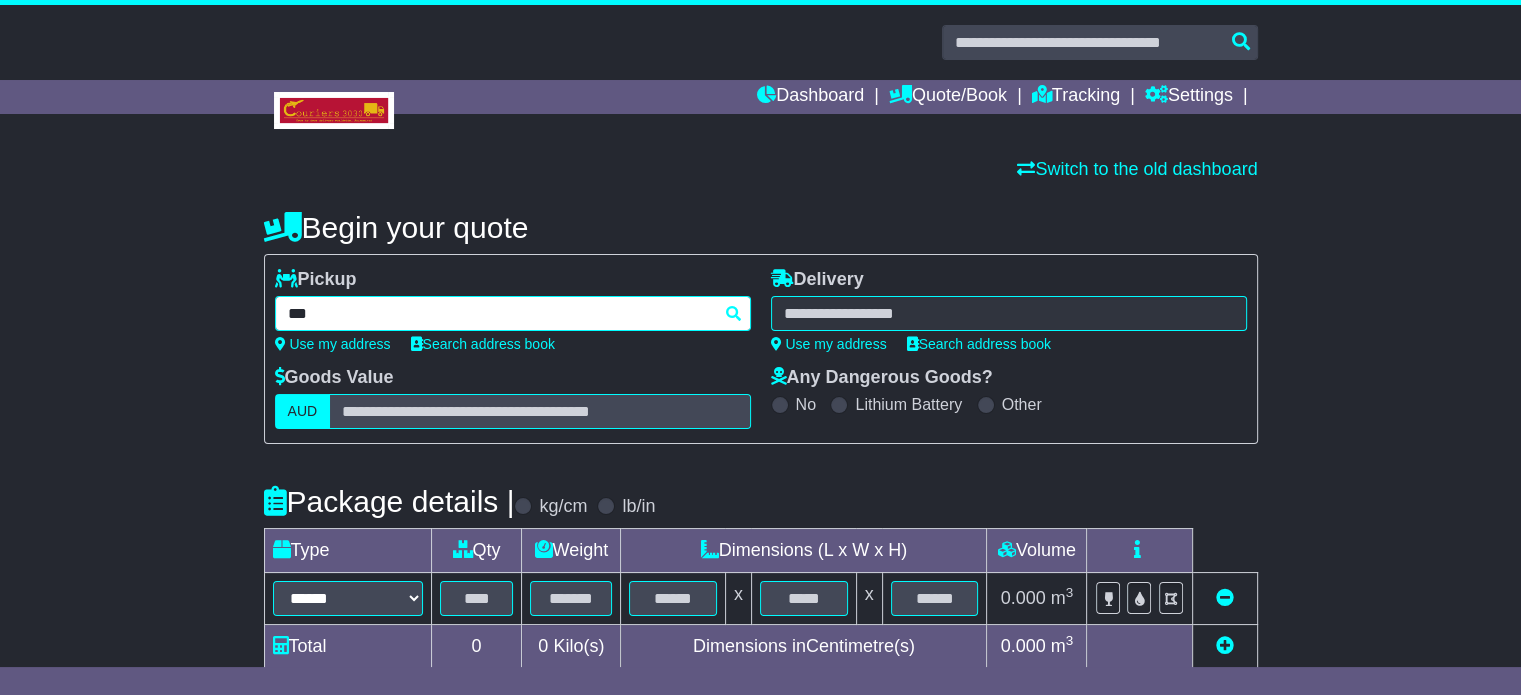type on "****" 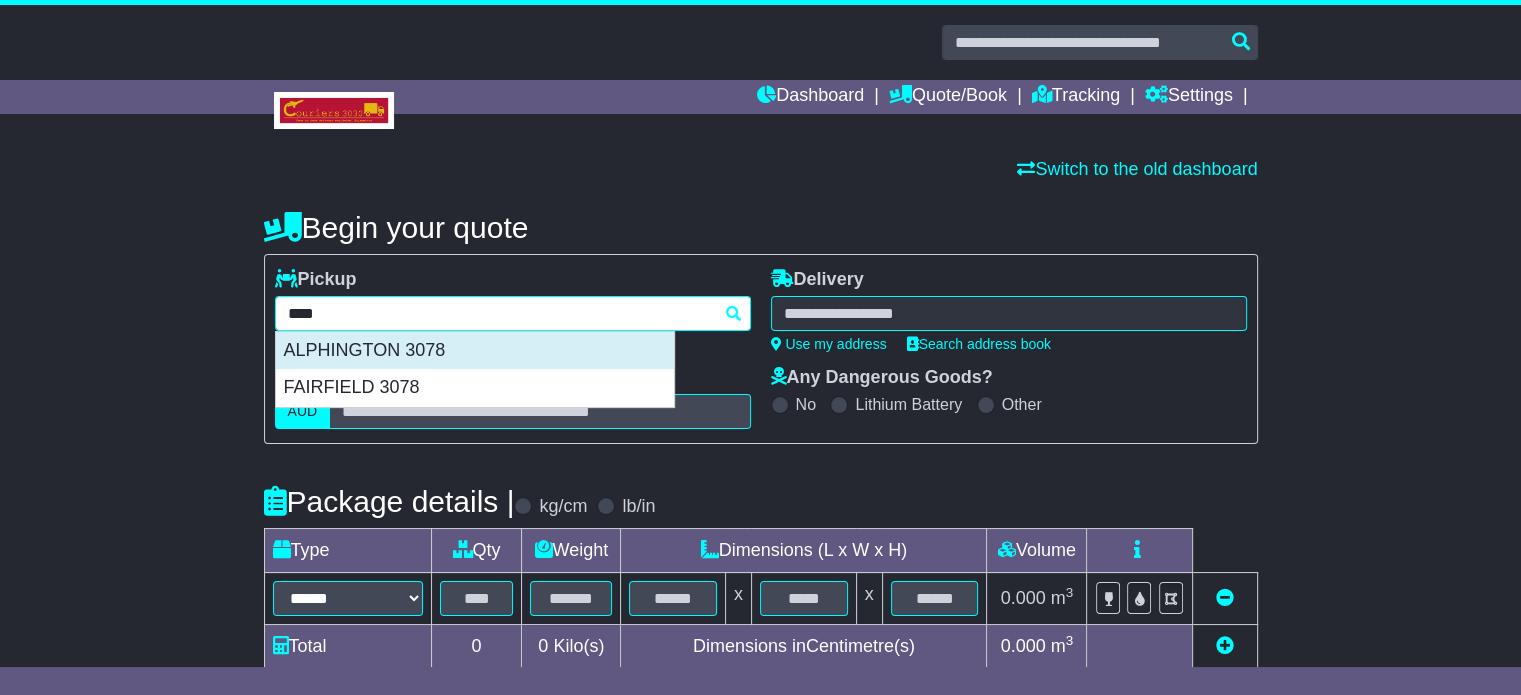 click on "ALPHINGTON 3078" at bounding box center [475, 351] 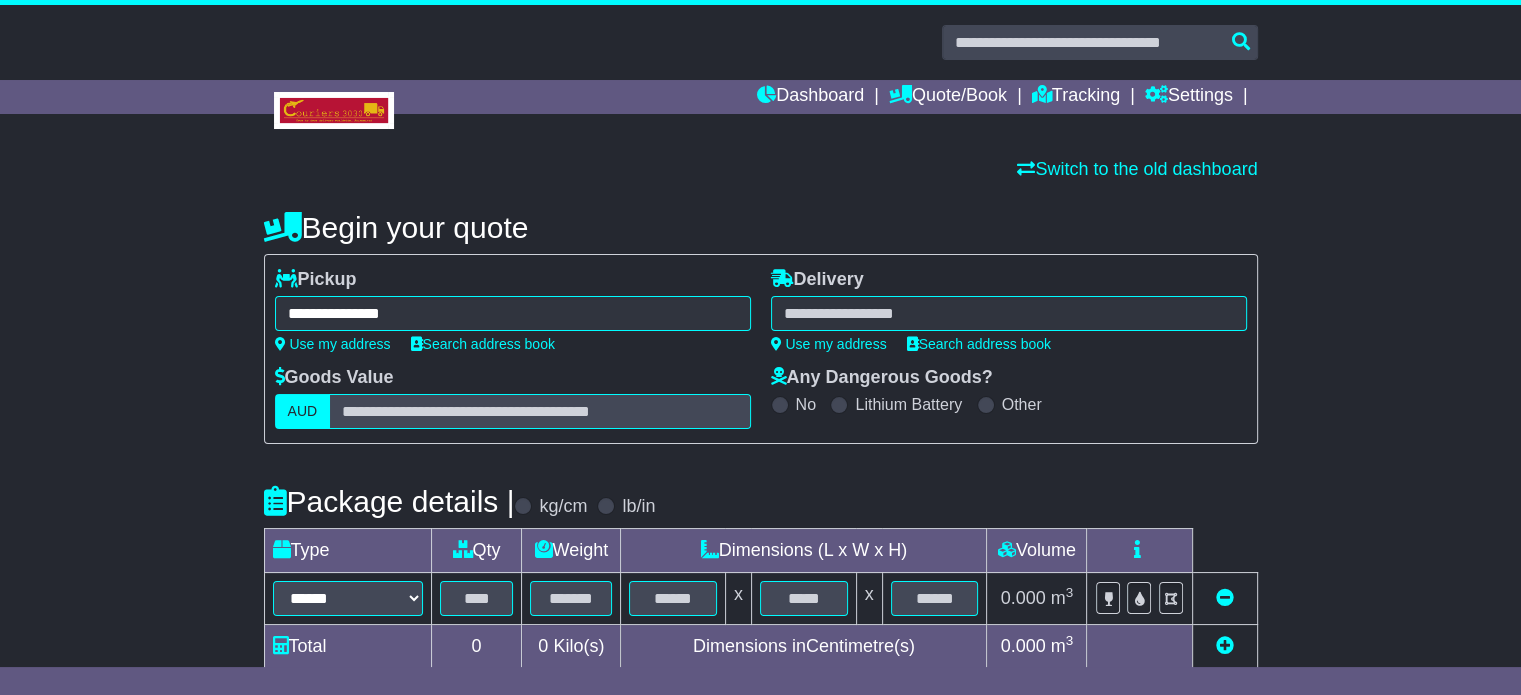 type on "**********" 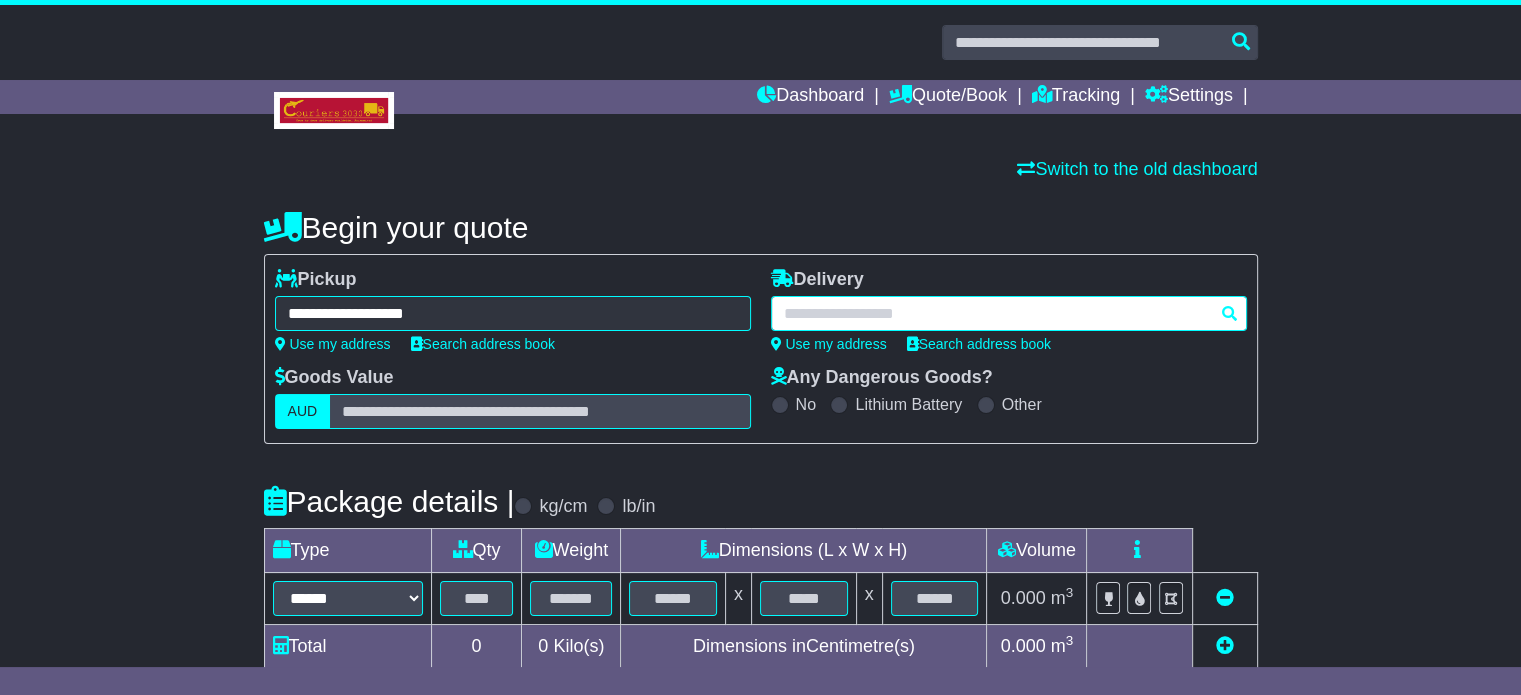 click at bounding box center [1009, 313] 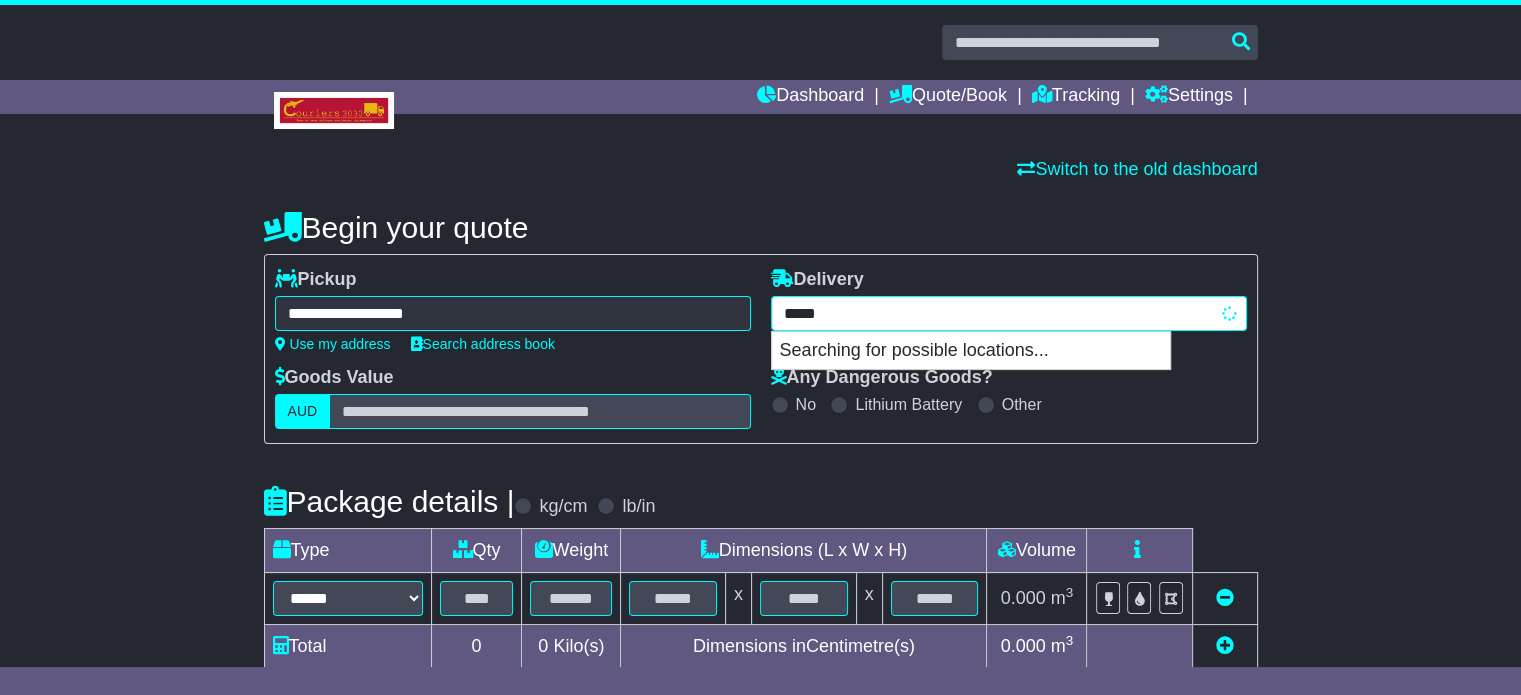 type on "******" 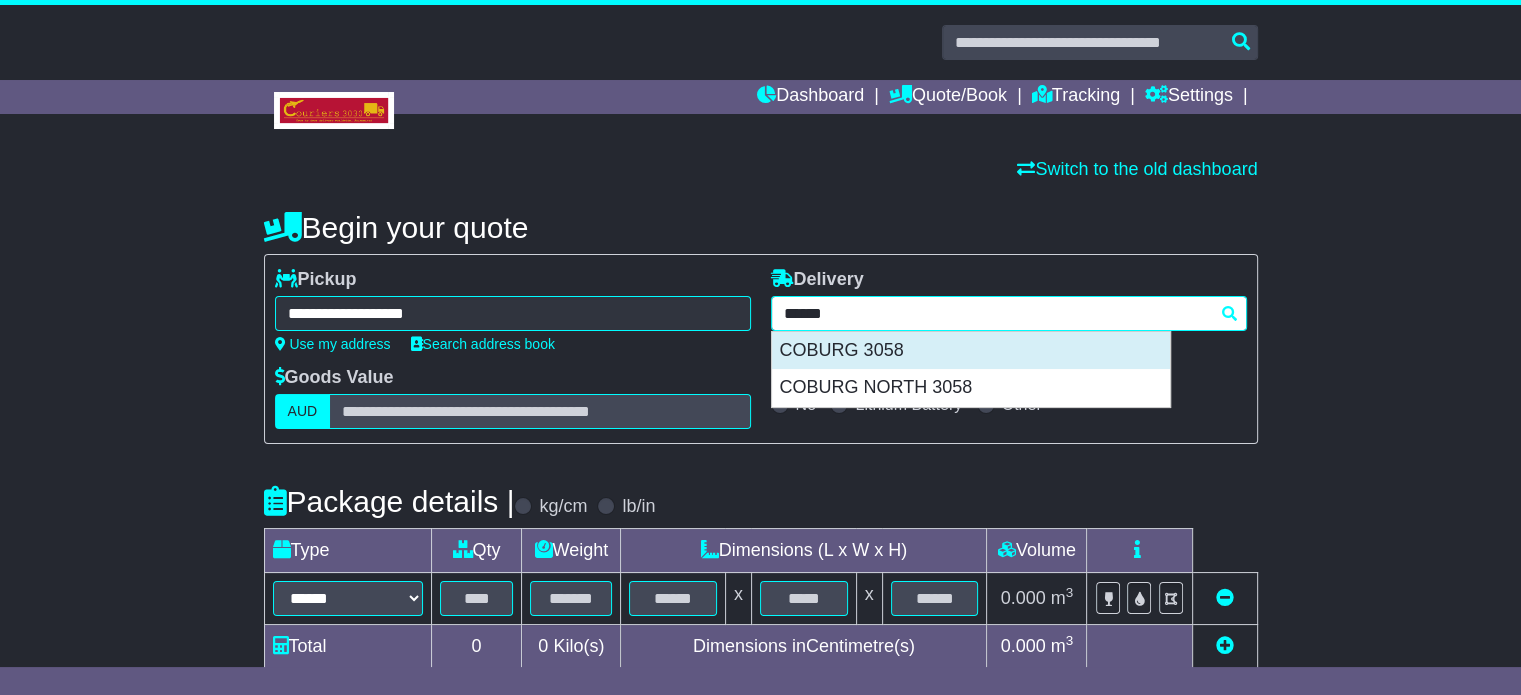 click on "COBURG 3058" at bounding box center [971, 351] 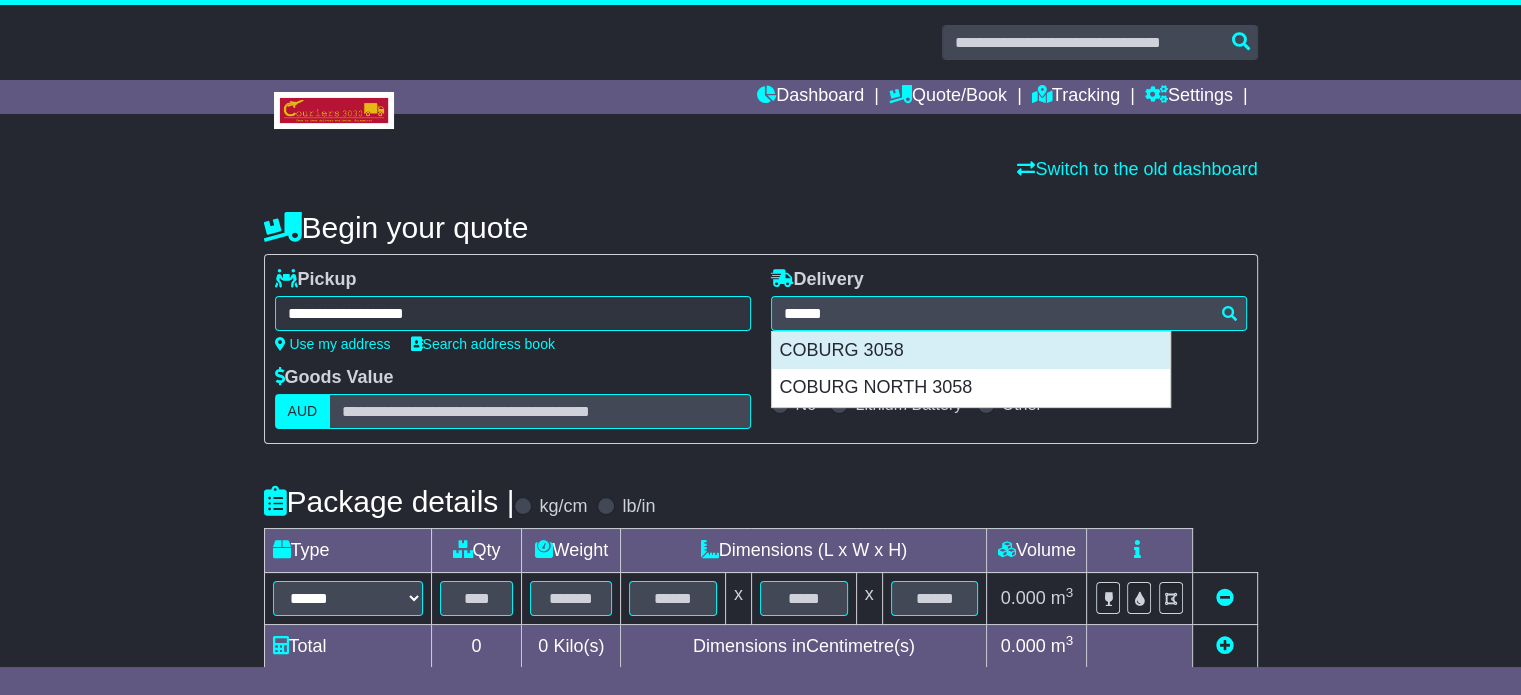 type on "**********" 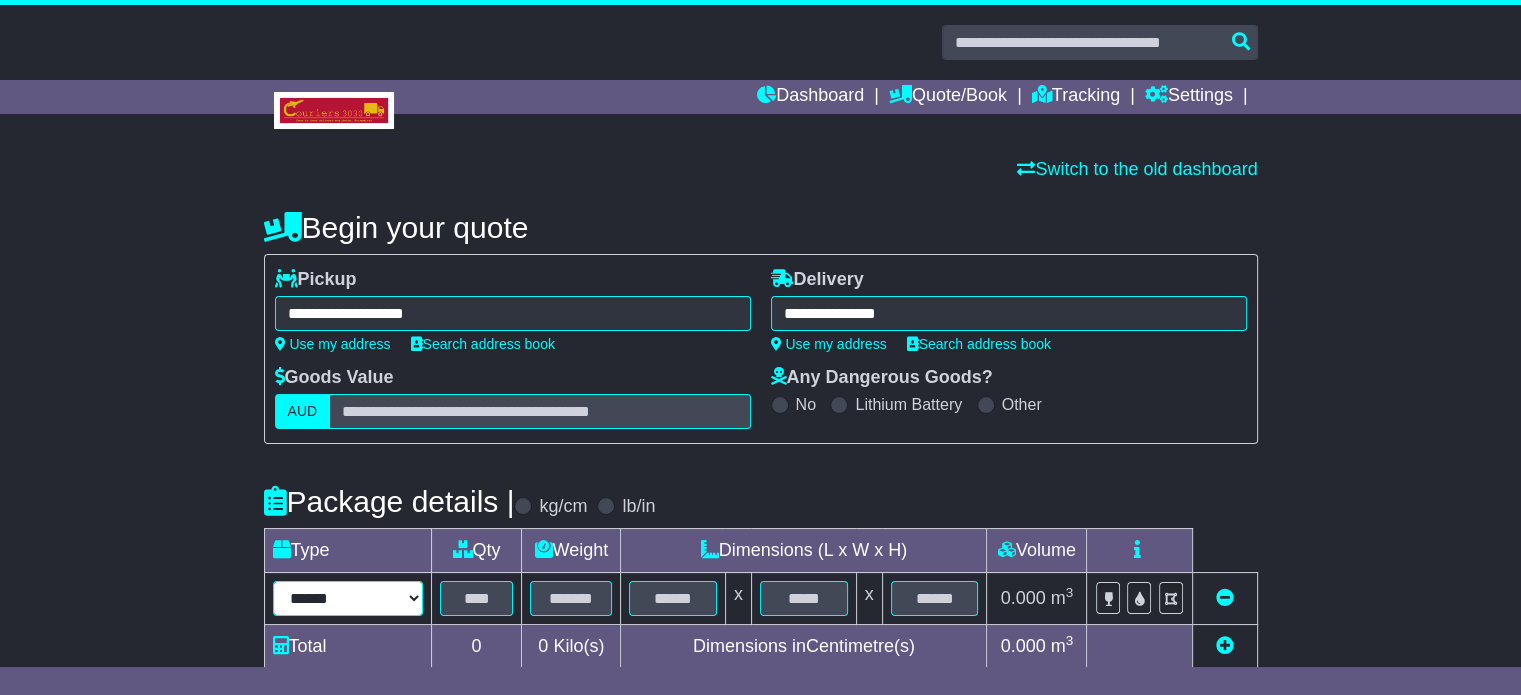 click on "**********" at bounding box center (348, 598) 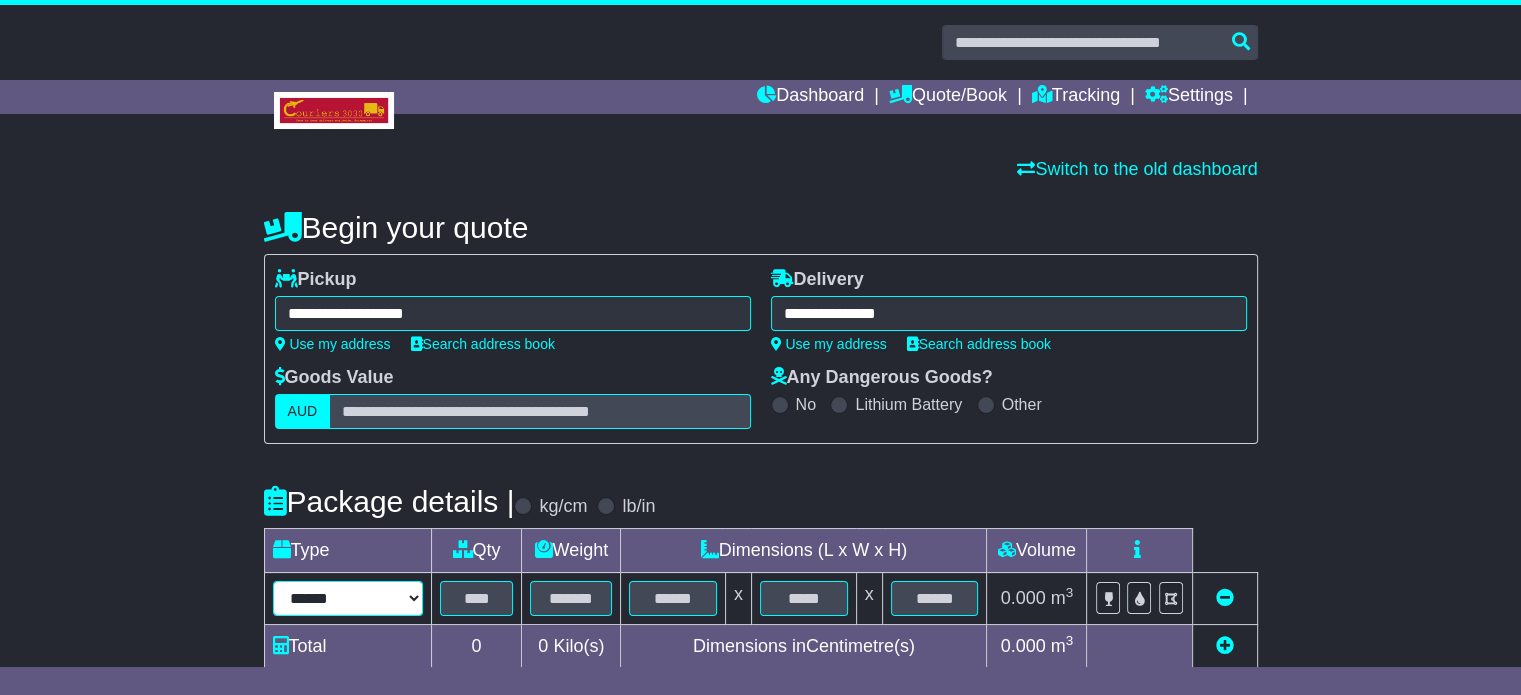 select on "*****" 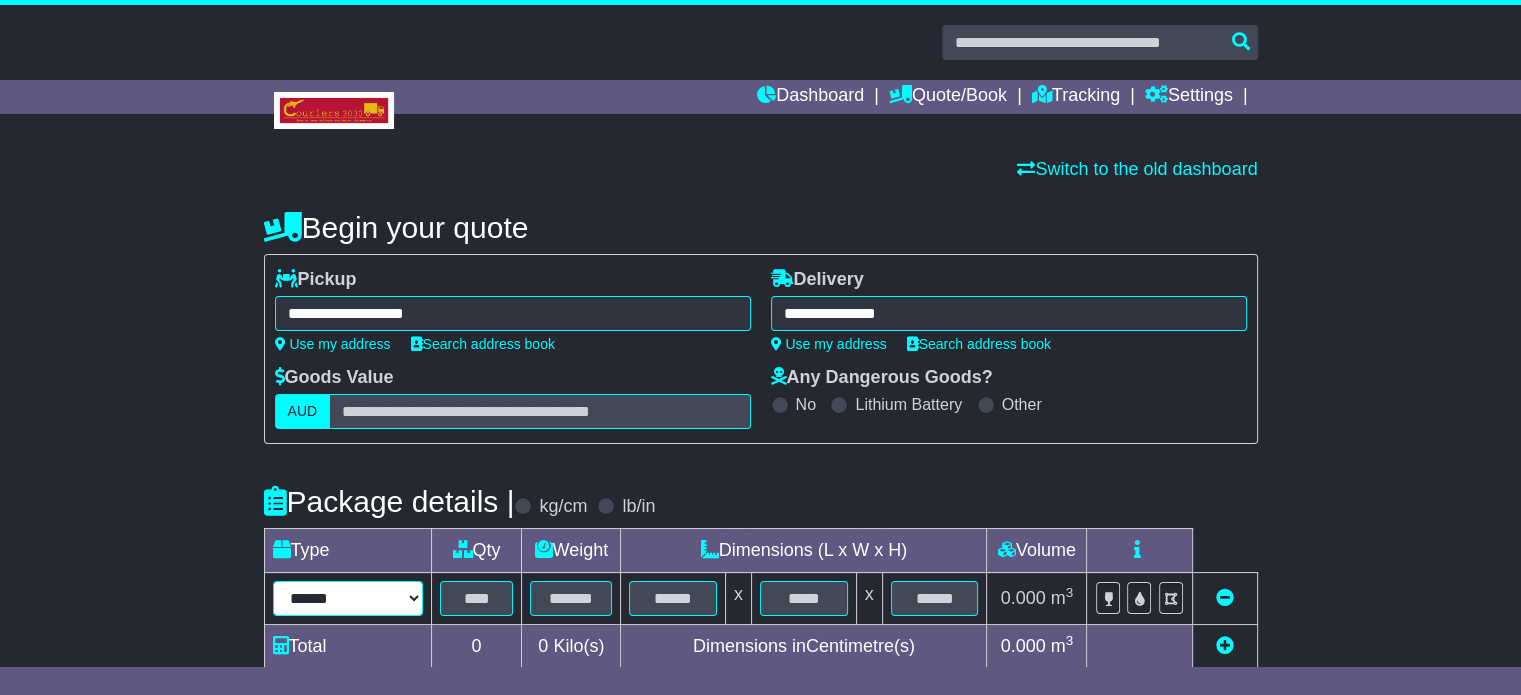 click on "**********" at bounding box center (348, 598) 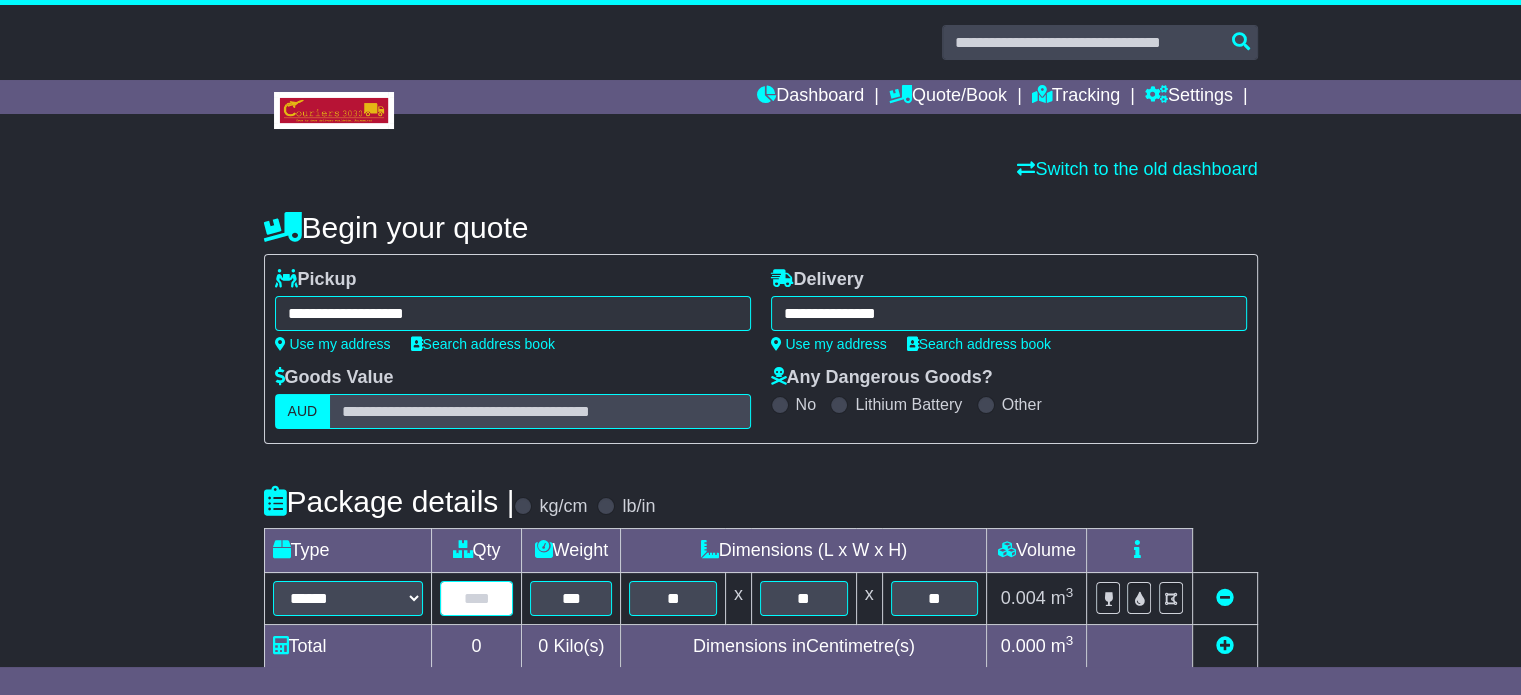 click at bounding box center [477, 598] 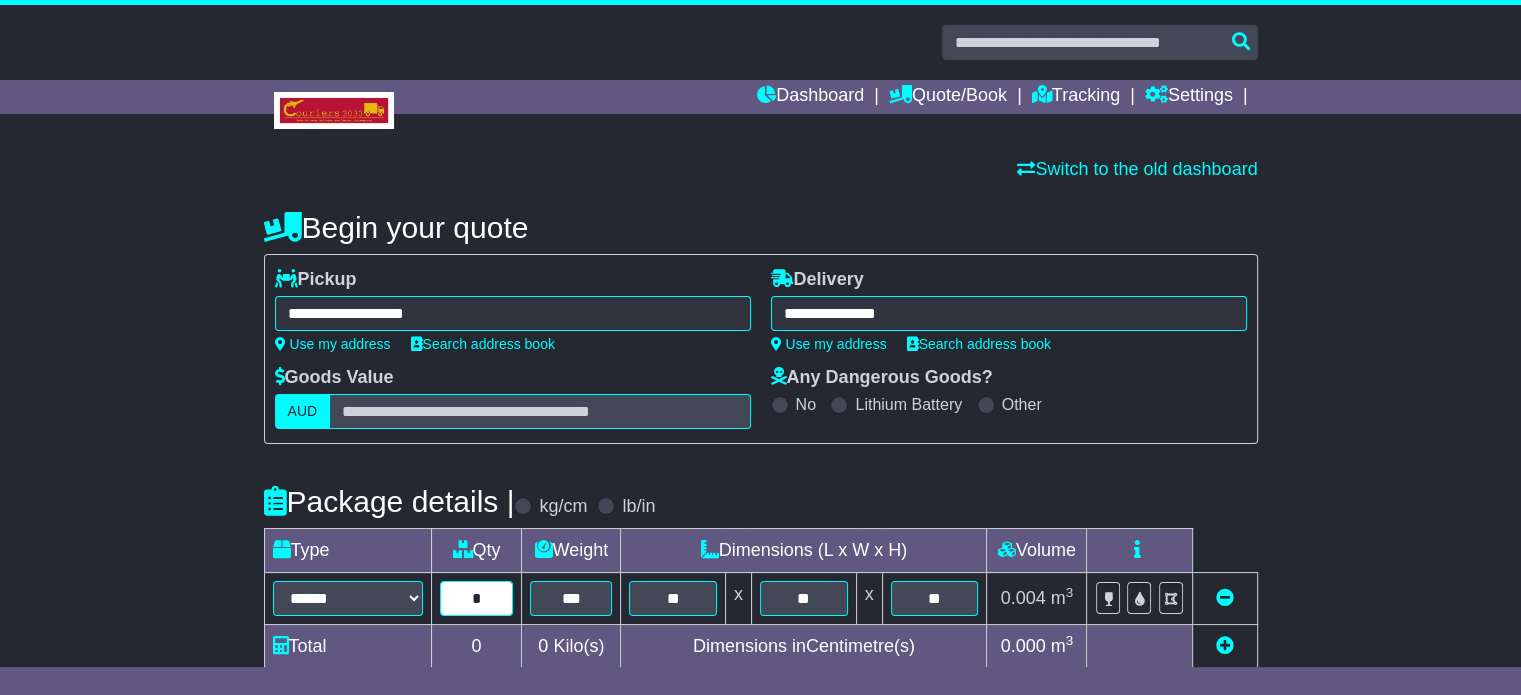 type on "*" 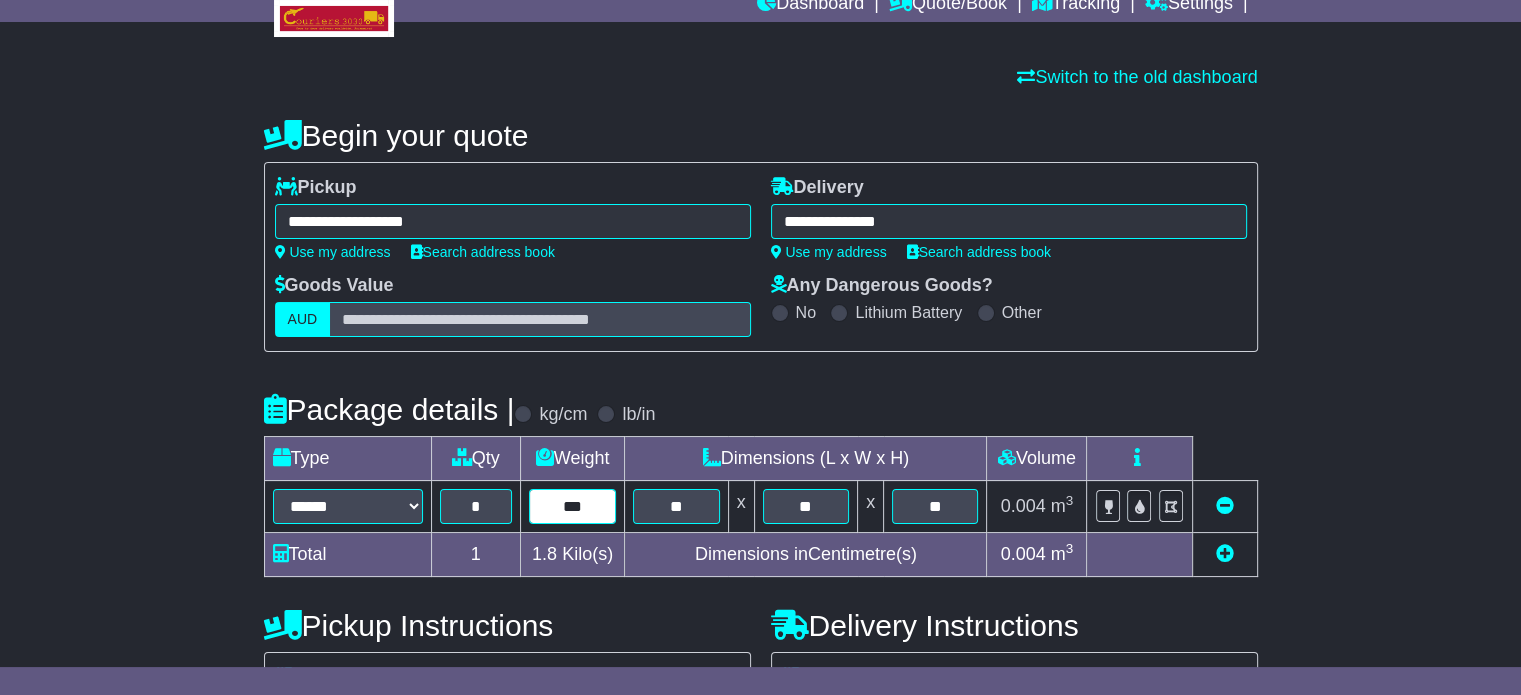 scroll, scrollTop: 200, scrollLeft: 0, axis: vertical 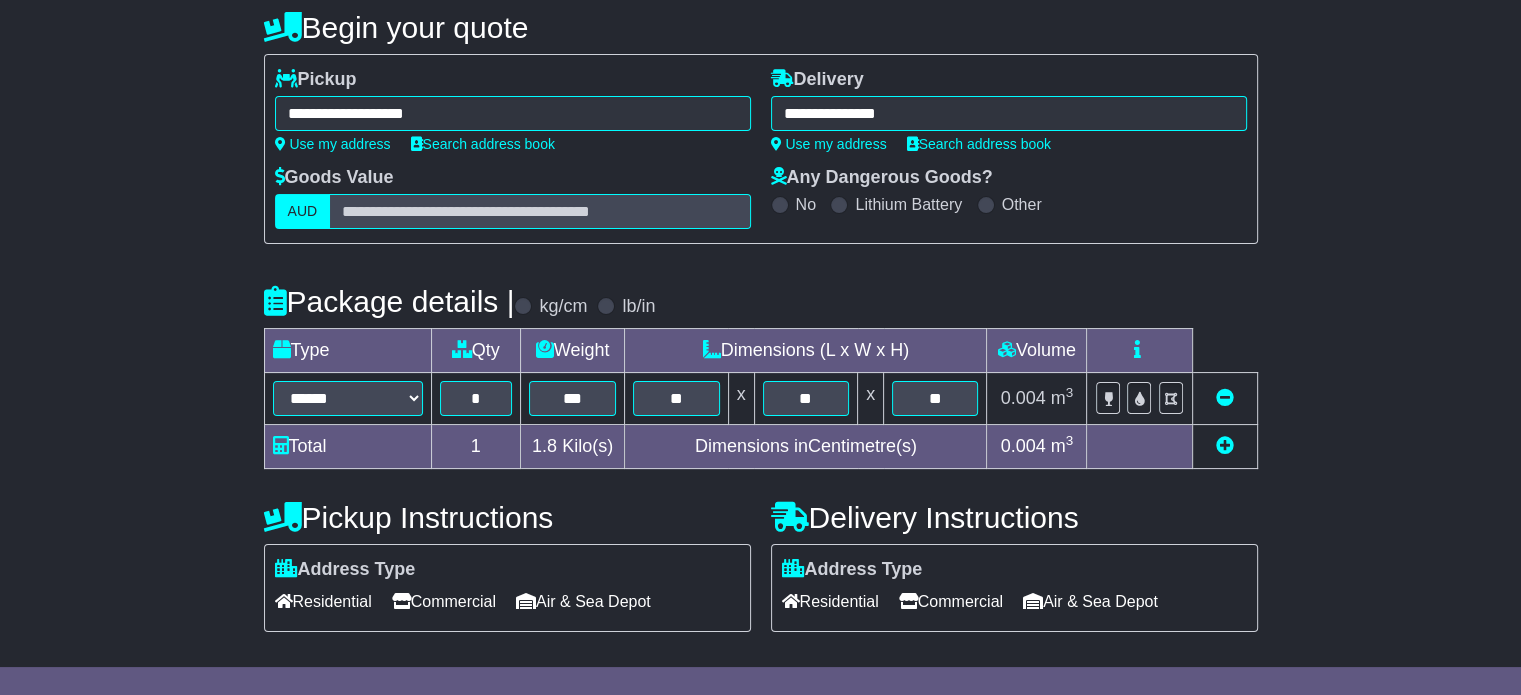 click on "Residential" at bounding box center (323, 601) 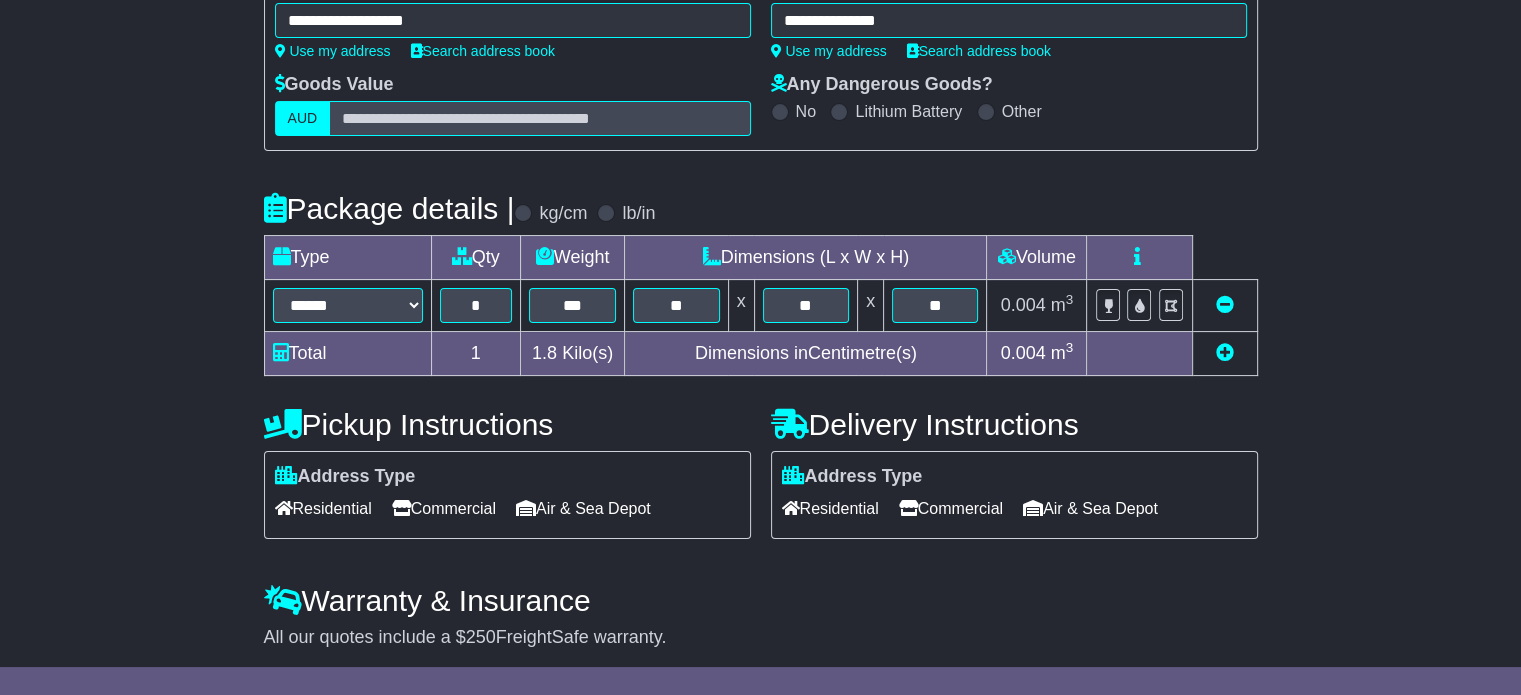 scroll, scrollTop: 361, scrollLeft: 0, axis: vertical 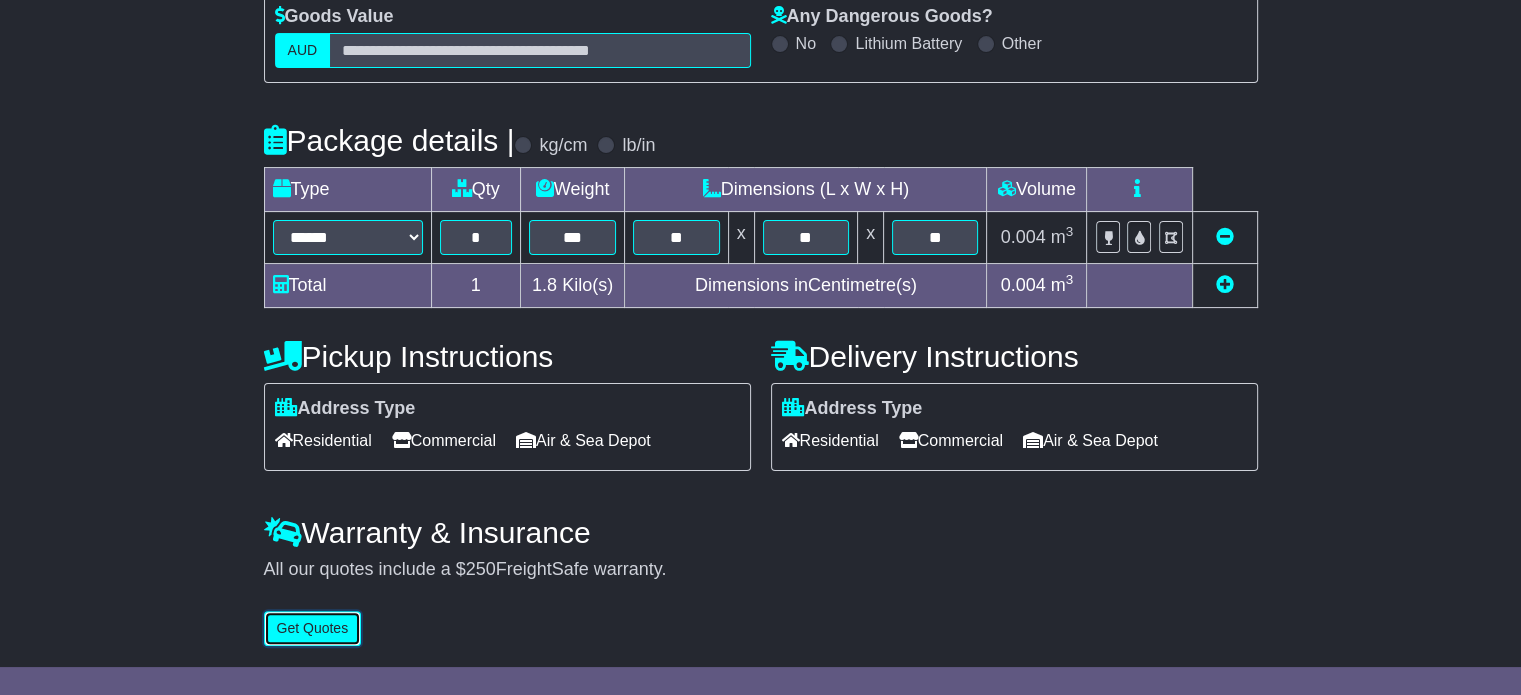 click on "Get Quotes" at bounding box center (313, 628) 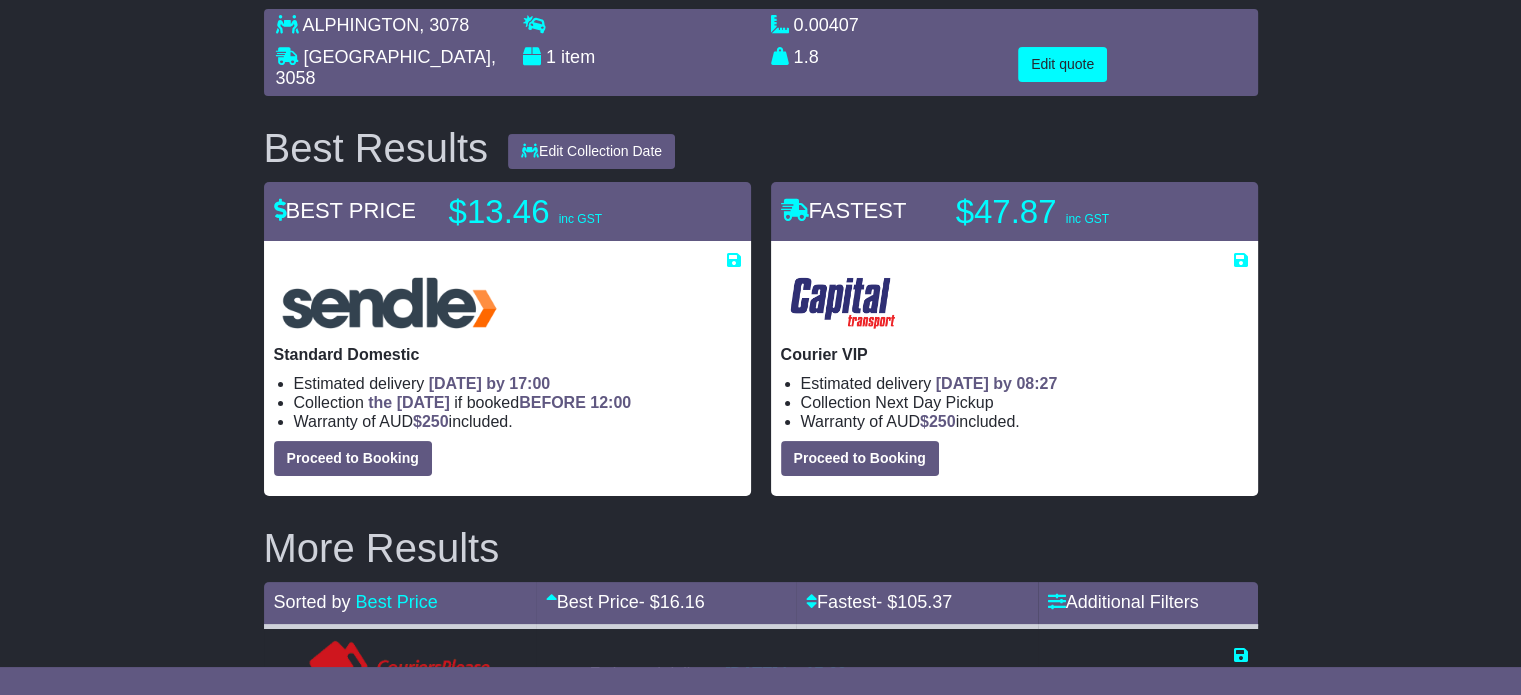 scroll, scrollTop: 0, scrollLeft: 0, axis: both 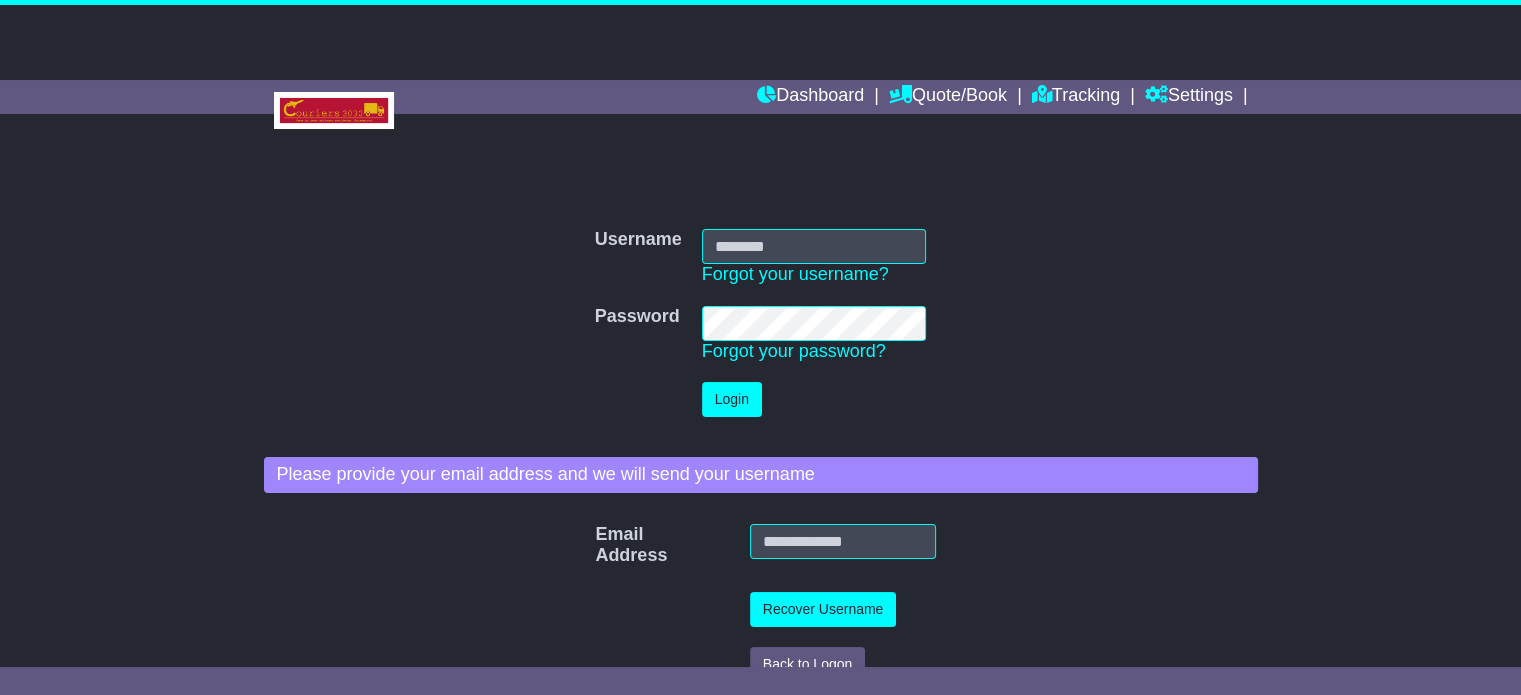type on "**********" 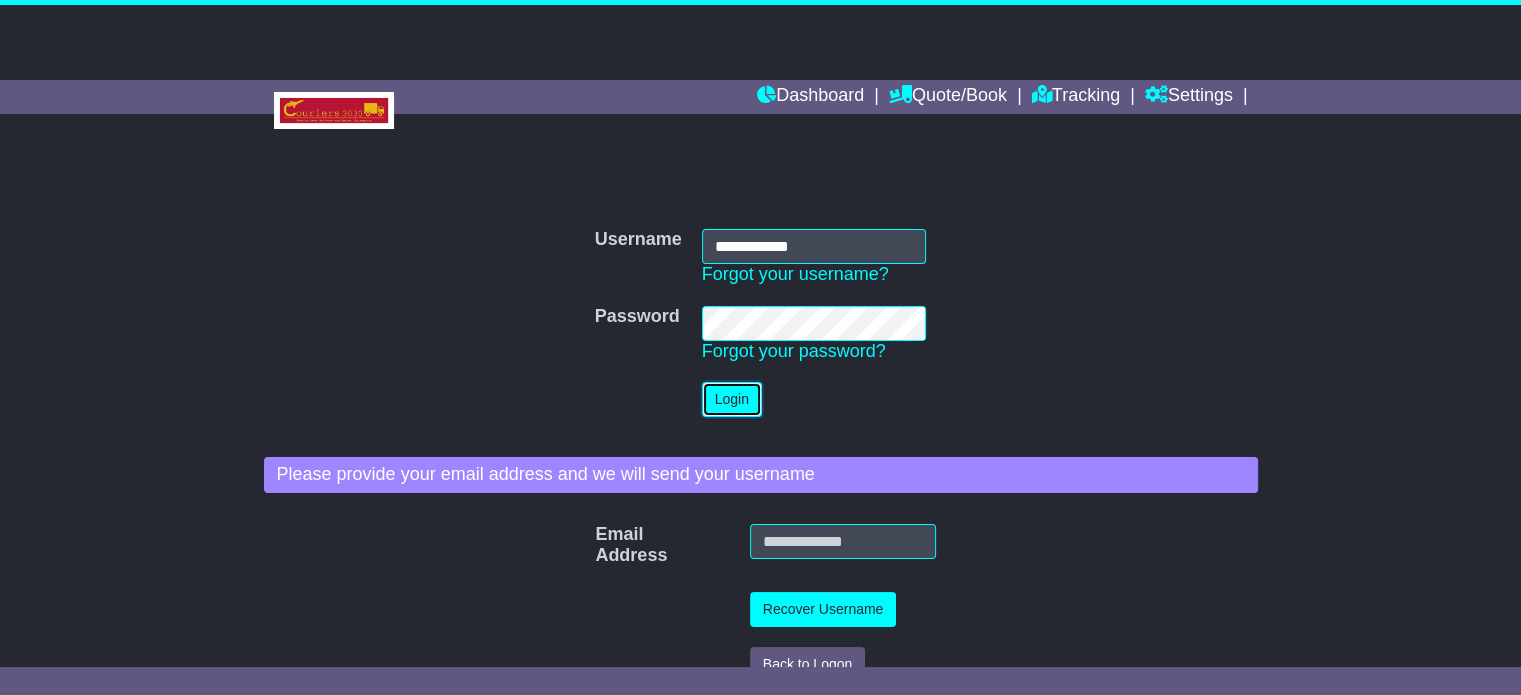 click on "Login" at bounding box center [732, 399] 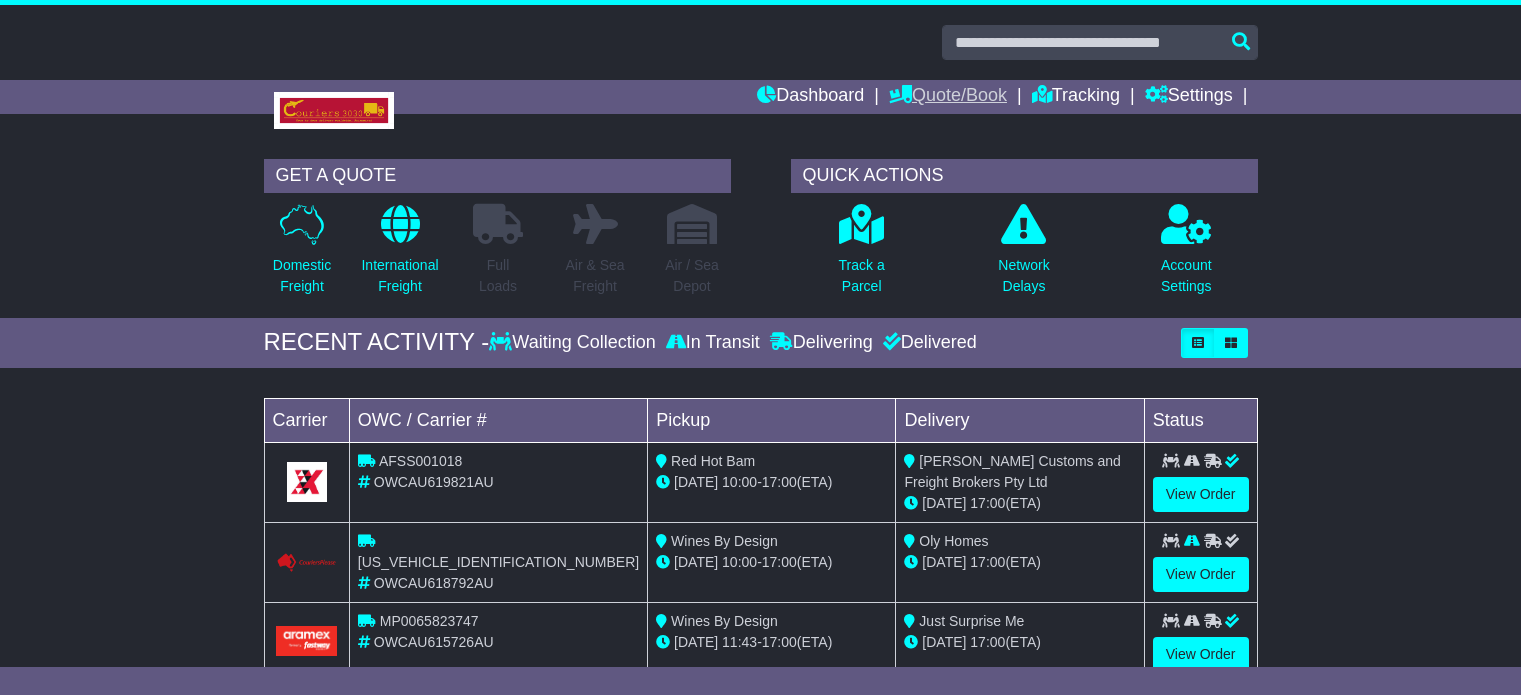 scroll, scrollTop: 0, scrollLeft: 0, axis: both 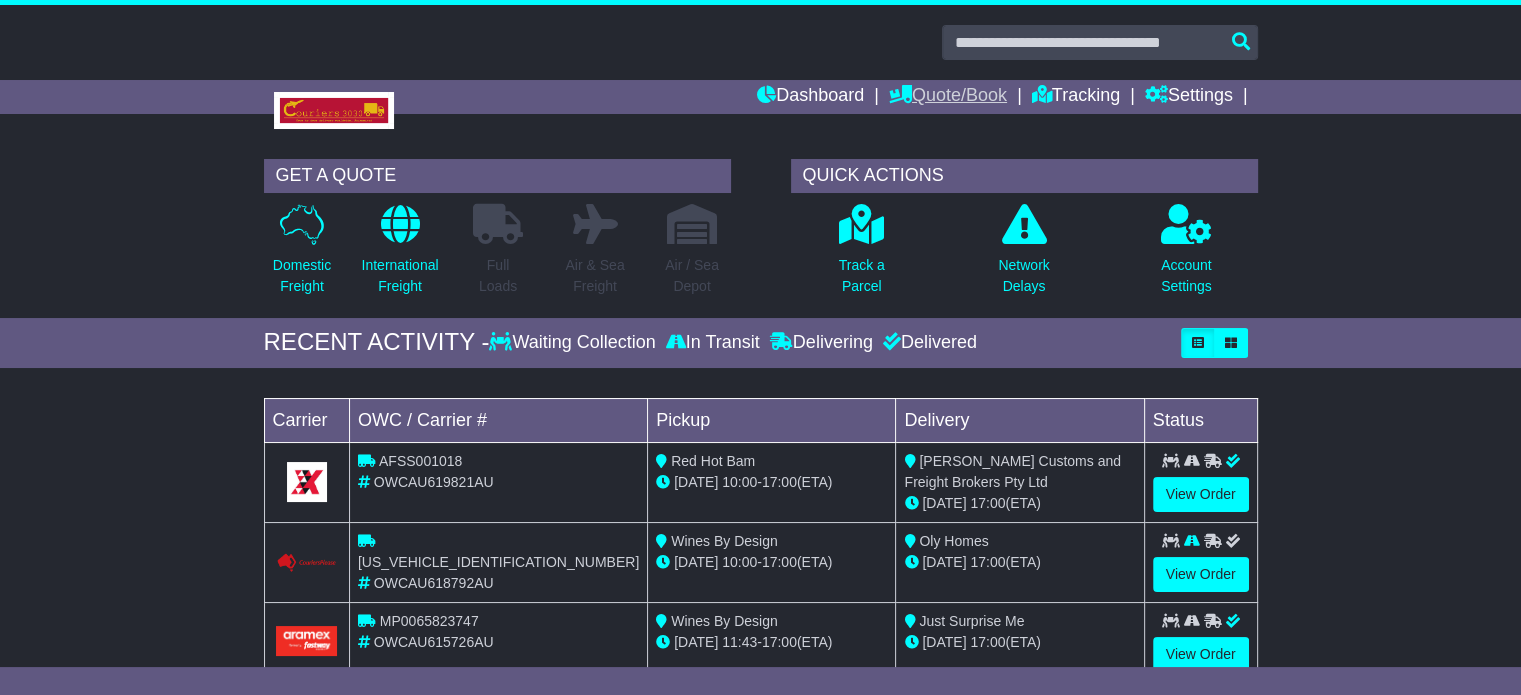 click on "Quote/Book" at bounding box center [948, 97] 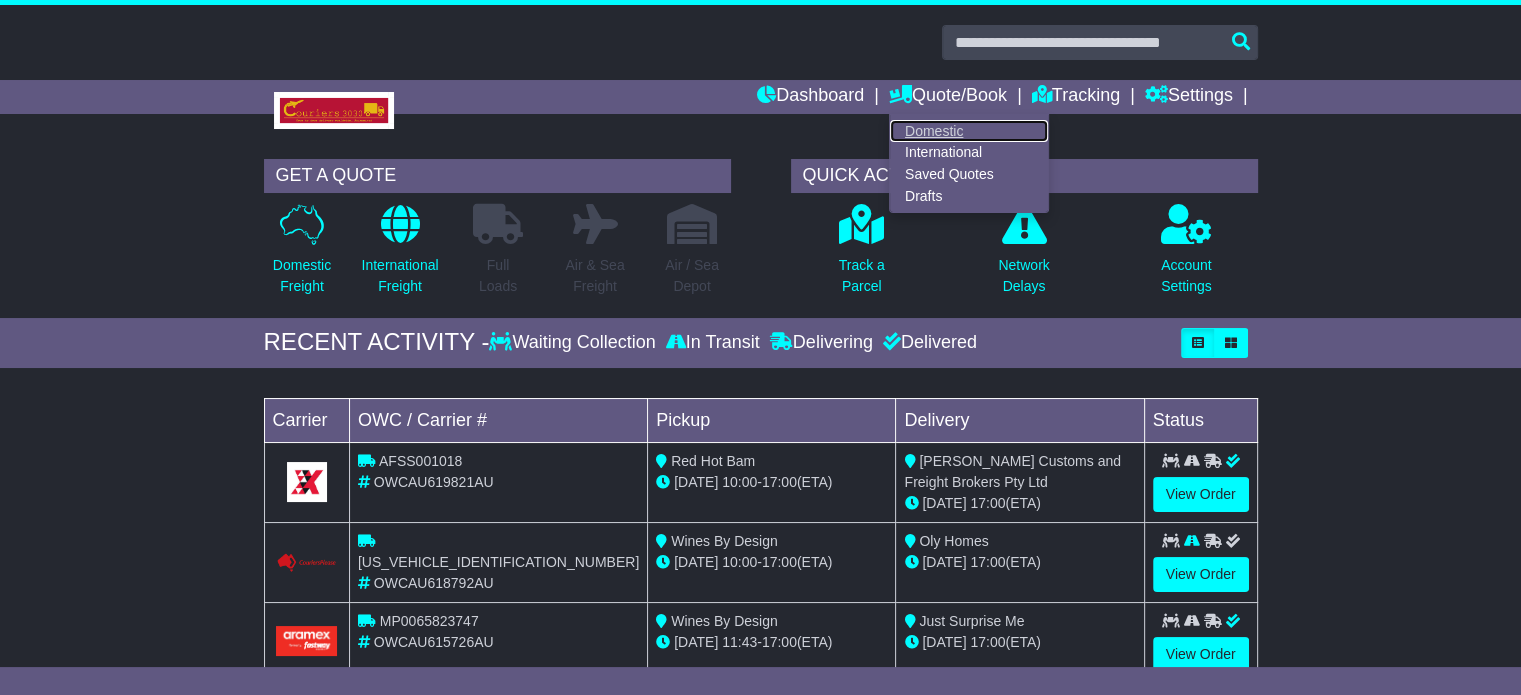 click on "Domestic" at bounding box center (969, 131) 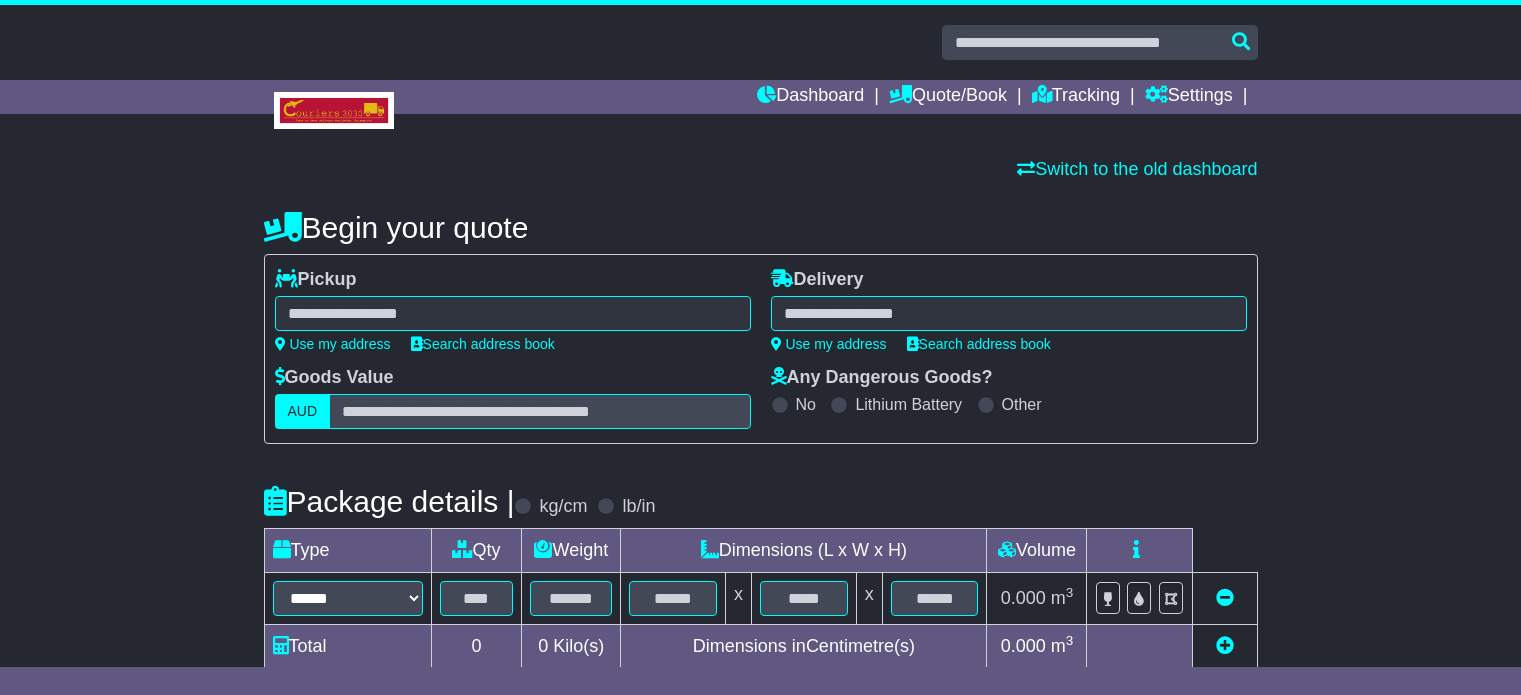 scroll, scrollTop: 0, scrollLeft: 0, axis: both 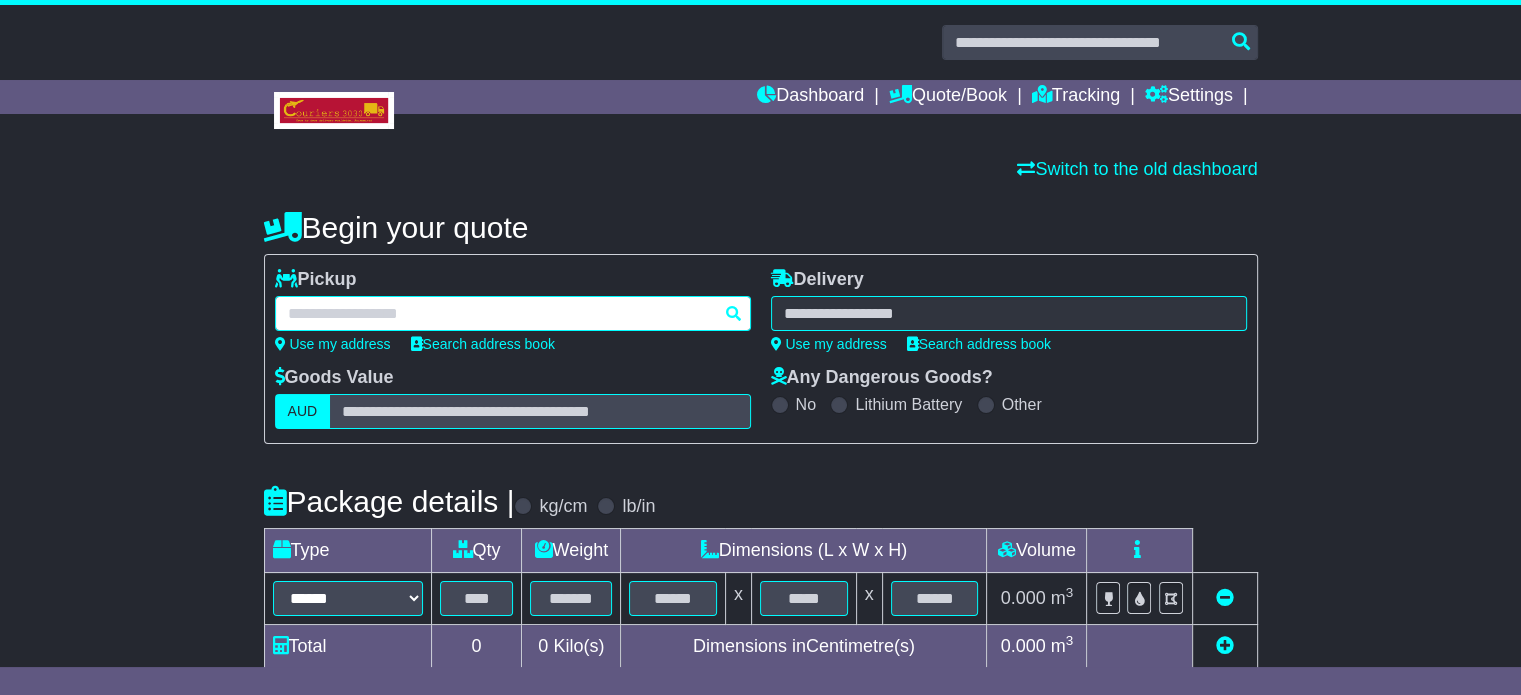 click at bounding box center (513, 313) 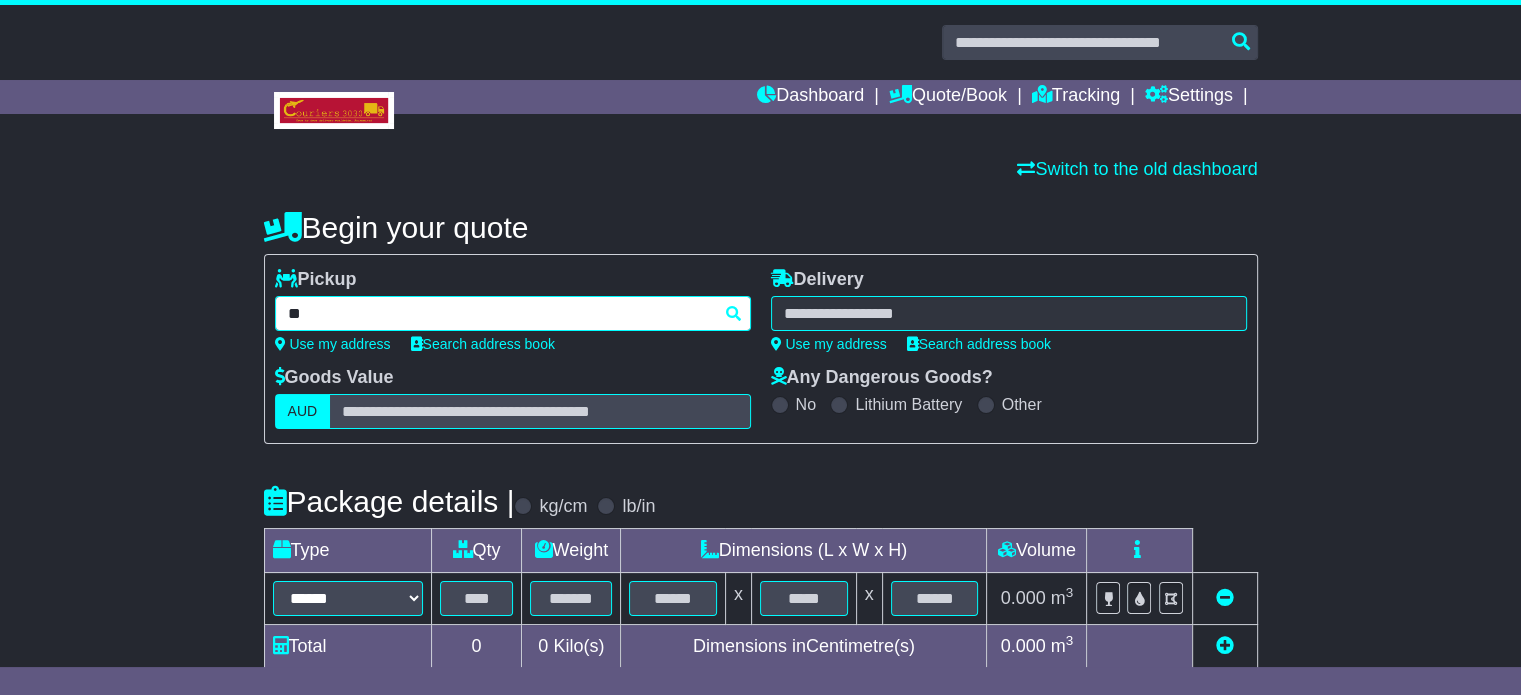 type on "*" 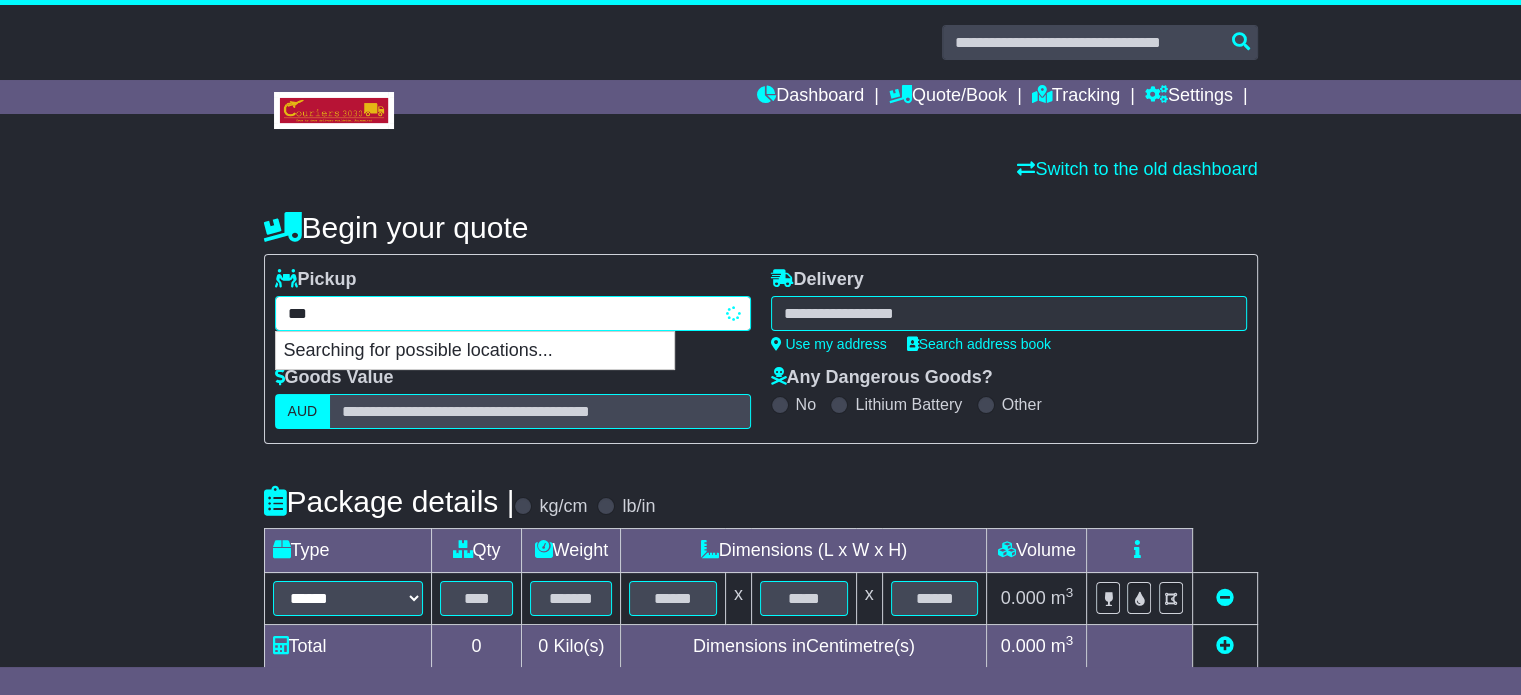 type on "****" 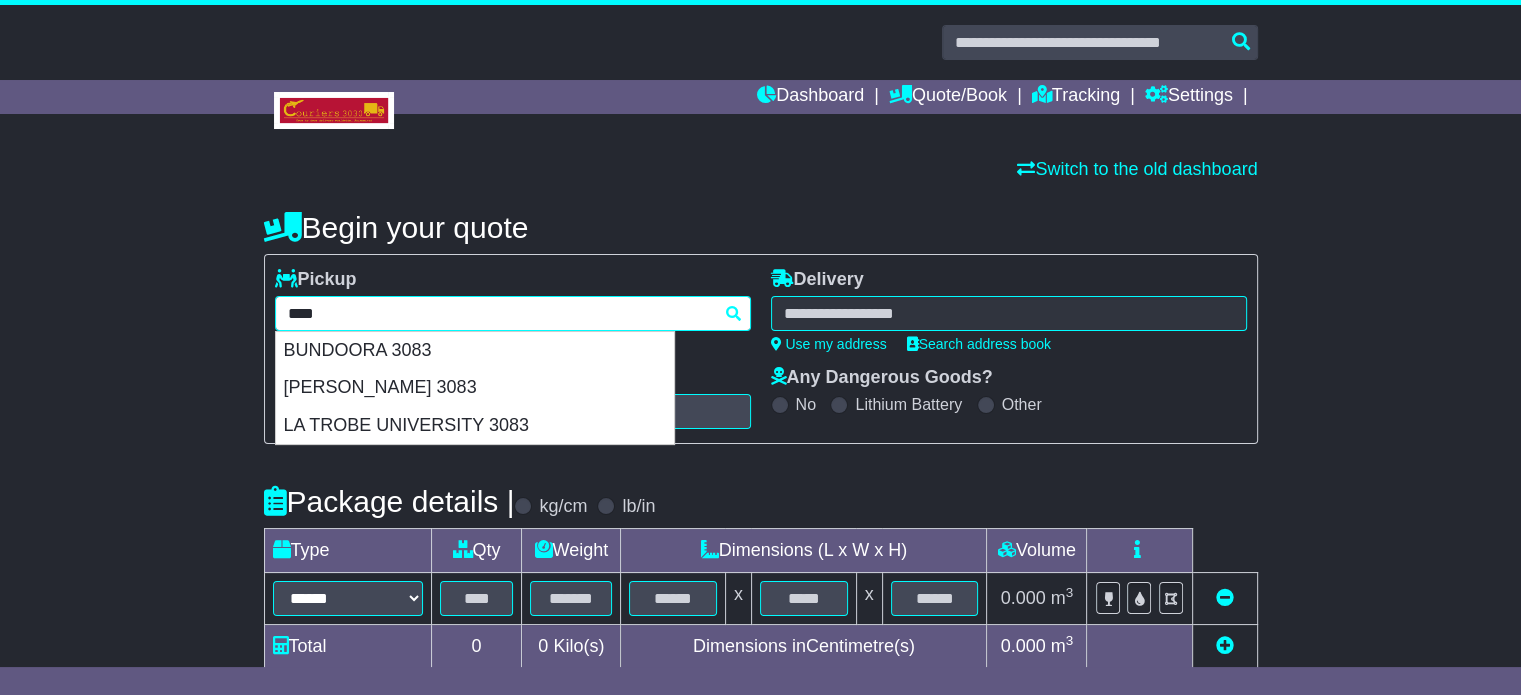 click on "BUNDOORA 3083" at bounding box center (475, 351) 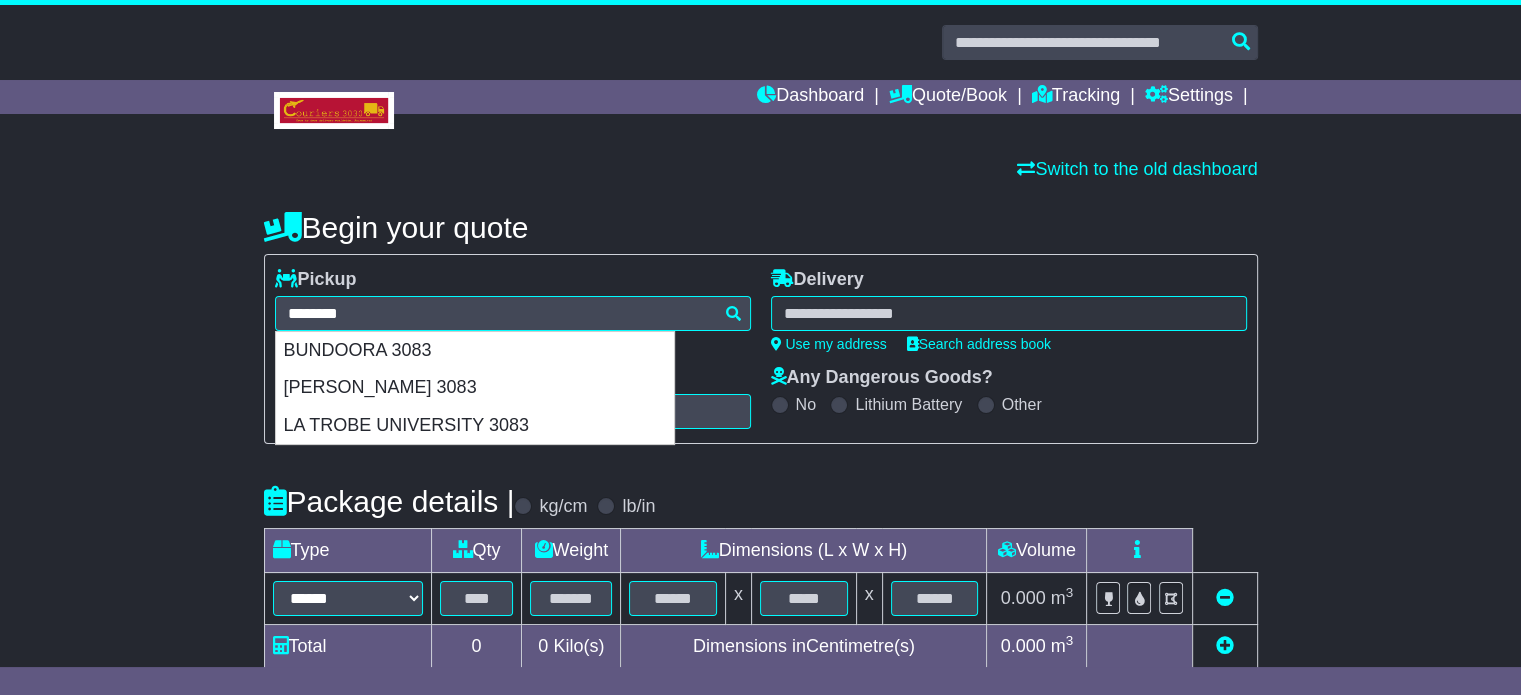 type on "**********" 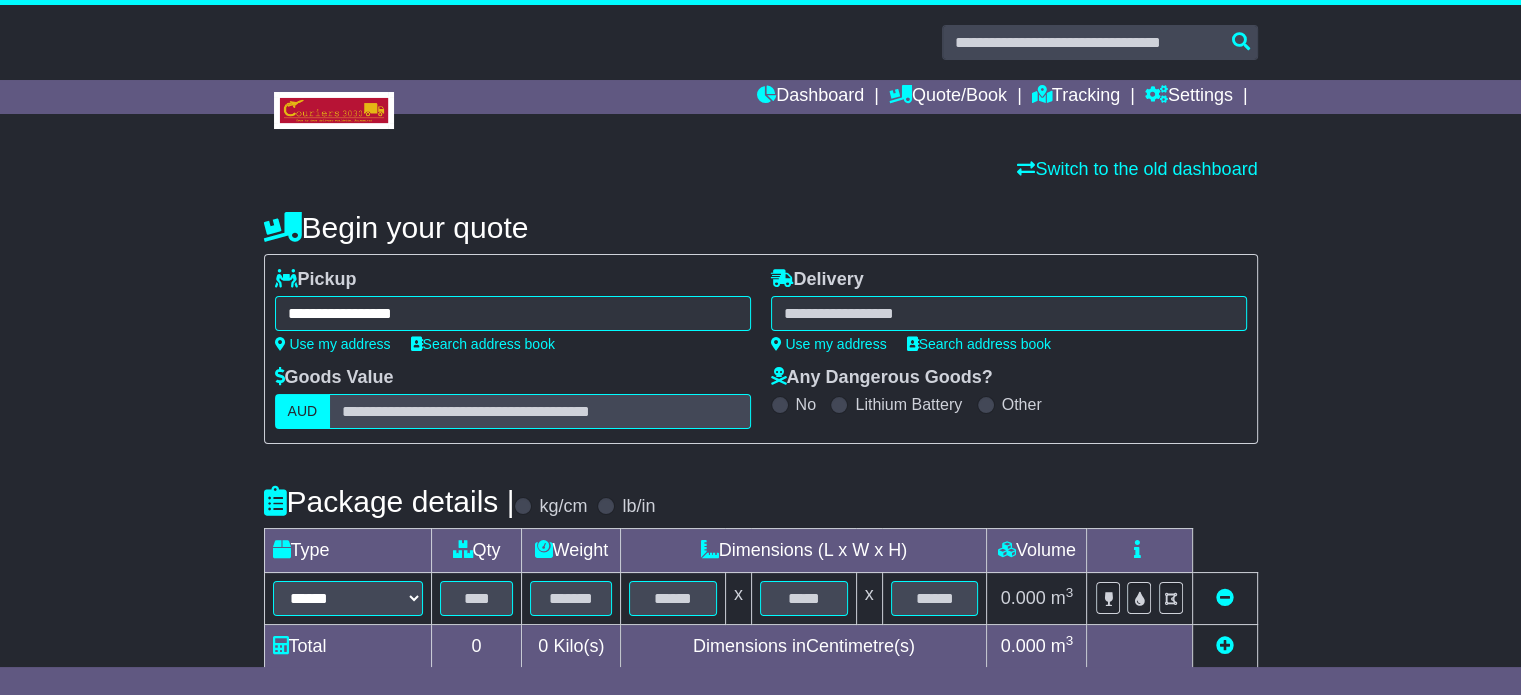 click at bounding box center (1009, 313) 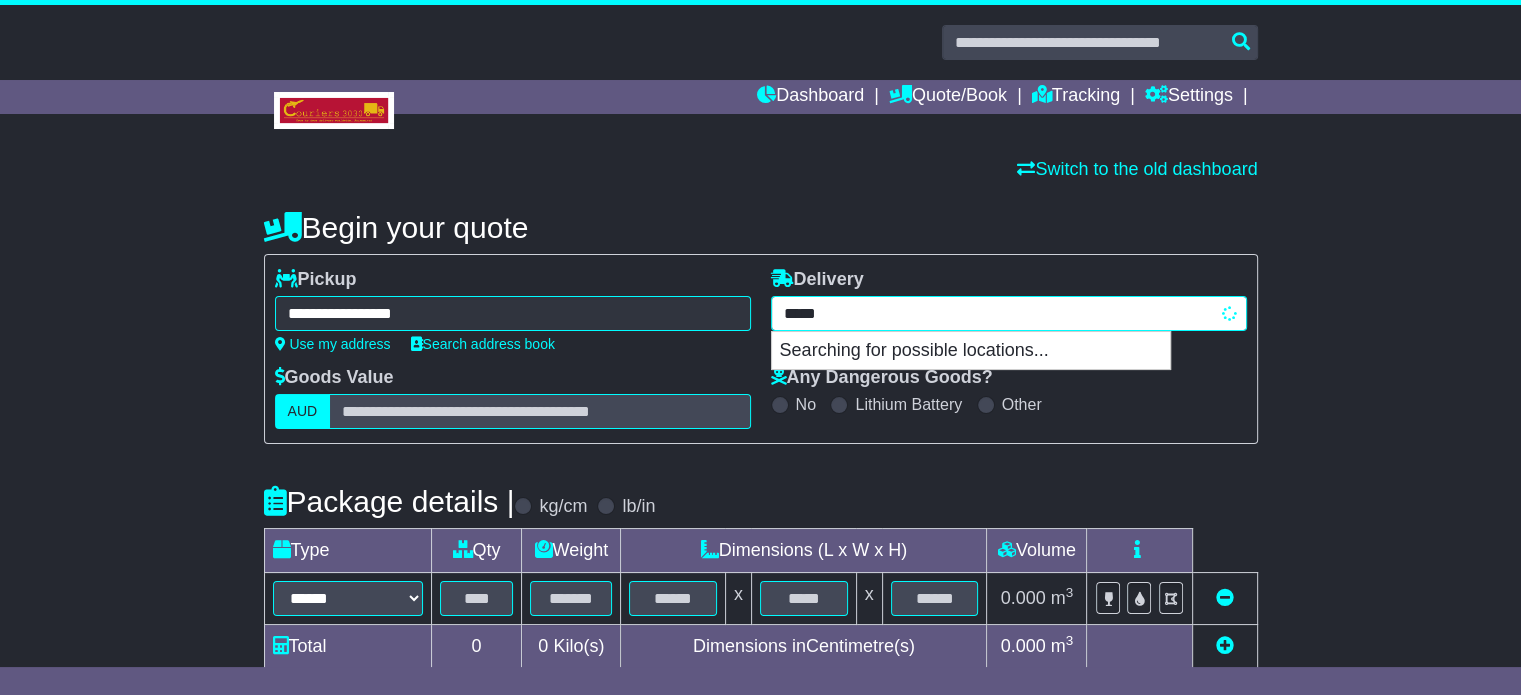 type on "******" 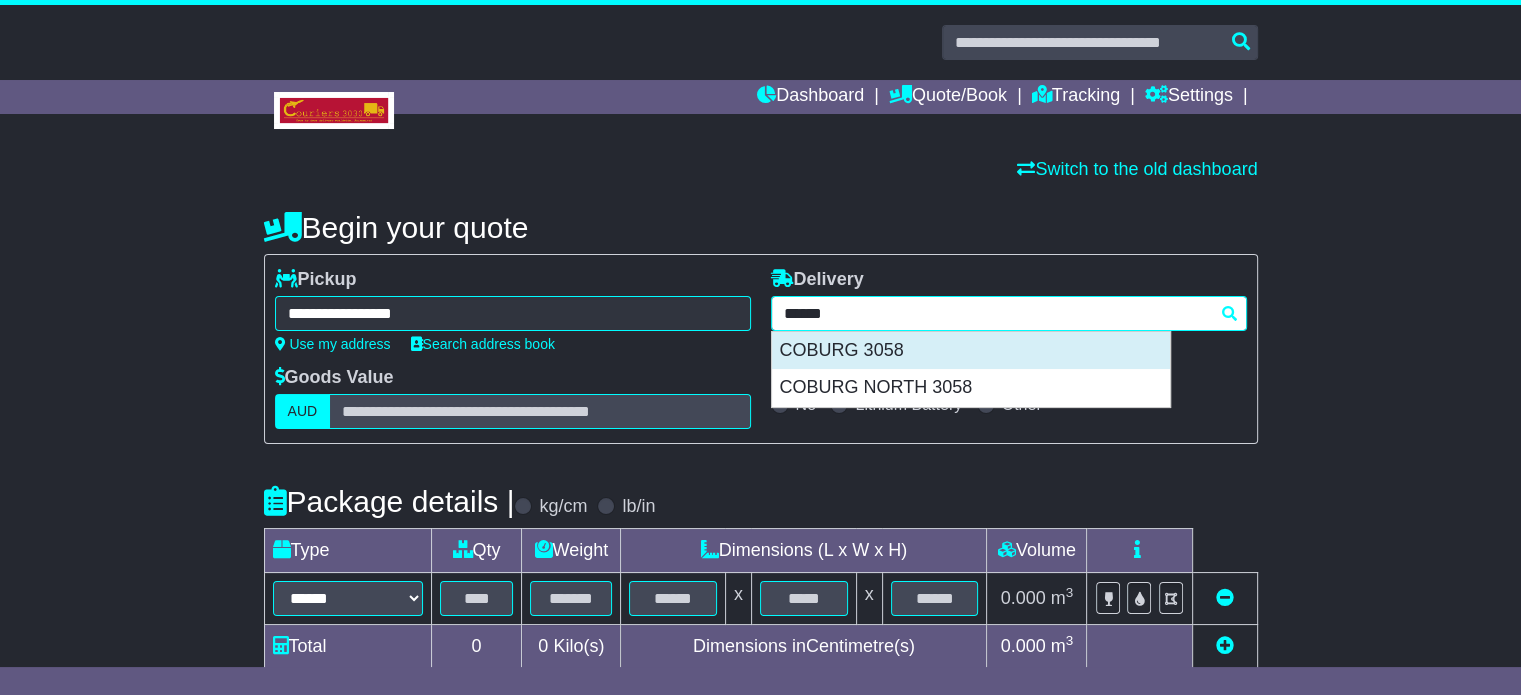click on "COBURG 3058" at bounding box center (971, 351) 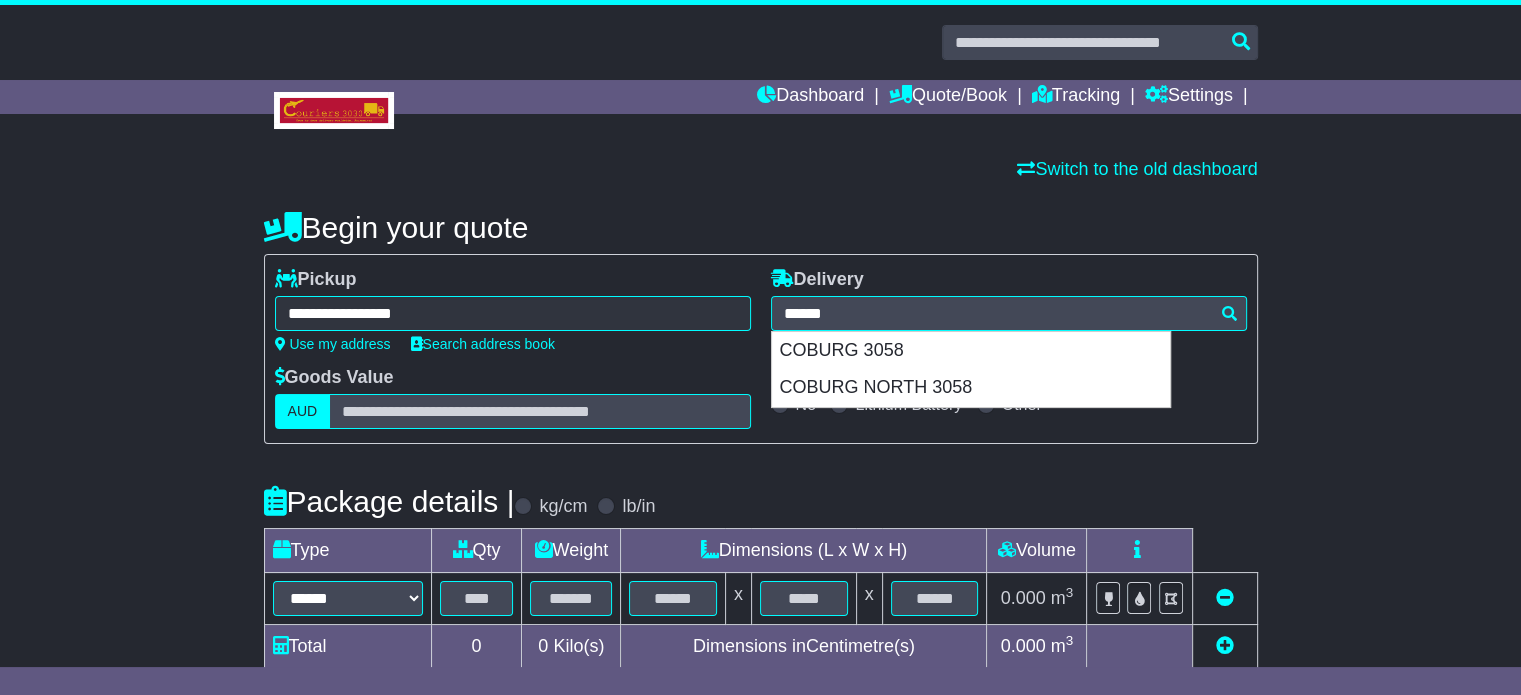 type on "**********" 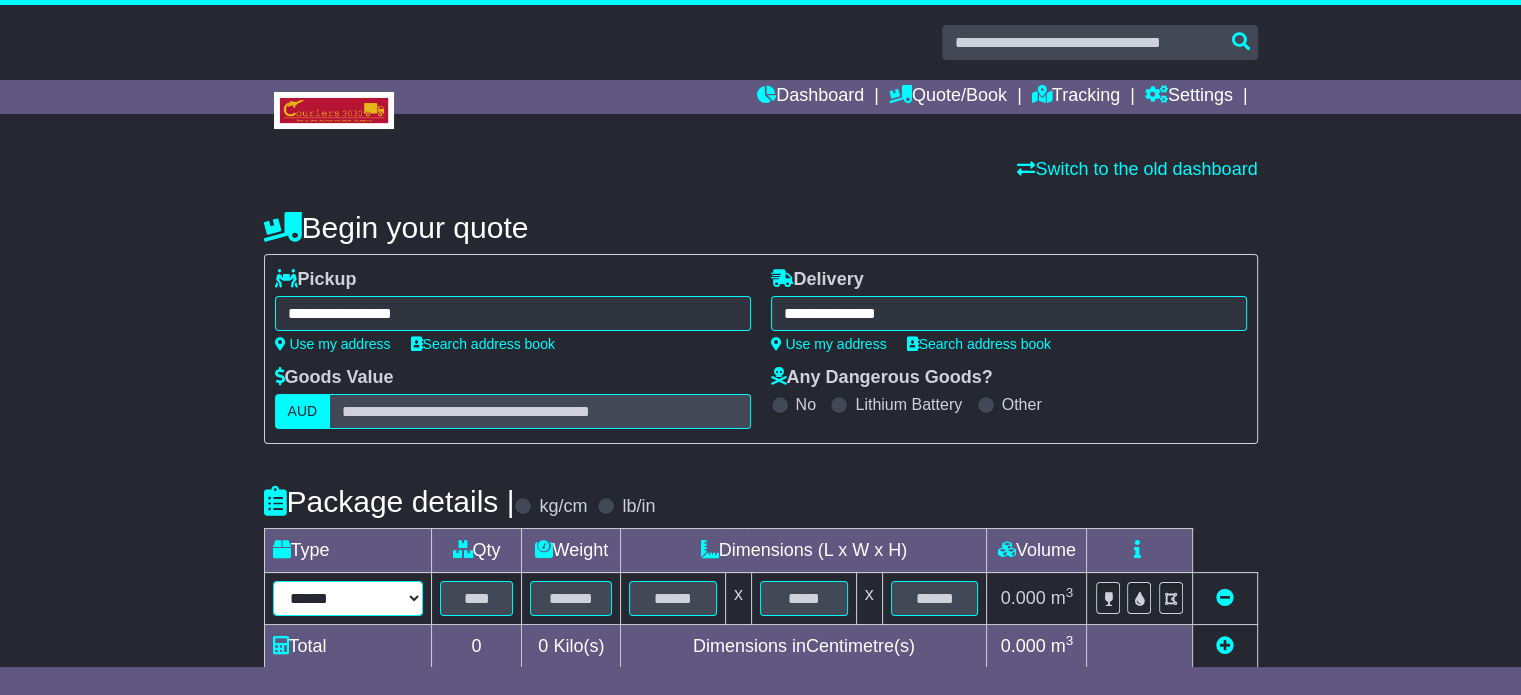 click on "**********" at bounding box center [348, 598] 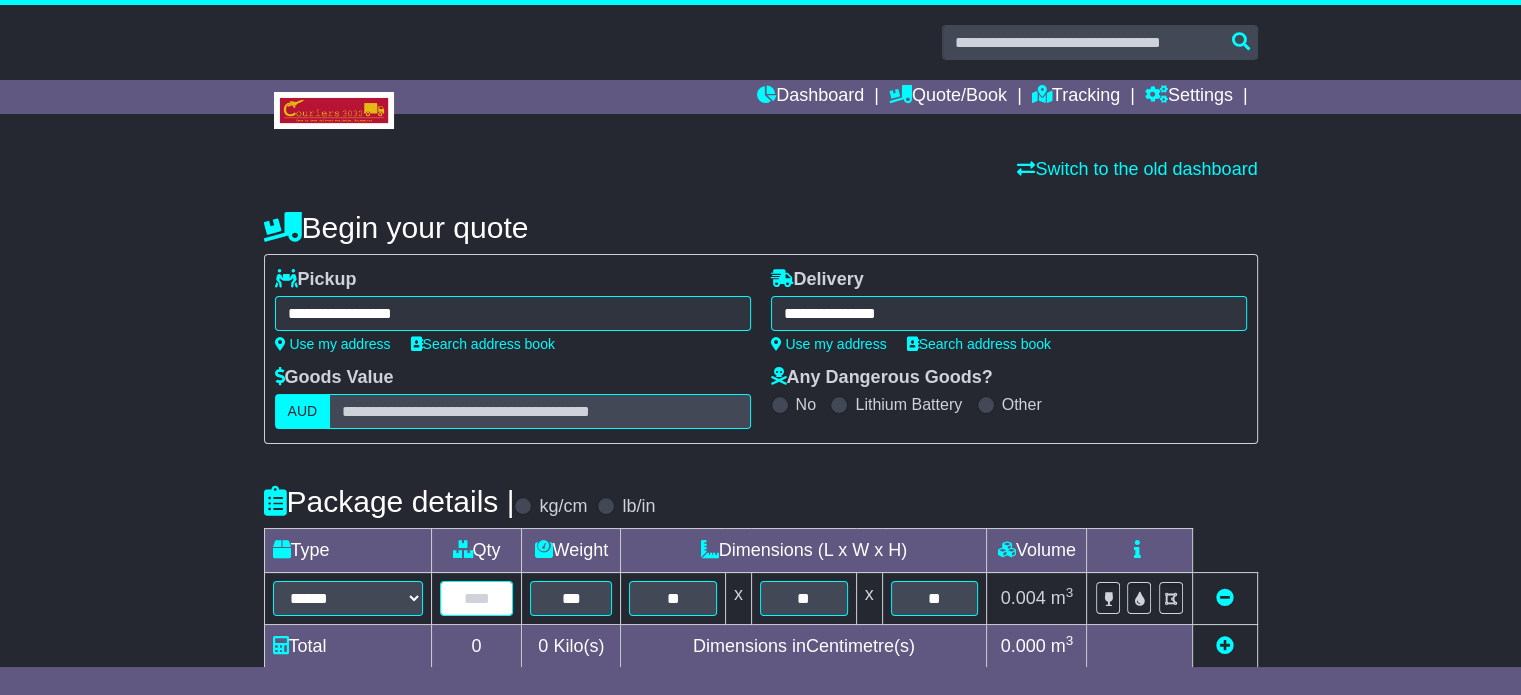 click at bounding box center [477, 598] 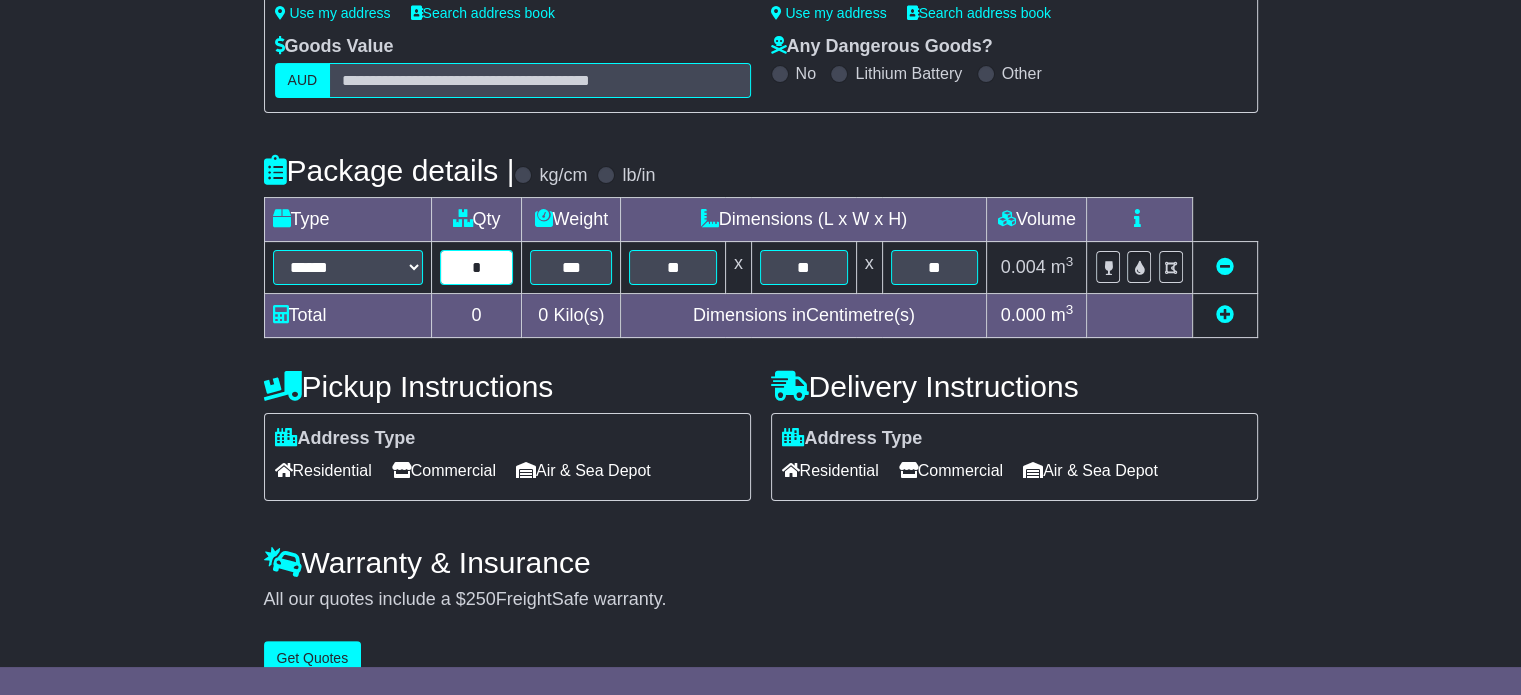 scroll, scrollTop: 360, scrollLeft: 0, axis: vertical 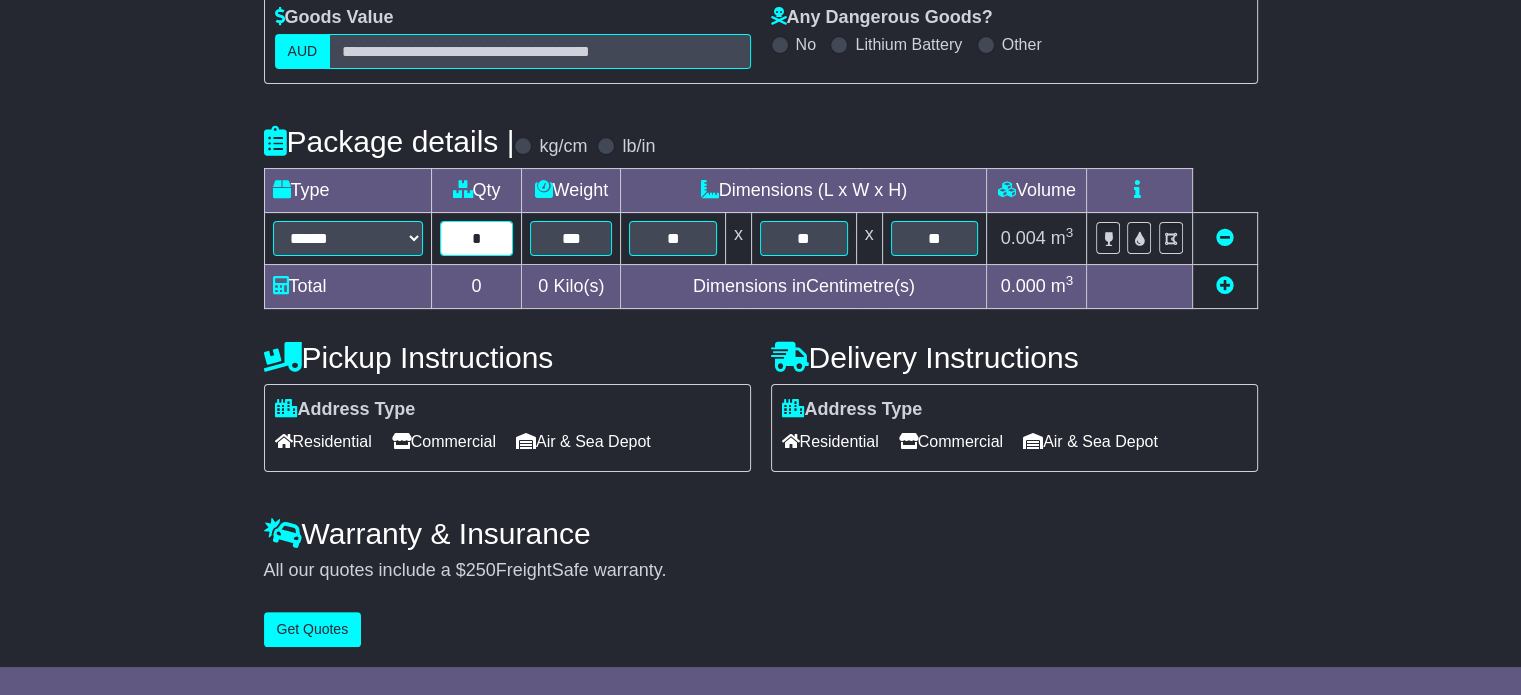 type on "*" 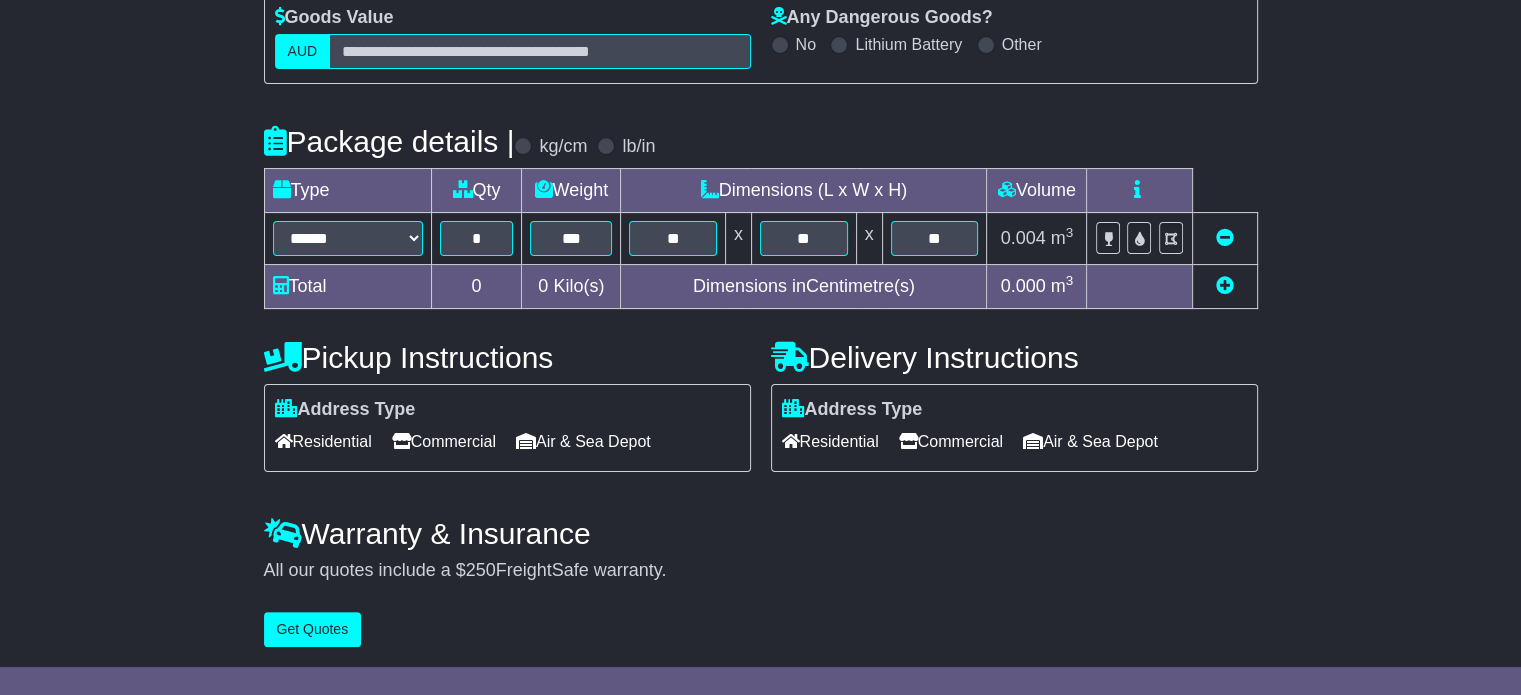 click on "Commercial" at bounding box center (444, 441) 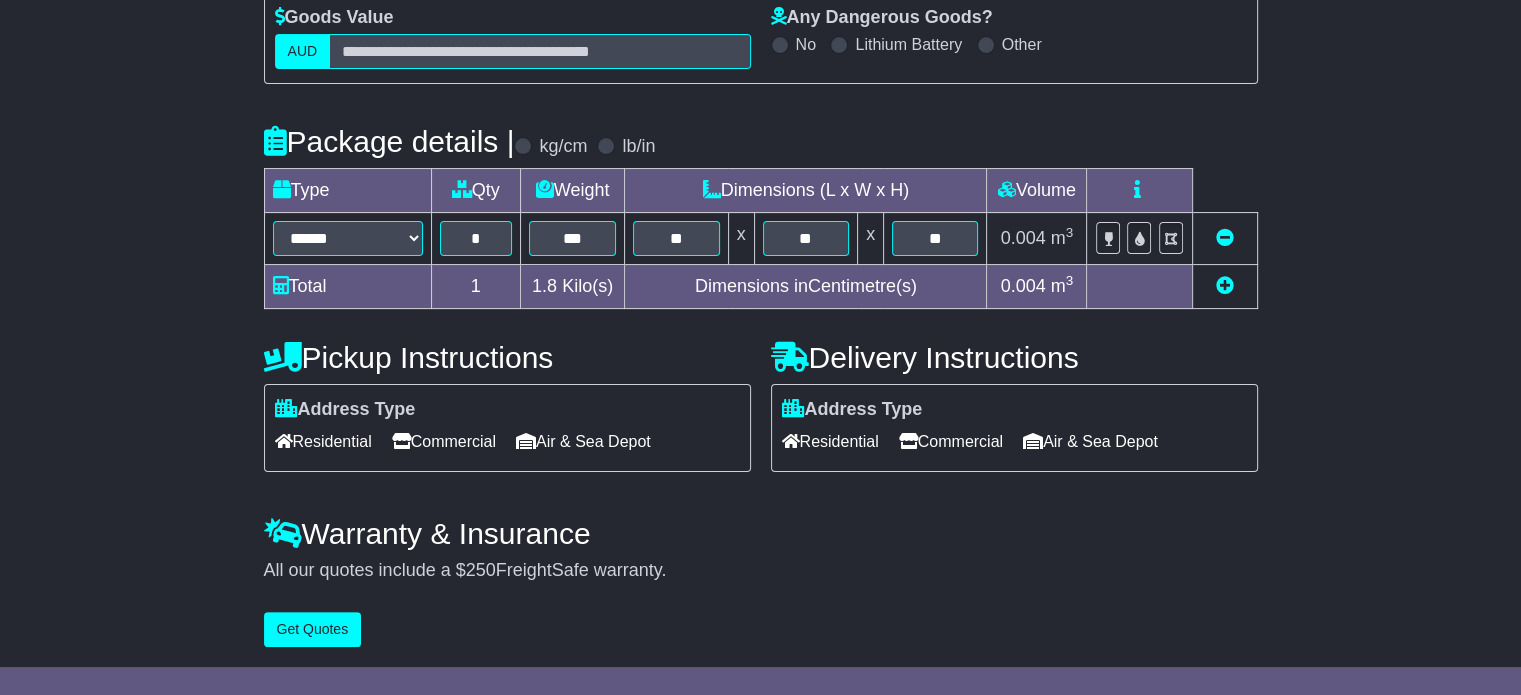 click on "Residential" at bounding box center (830, 441) 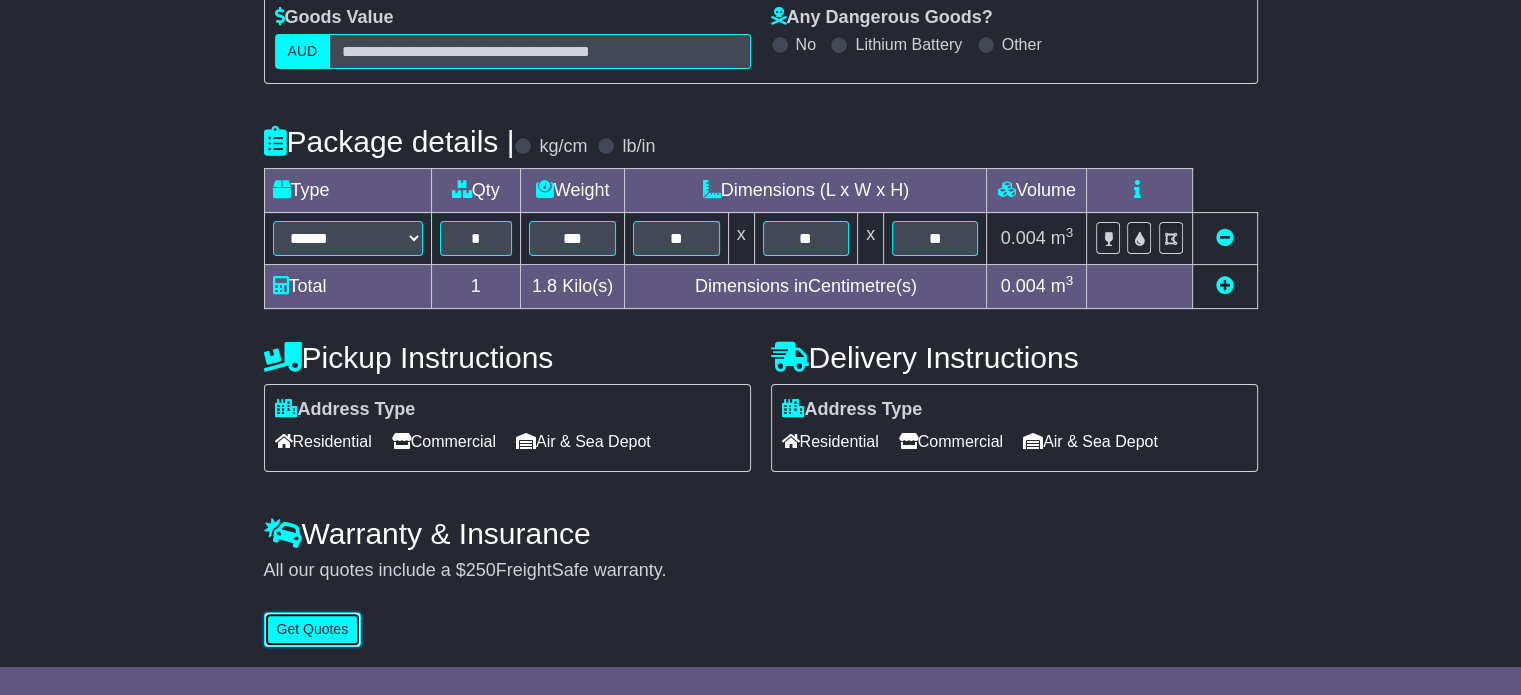 click on "Get Quotes" at bounding box center [313, 629] 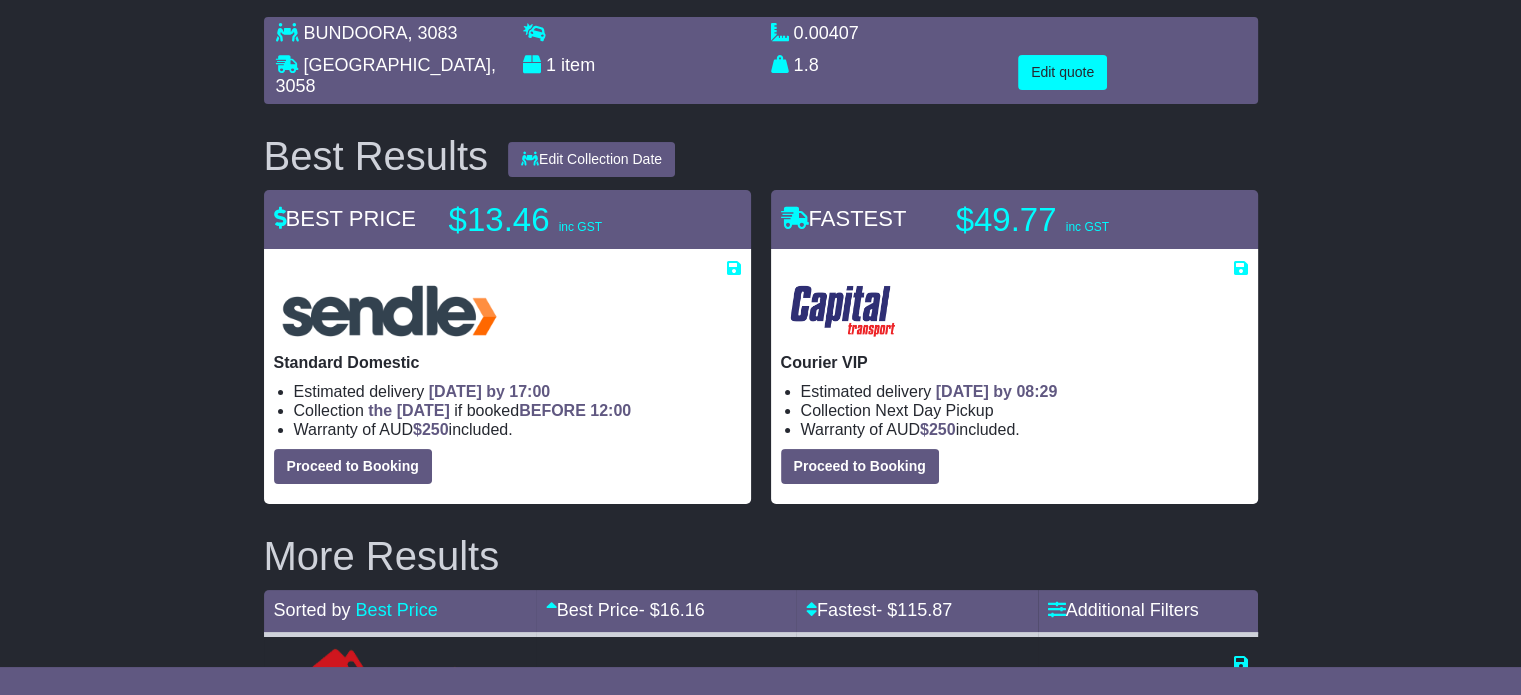 scroll, scrollTop: 154, scrollLeft: 0, axis: vertical 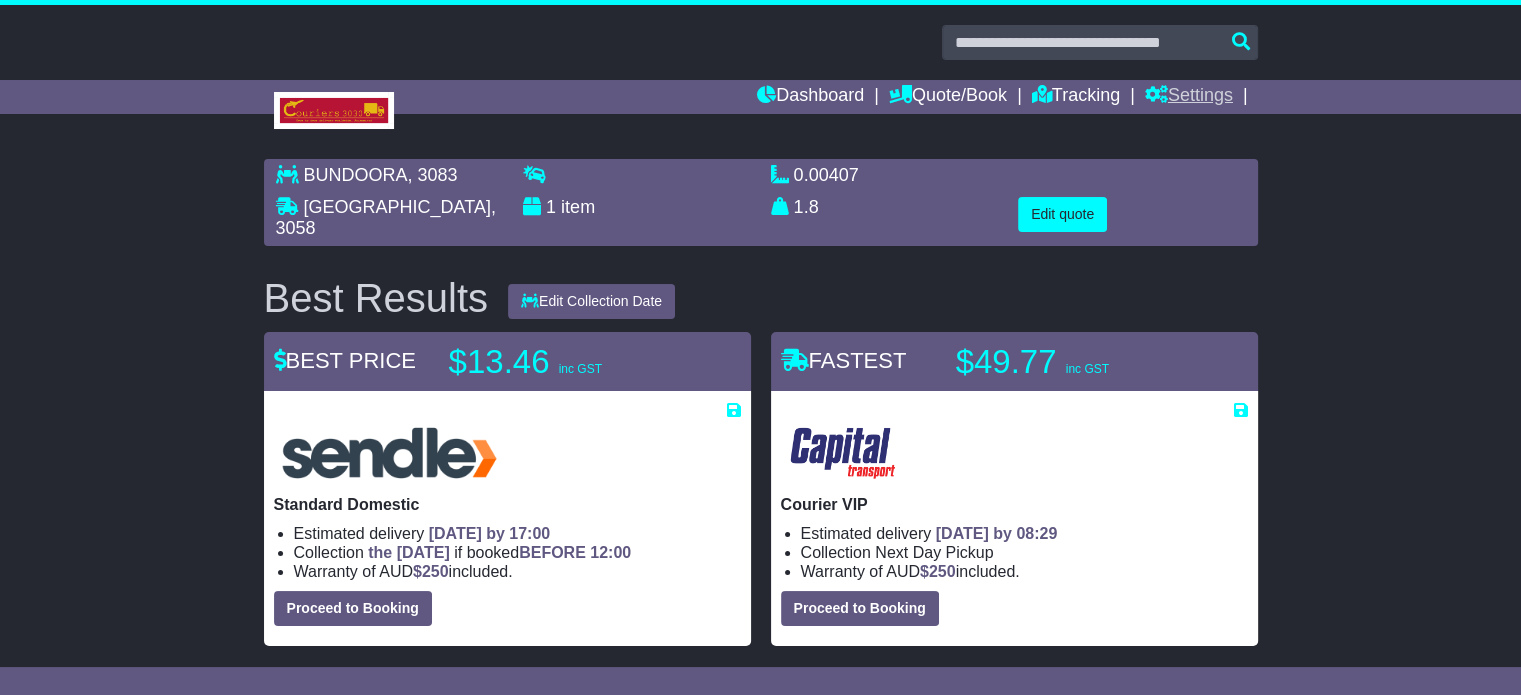 click on "Settings" at bounding box center (1189, 97) 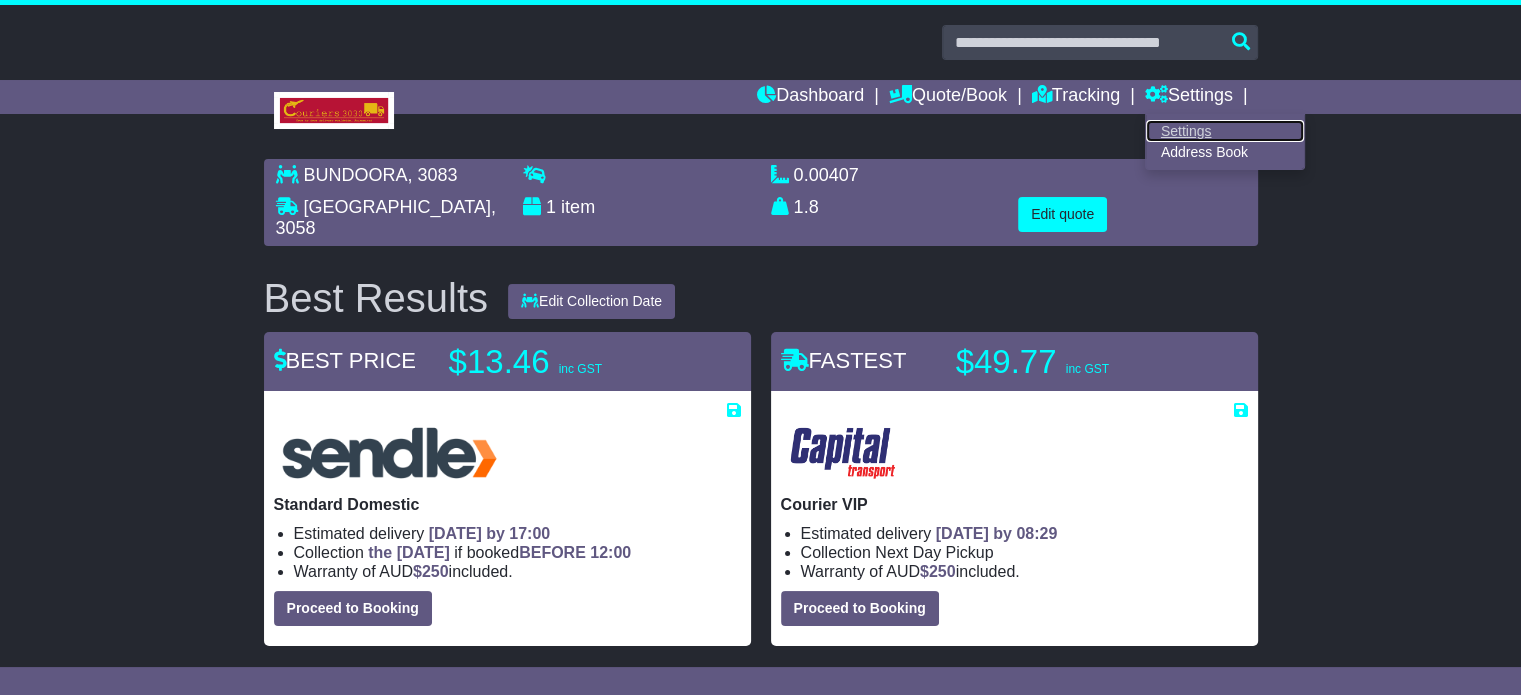 click on "Settings" at bounding box center (1225, 131) 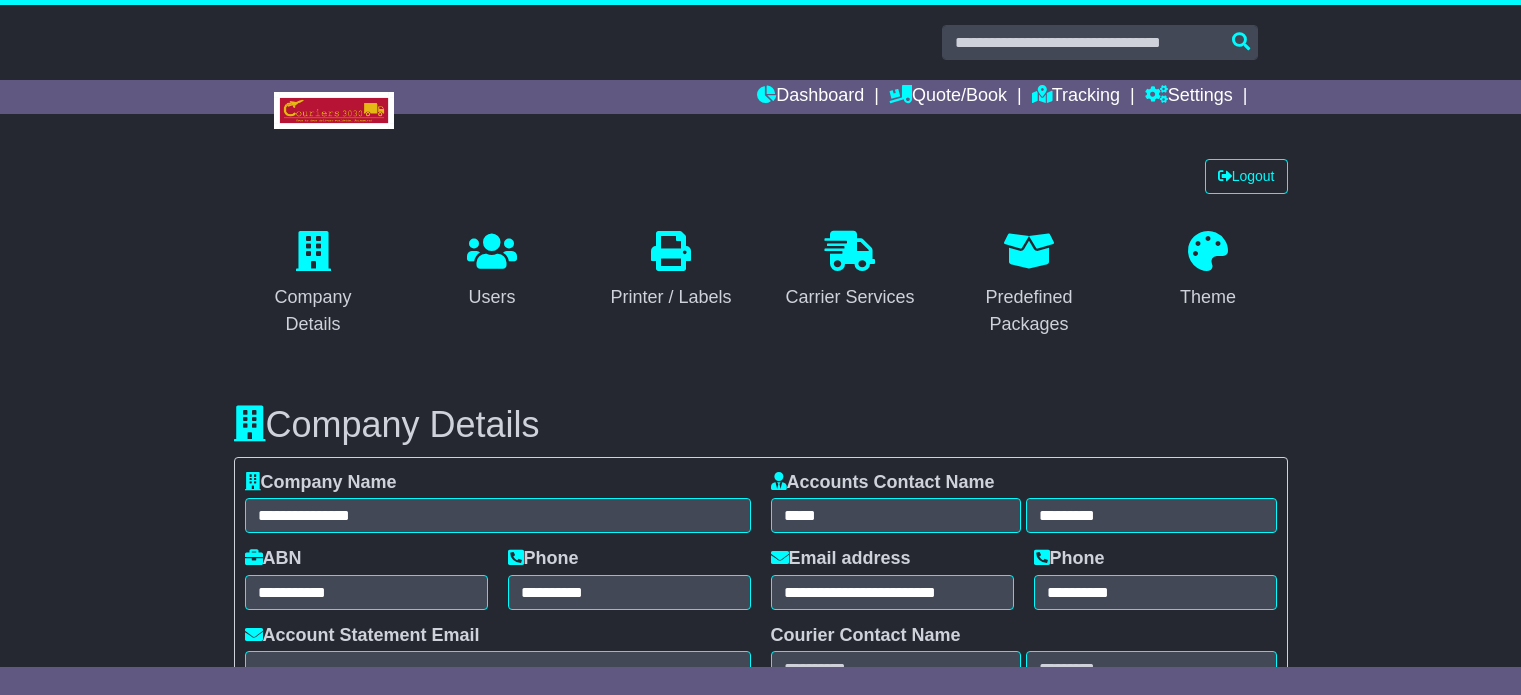 select on "**********" 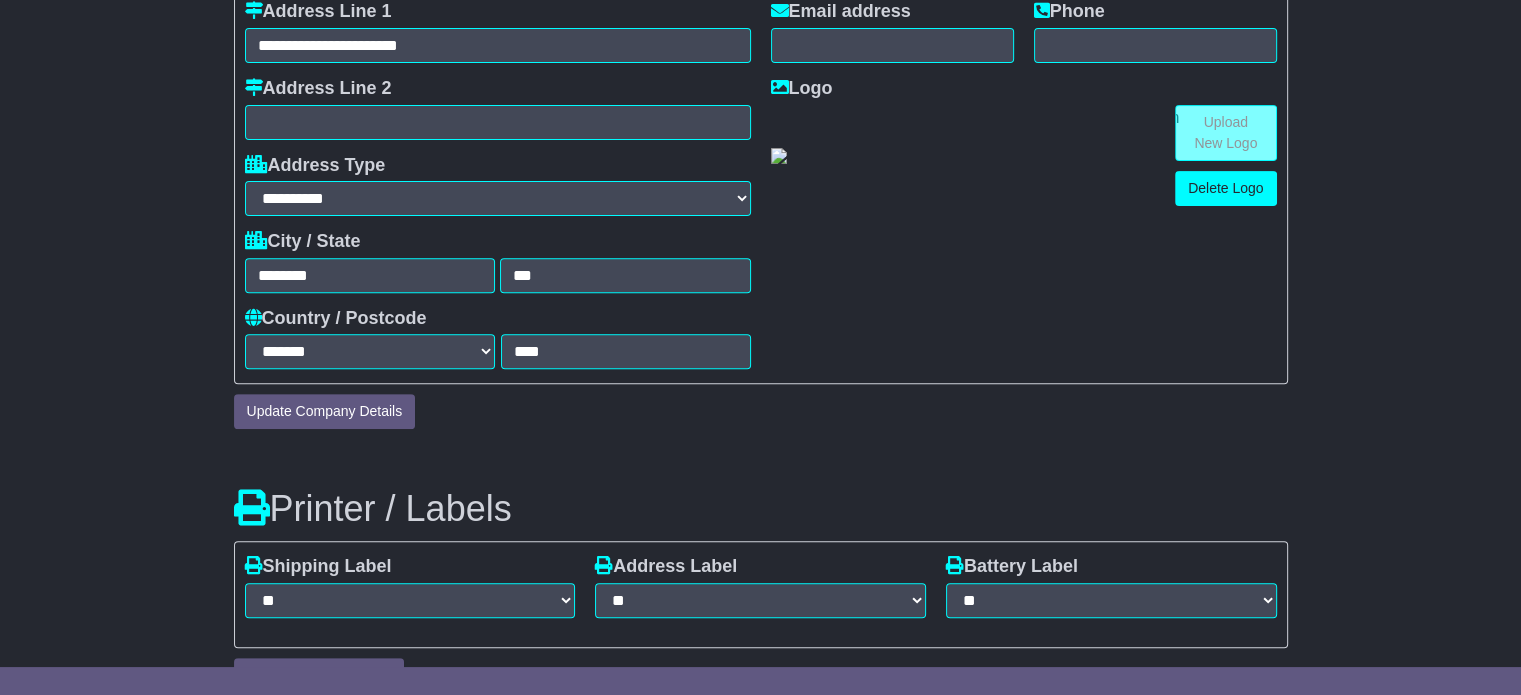scroll, scrollTop: 0, scrollLeft: 0, axis: both 